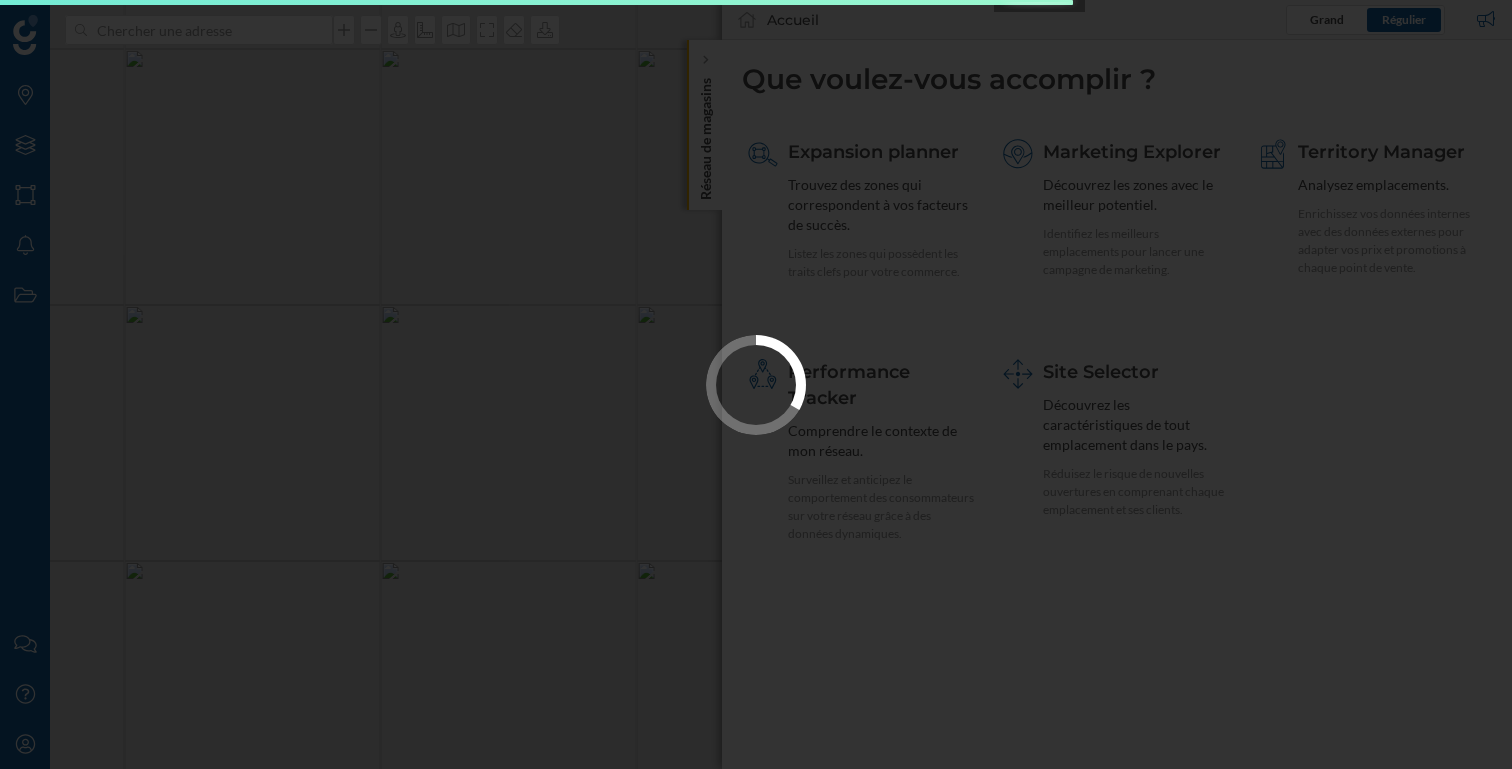 scroll, scrollTop: 0, scrollLeft: 0, axis: both 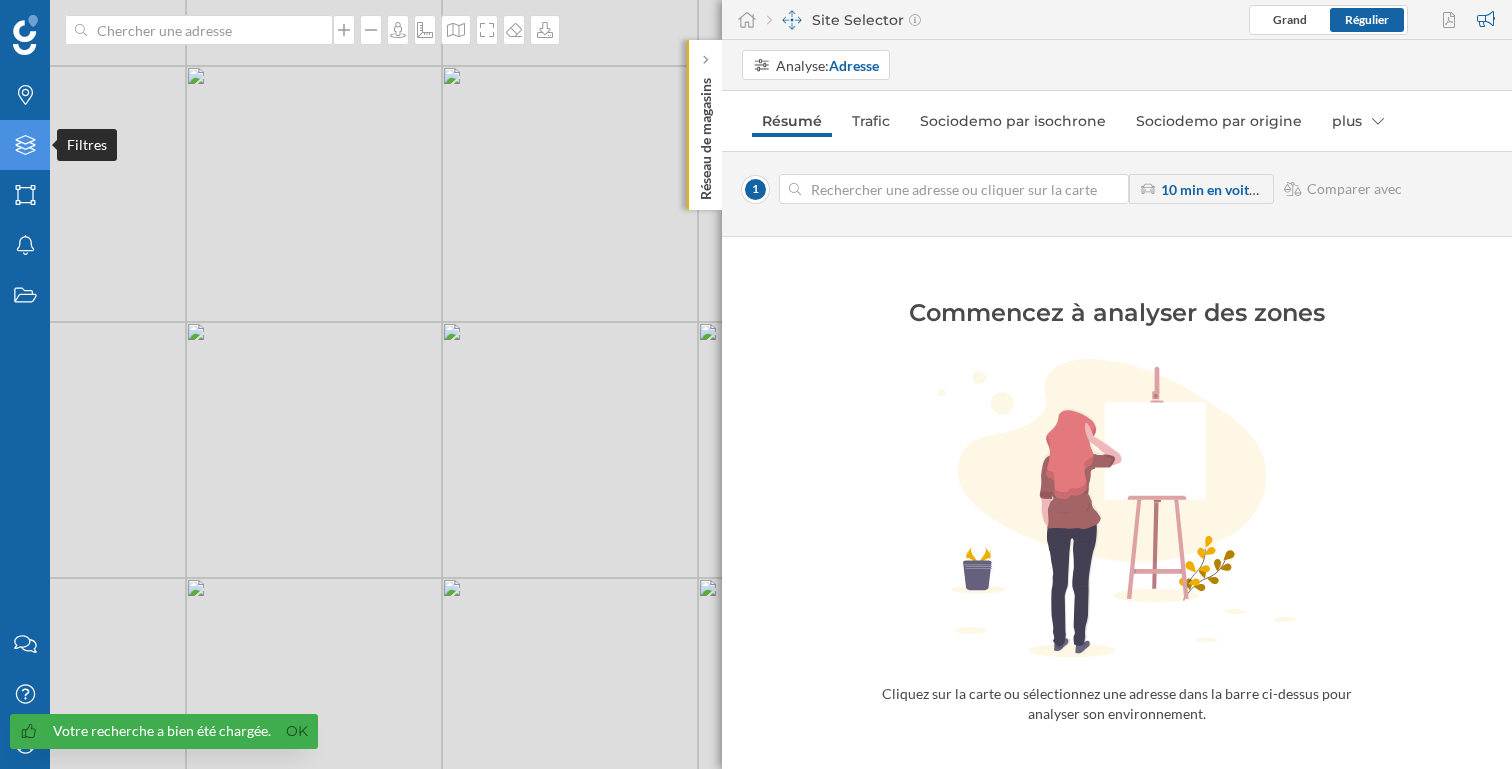 click on "Filtres" at bounding box center (25, 145) 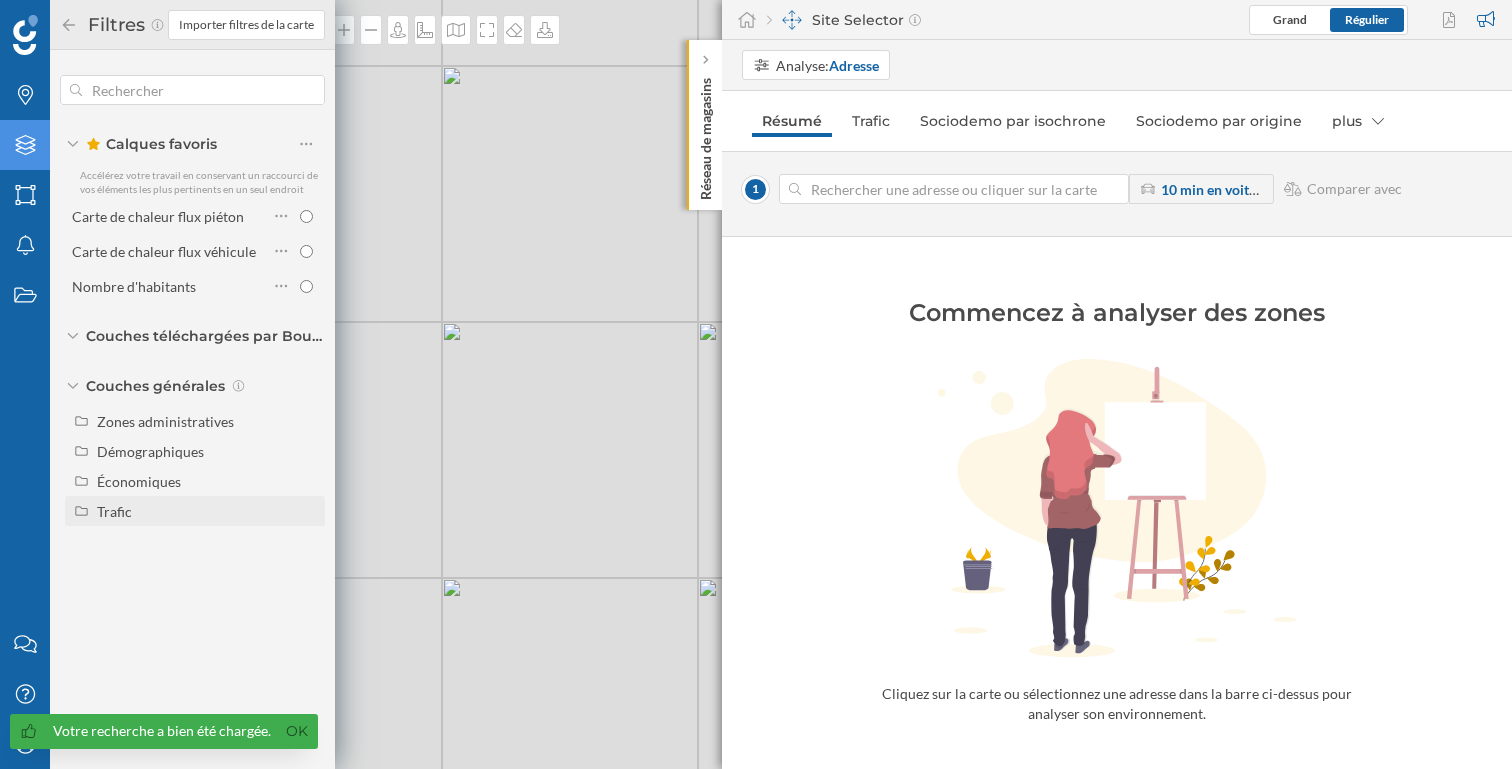 click on "Trafic" at bounding box center [207, 511] 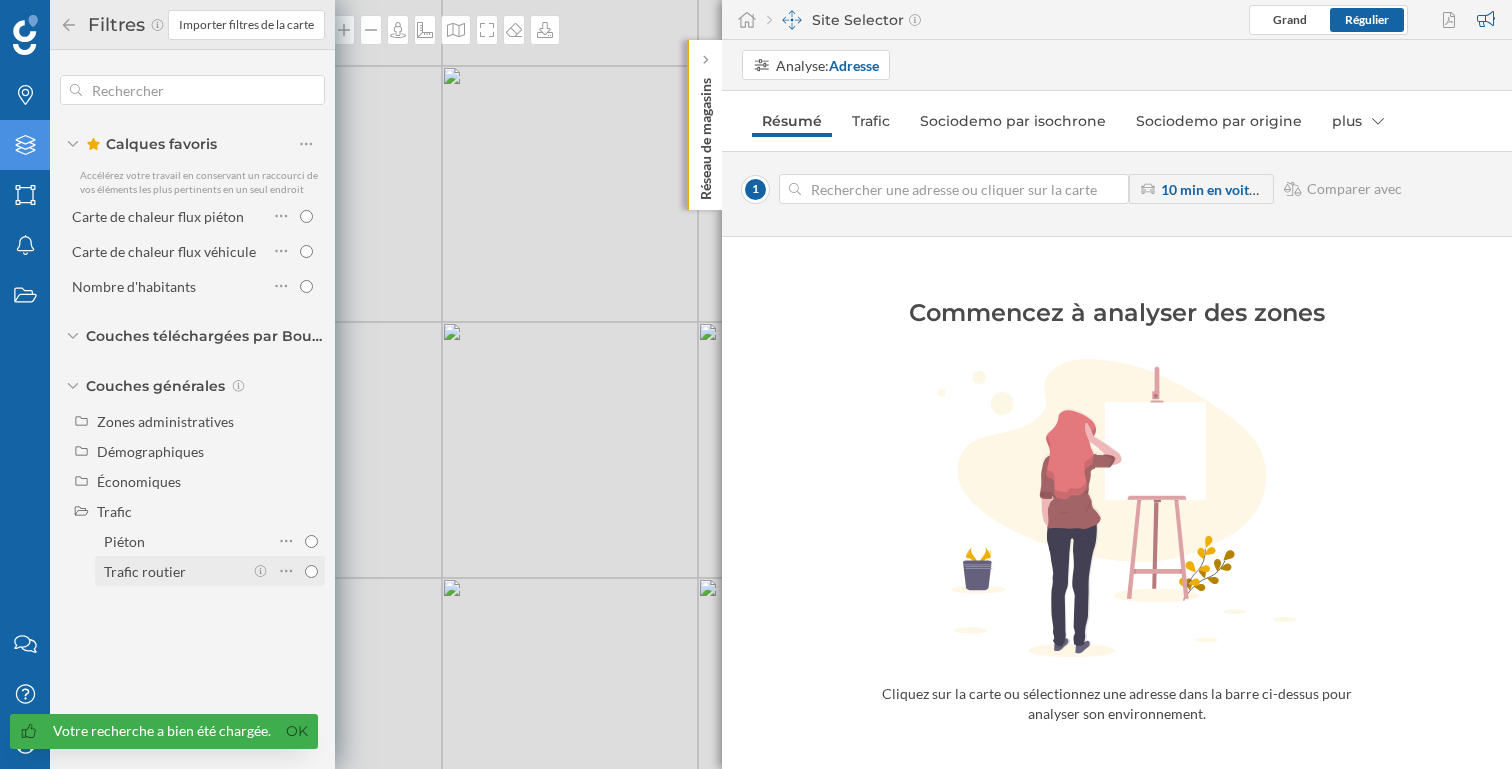 click on "Trafic routier" at bounding box center (311, 571) 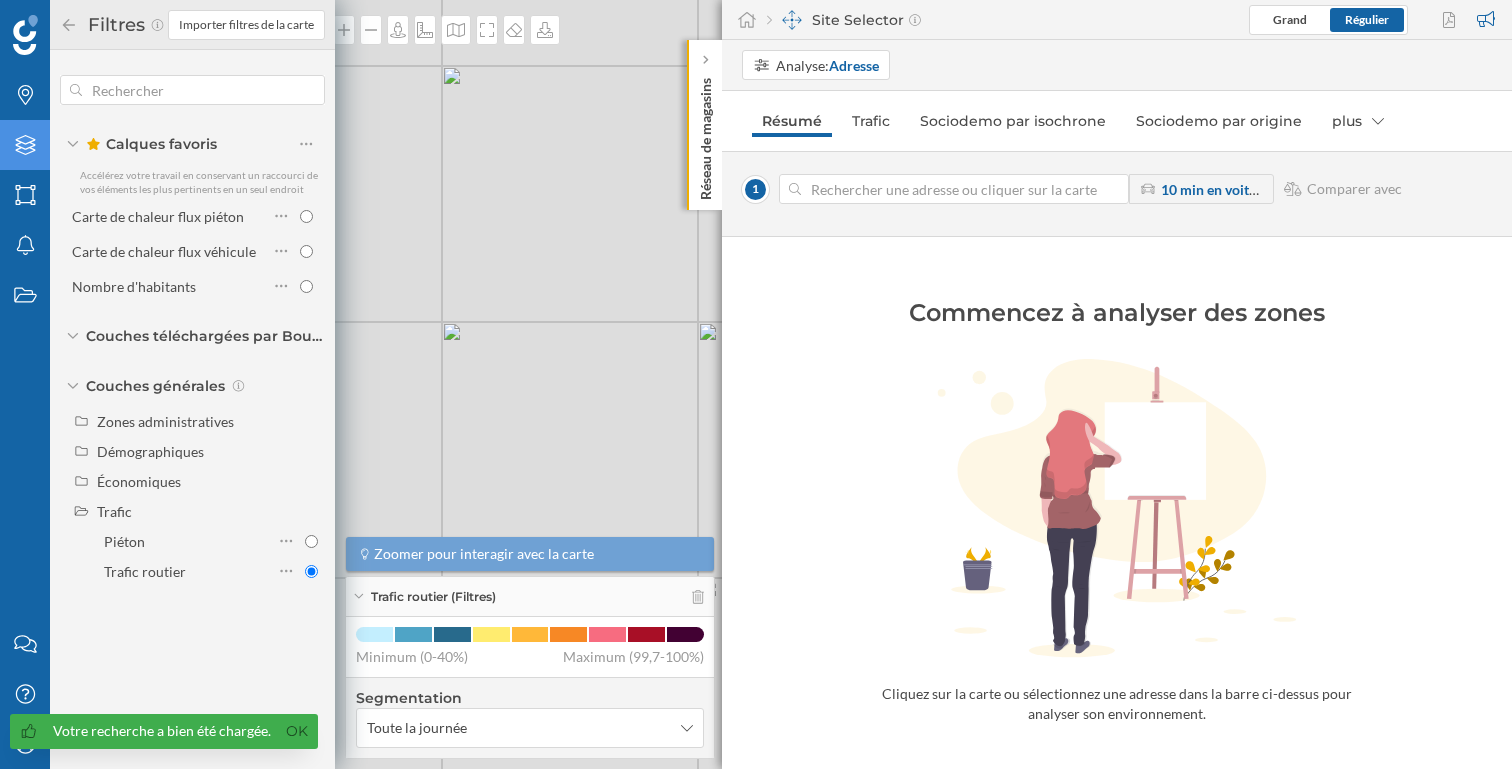 click 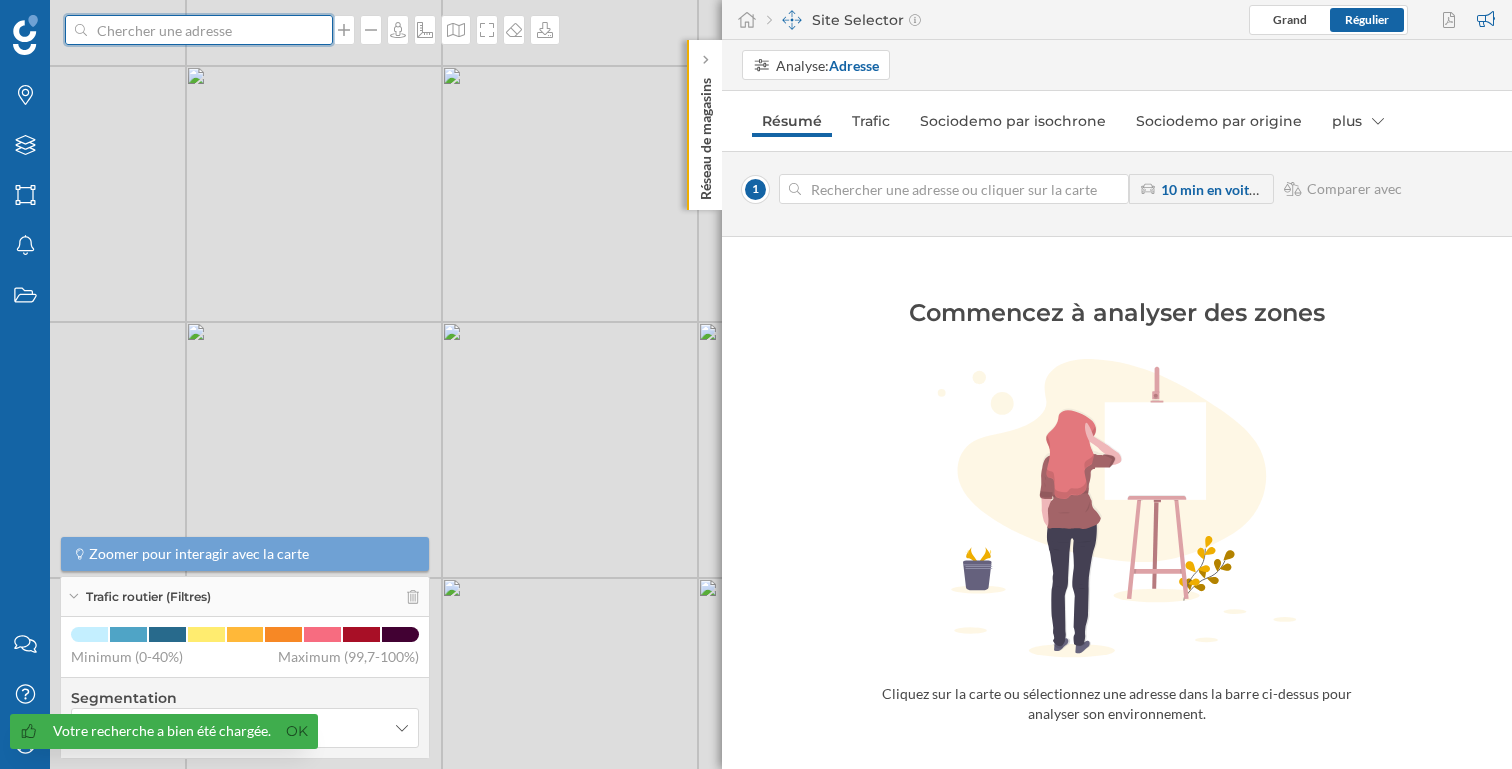 click at bounding box center (199, 30) 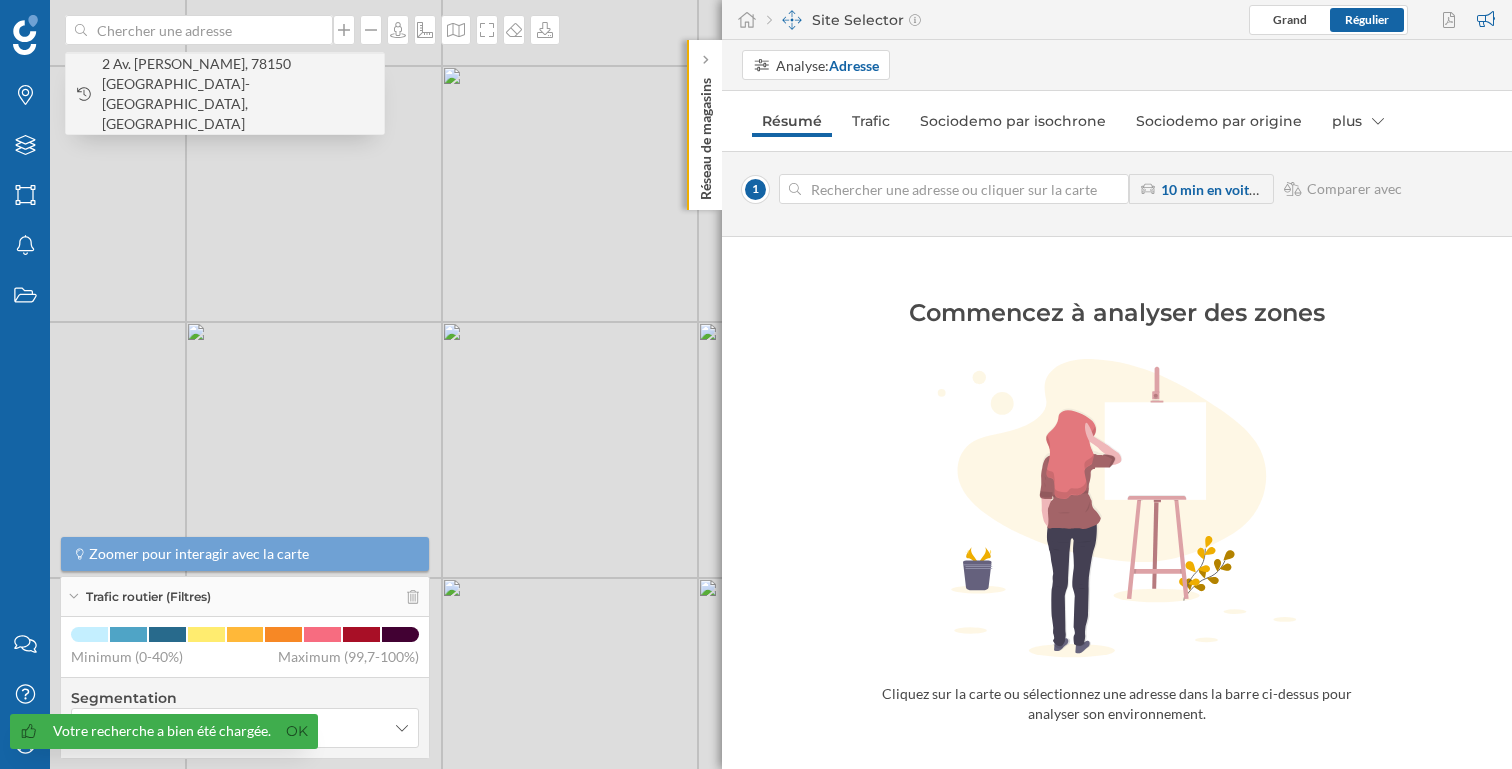 click on "2 Av. [PERSON_NAME], 78150 [GEOGRAPHIC_DATA]-[GEOGRAPHIC_DATA], [GEOGRAPHIC_DATA]" at bounding box center [238, 94] 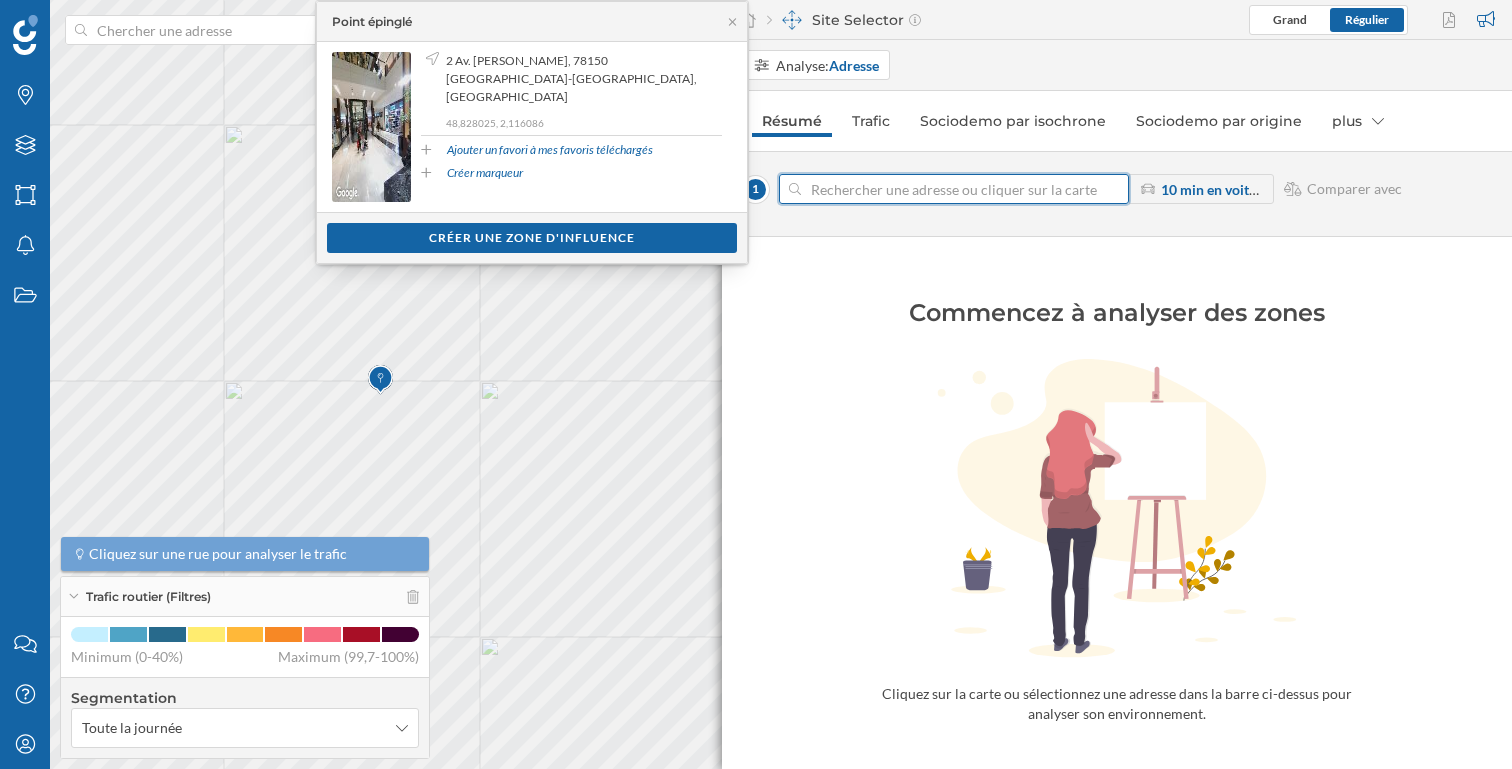 click at bounding box center [954, 189] 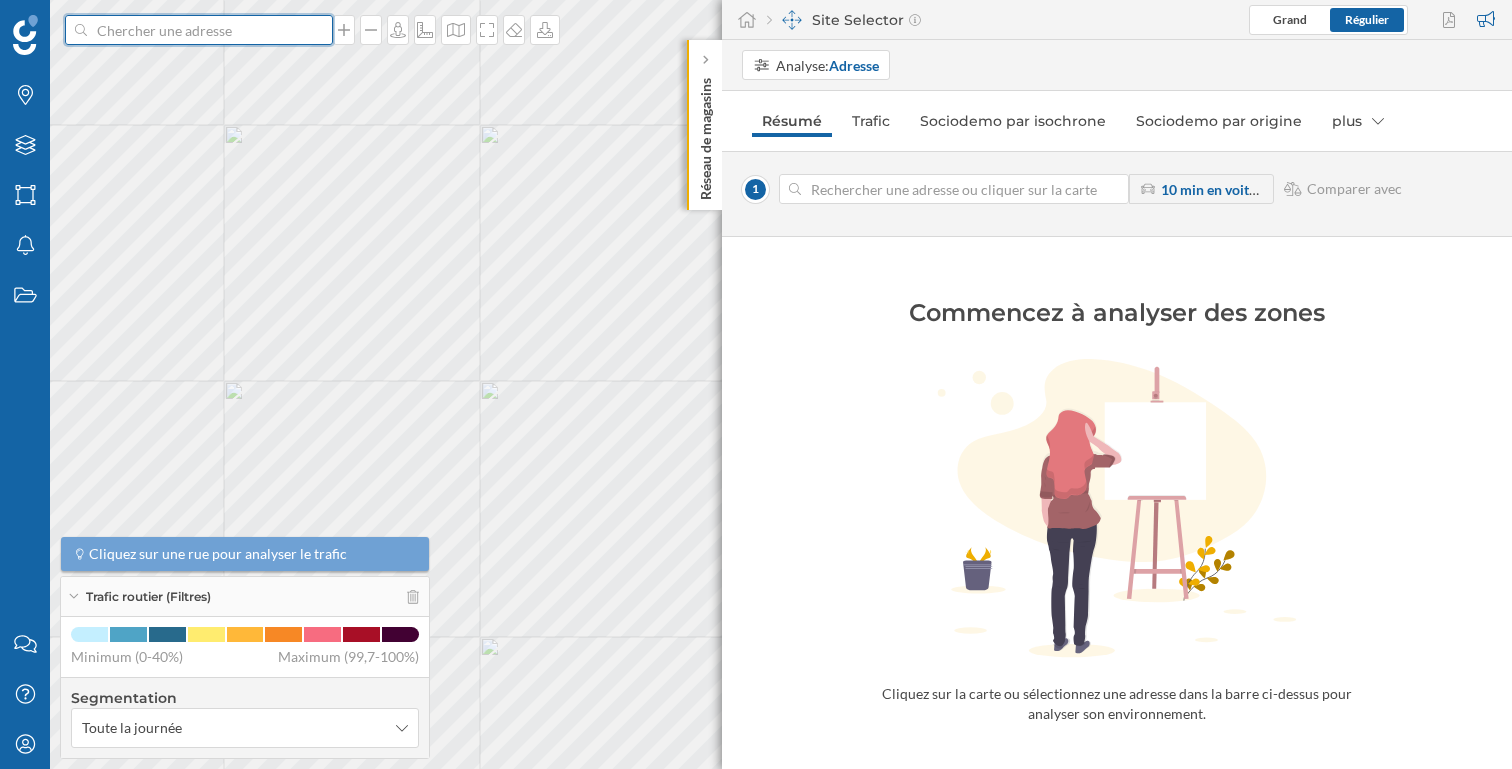 click at bounding box center (199, 30) 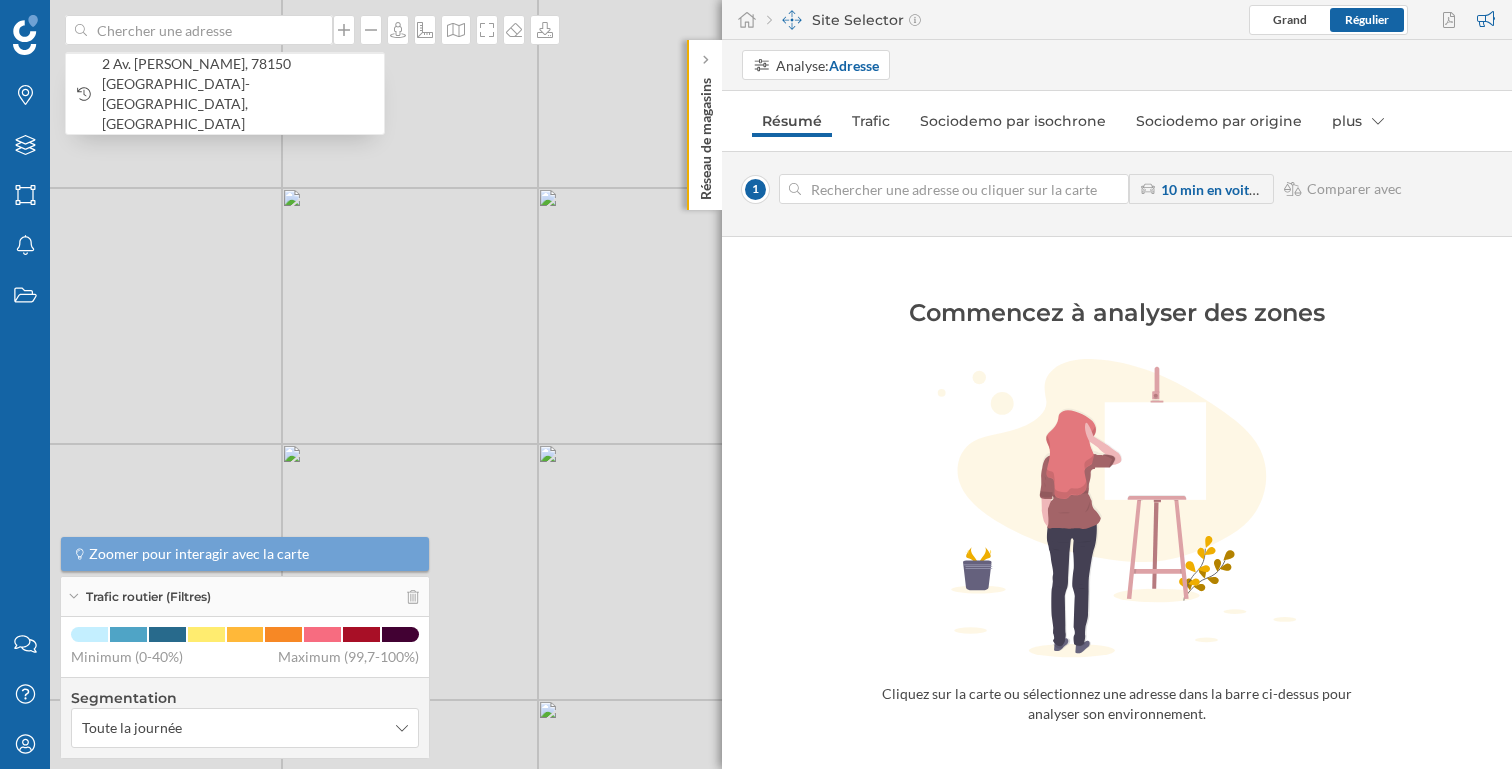 drag, startPoint x: 280, startPoint y: 281, endPoint x: 583, endPoint y: 488, distance: 366.95776 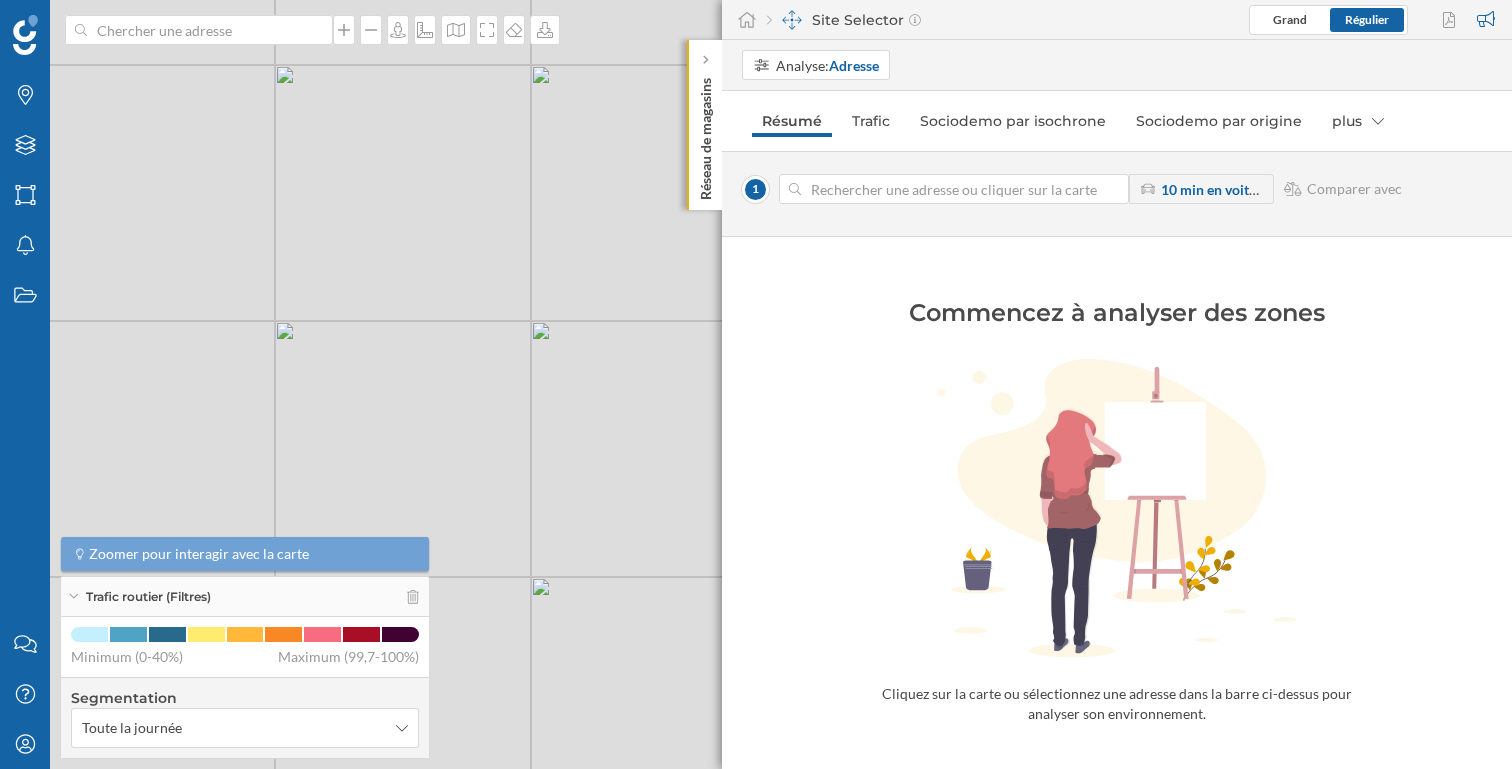 drag, startPoint x: 413, startPoint y: 232, endPoint x: 621, endPoint y: 566, distance: 393.47174 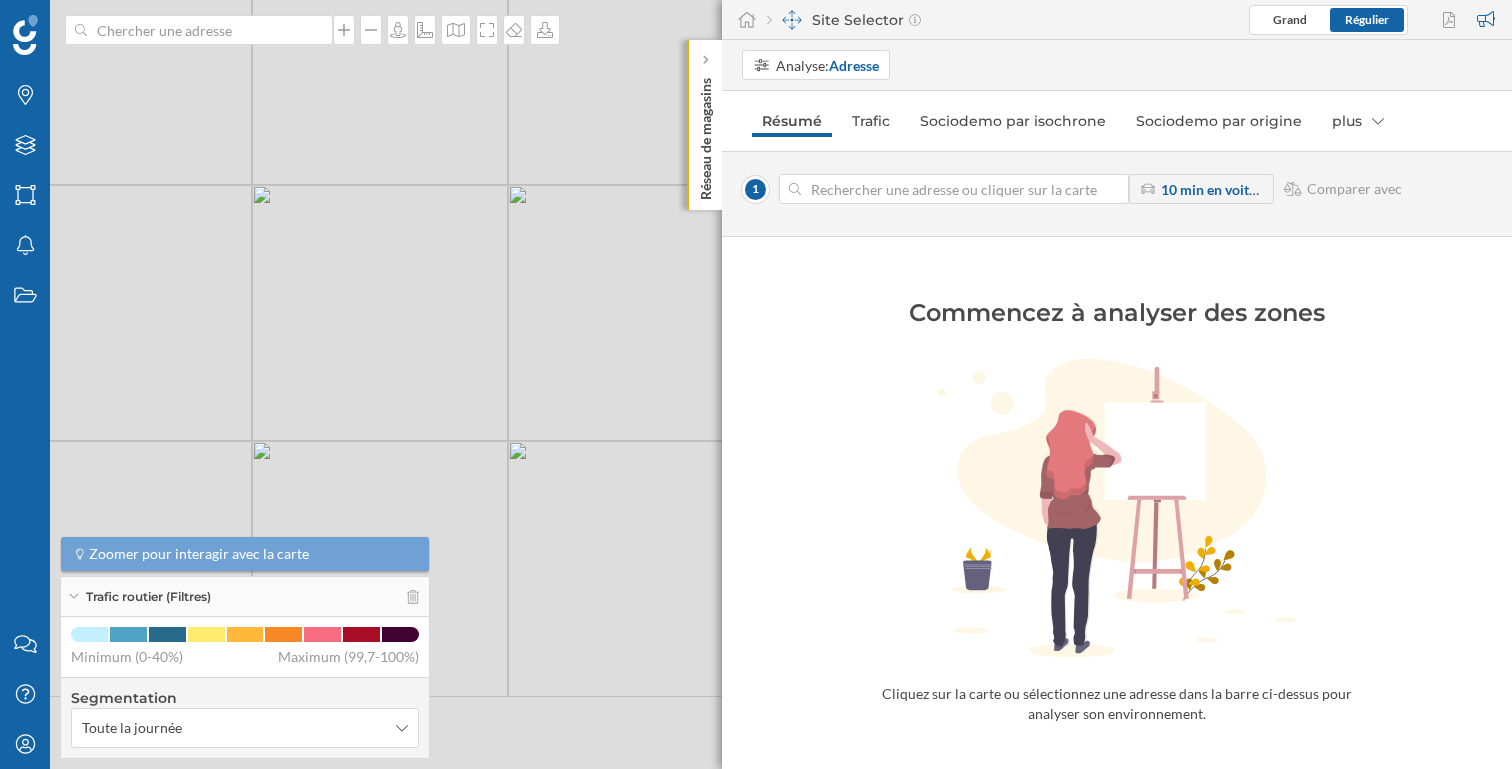 drag, startPoint x: 425, startPoint y: 420, endPoint x: 276, endPoint y: 346, distance: 166.36406 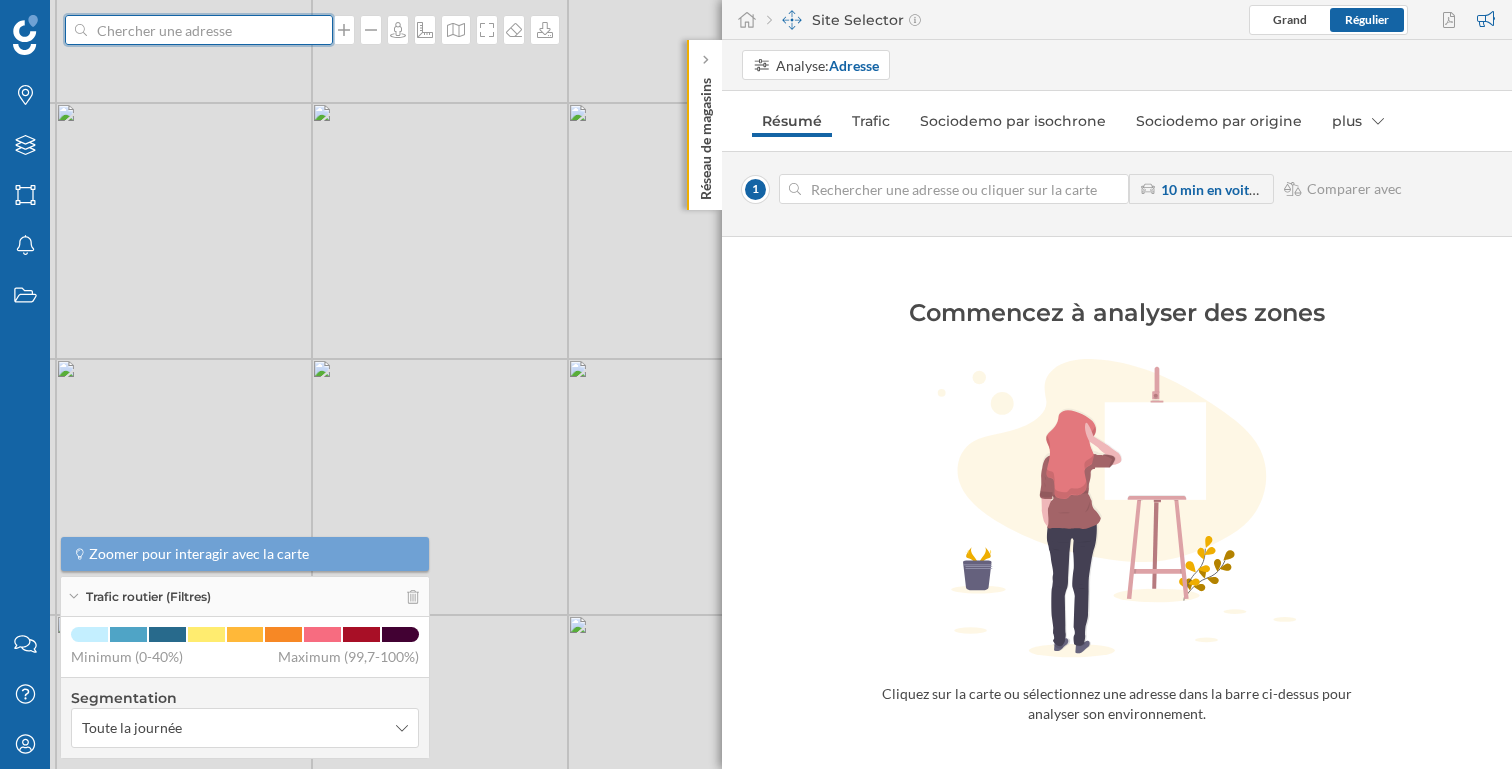 click at bounding box center [199, 30] 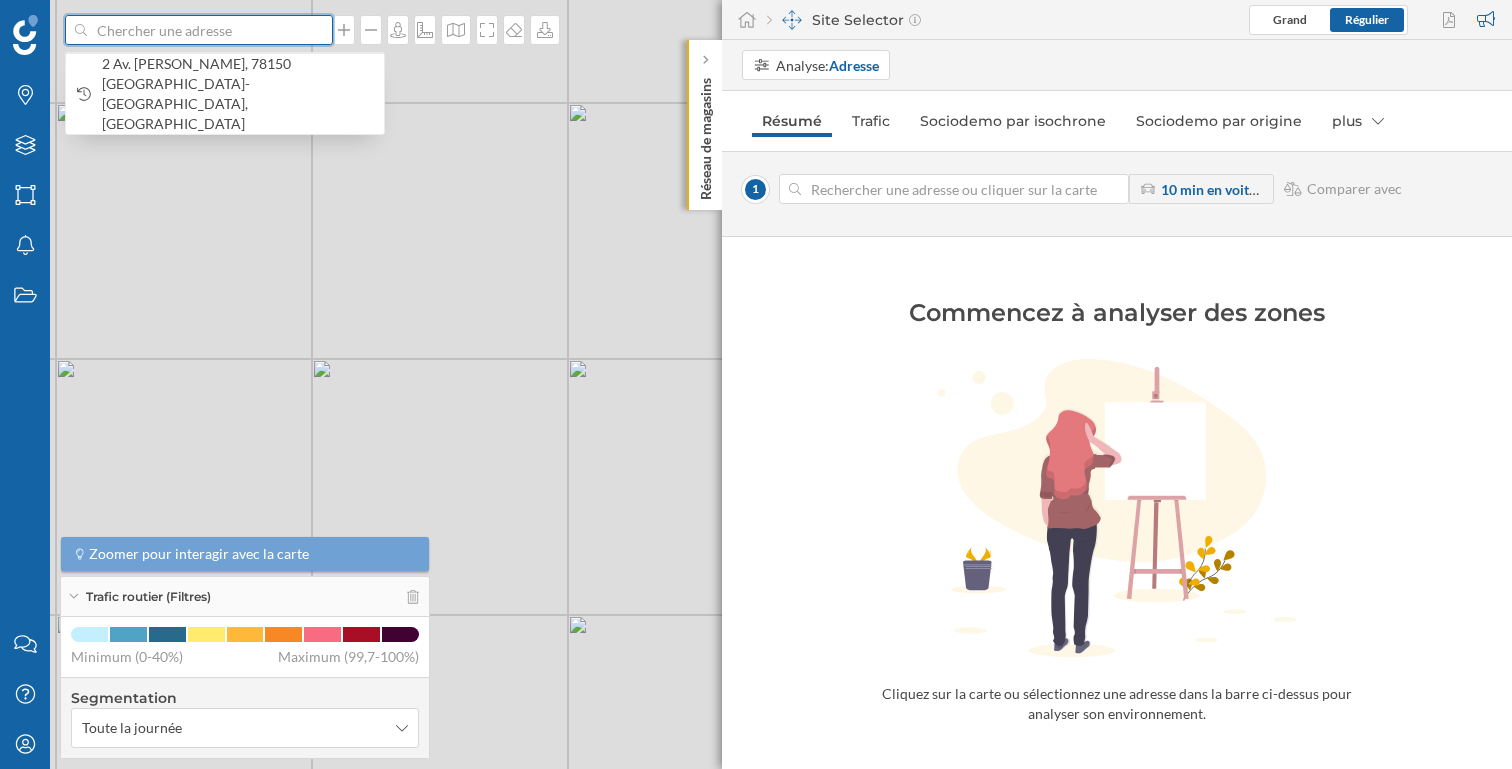 click at bounding box center [199, 30] 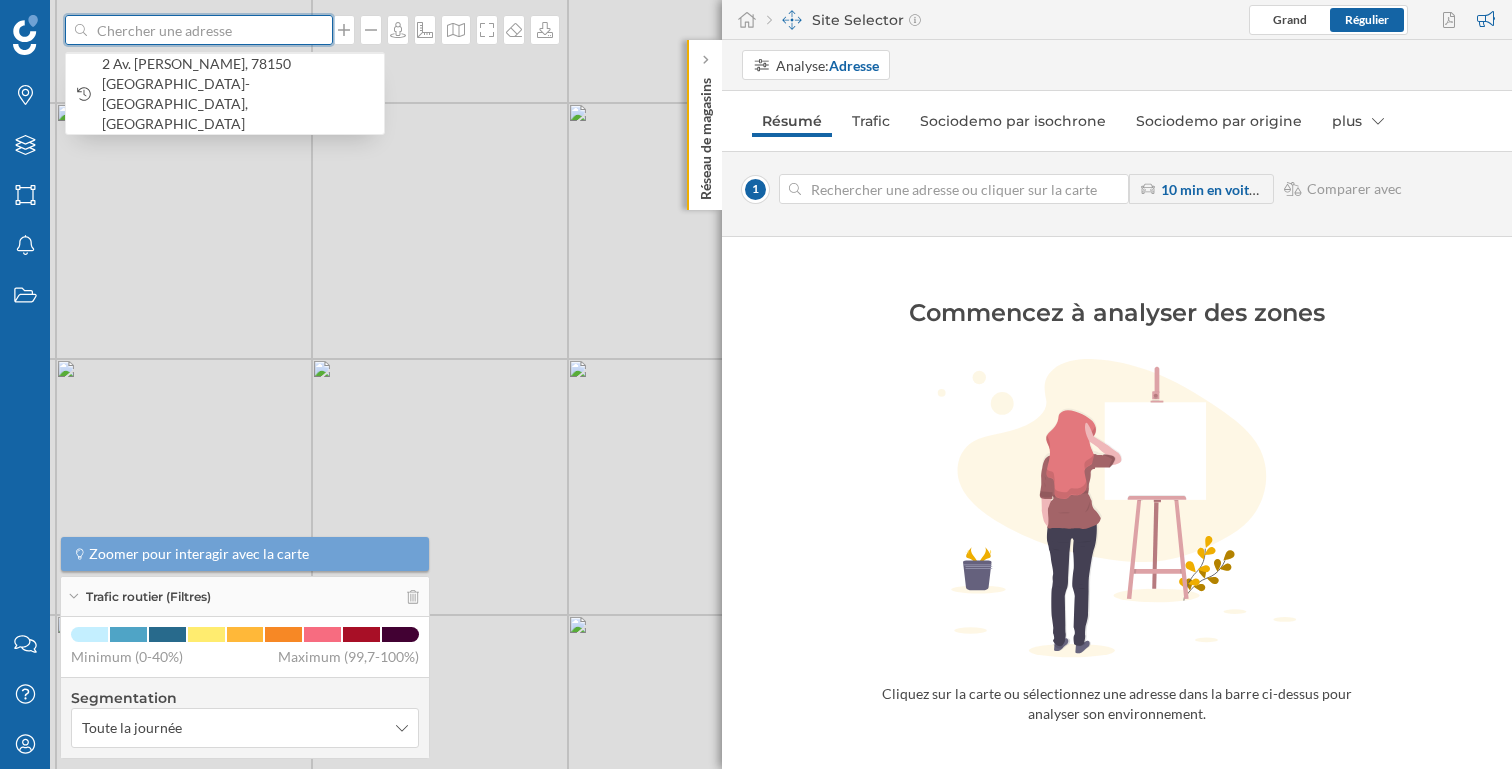 type on "a" 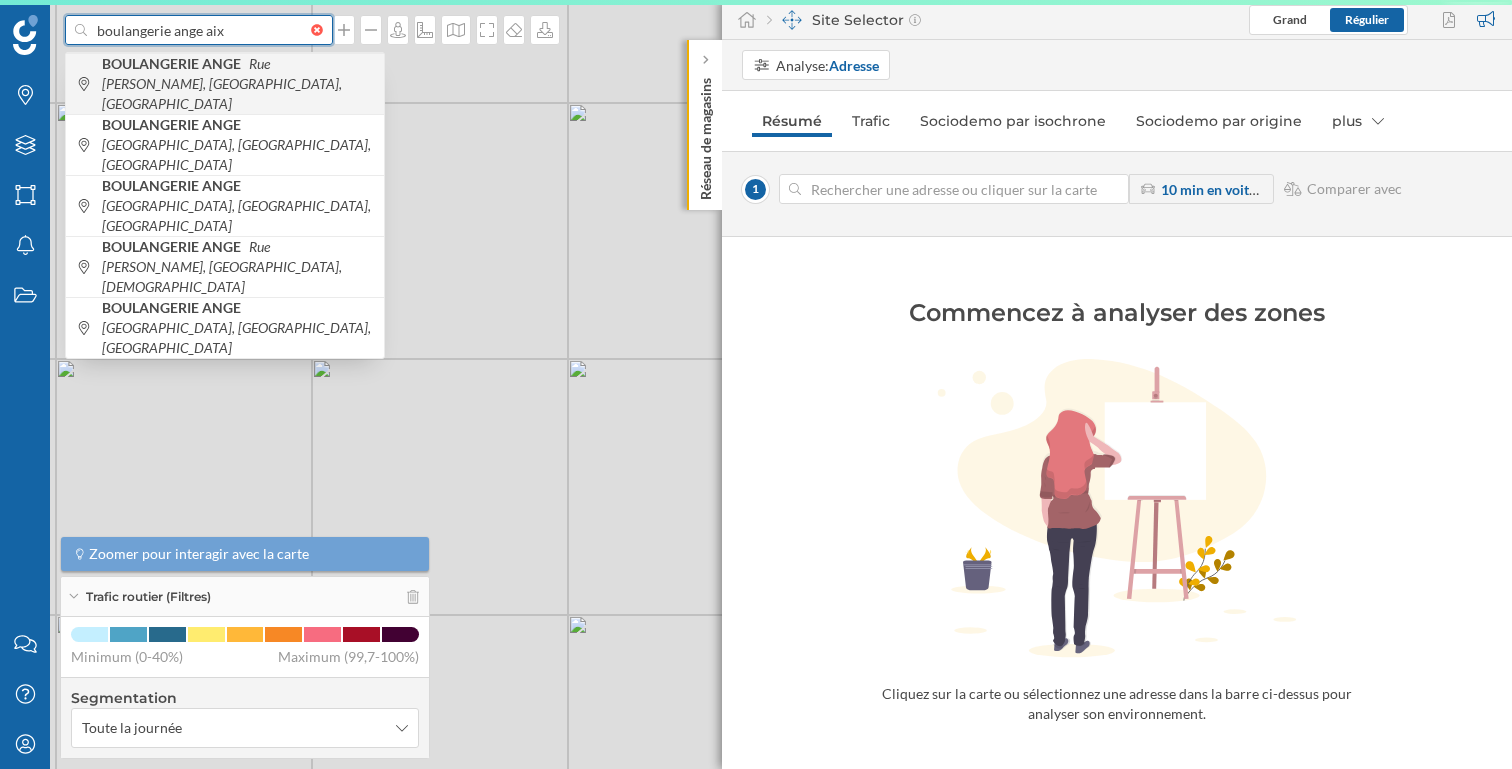 type on "boulangerie ange aix" 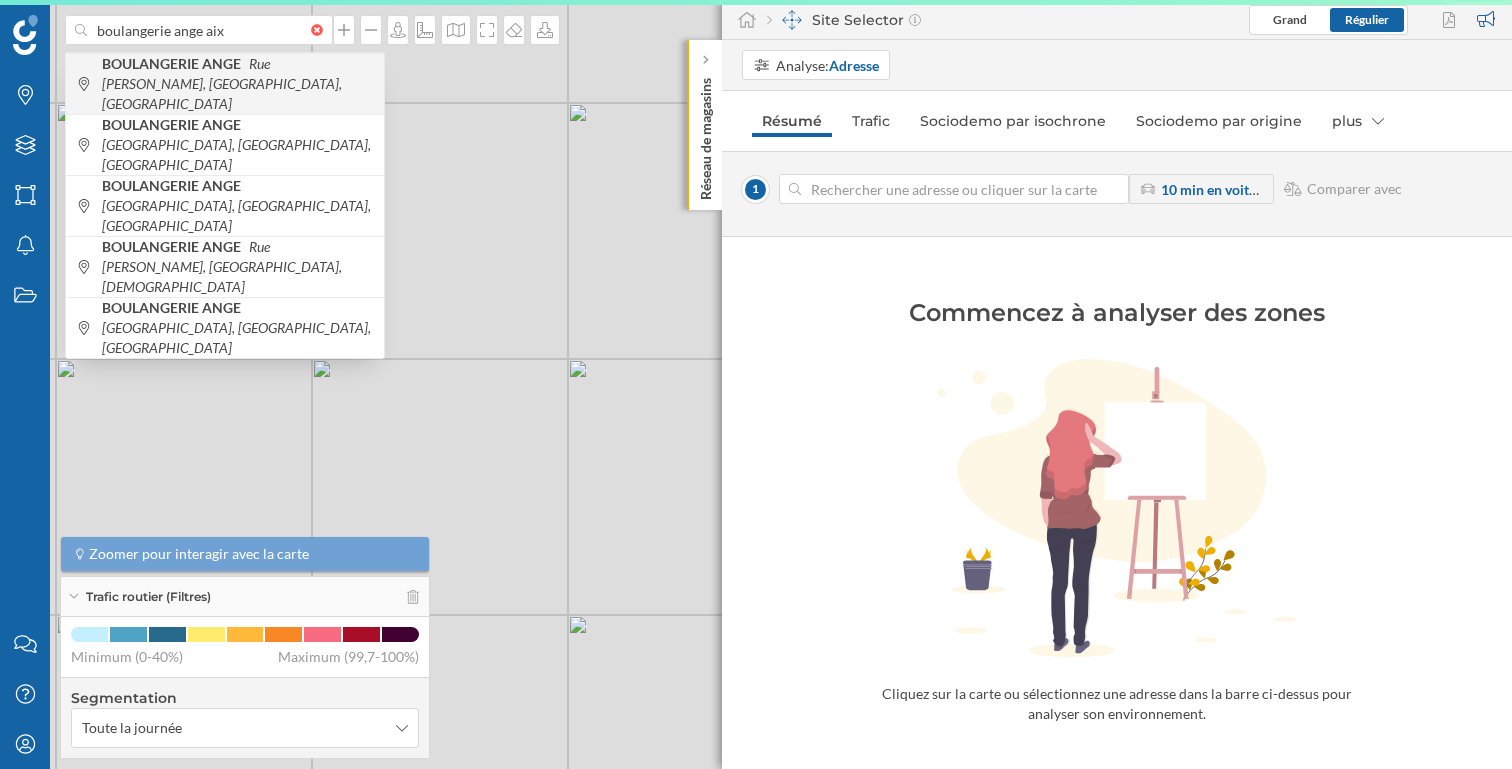 click on "BOULANGERIE ANGE   Rue [PERSON_NAME], [GEOGRAPHIC_DATA], [GEOGRAPHIC_DATA]" at bounding box center [238, 84] 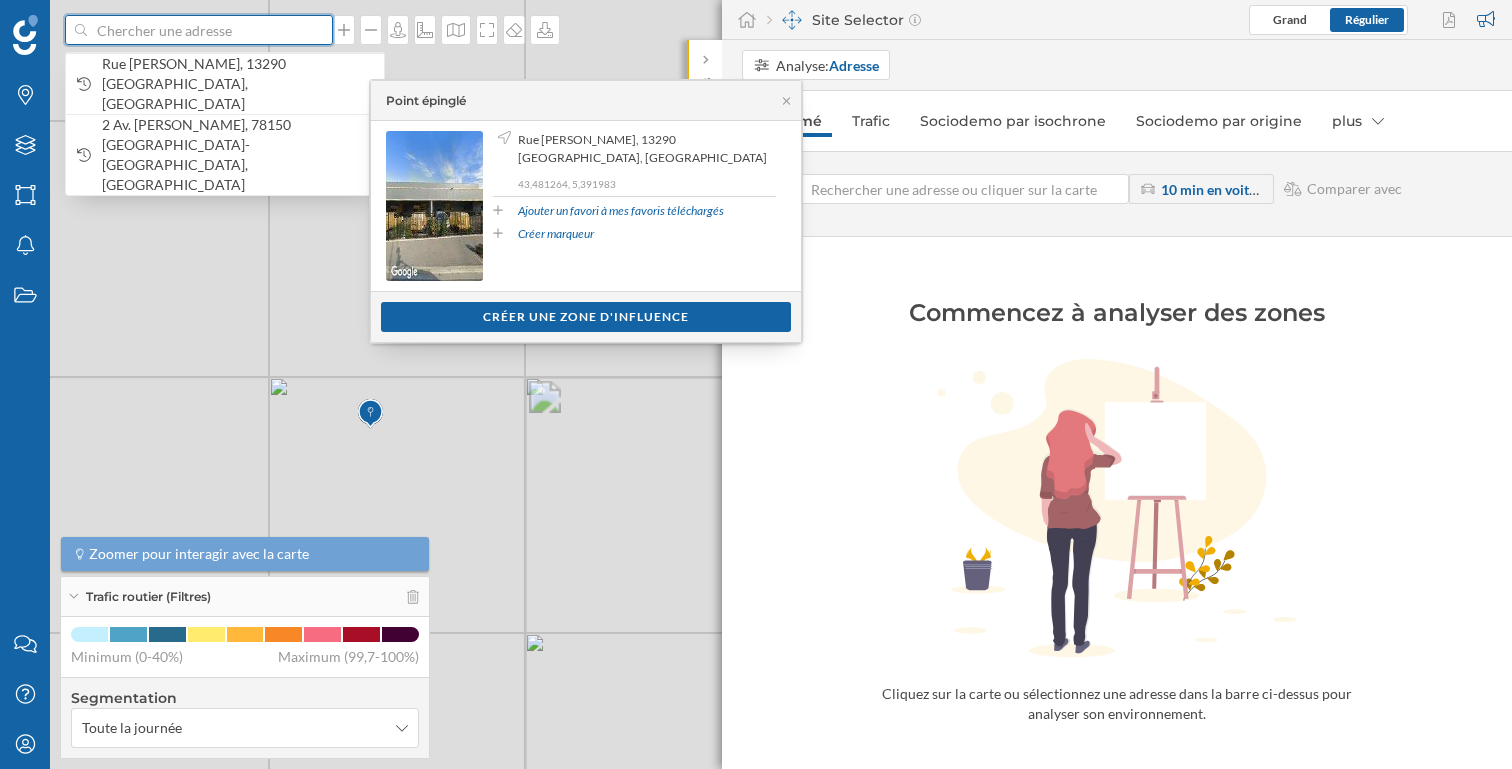 click at bounding box center (199, 30) 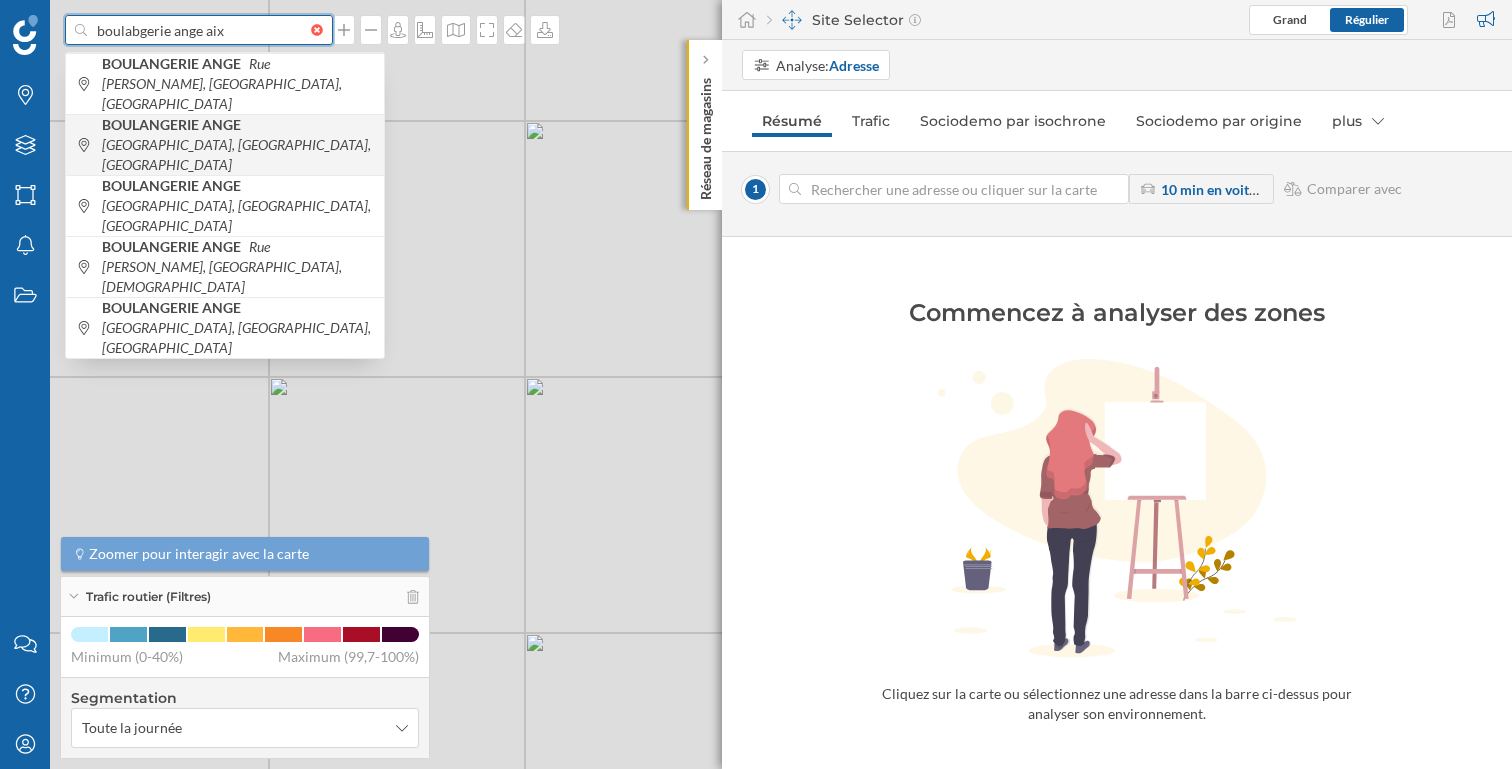 type on "boulabgerie ange aix" 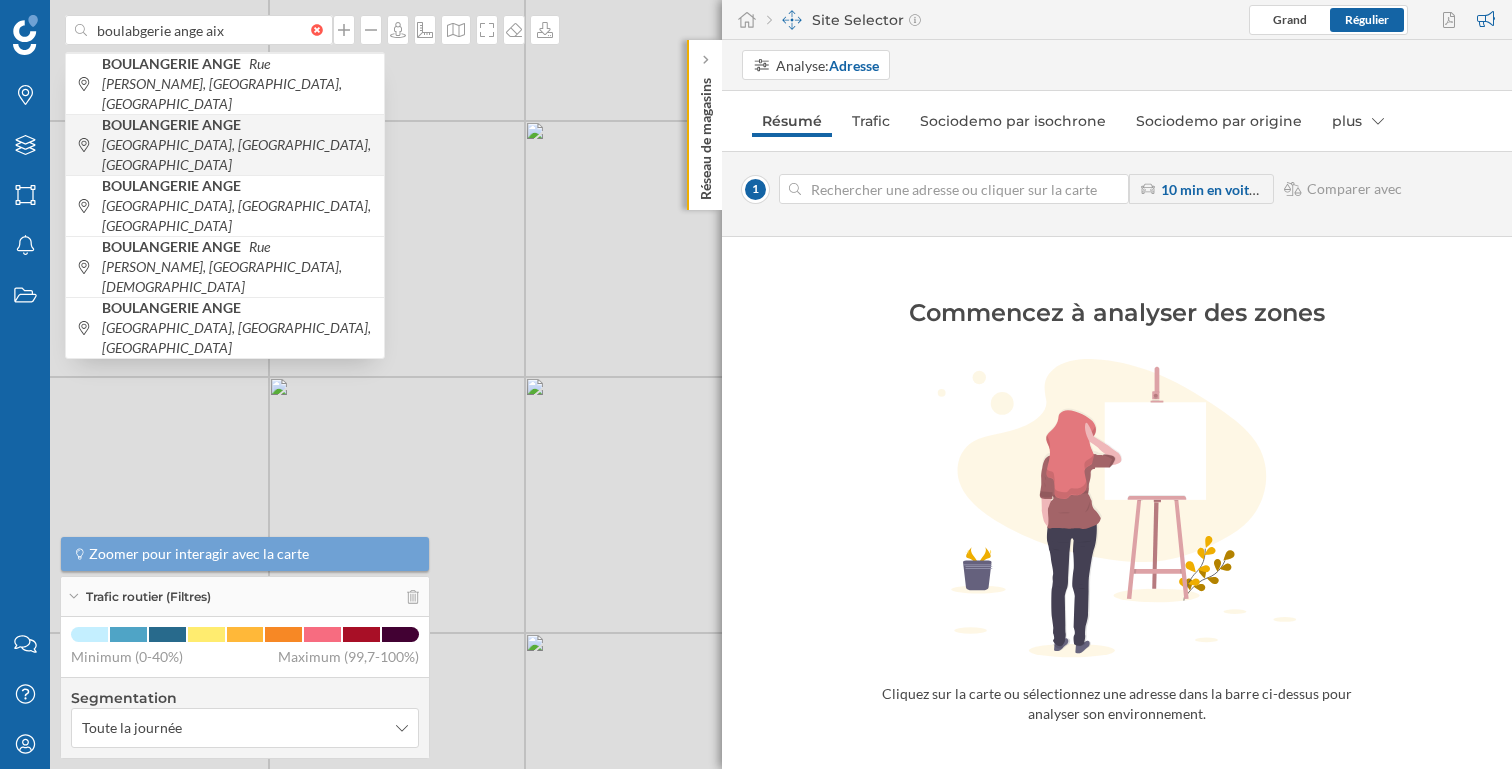 click on "BOULANGERIE [GEOGRAPHIC_DATA], [GEOGRAPHIC_DATA], [GEOGRAPHIC_DATA]" at bounding box center (238, 145) 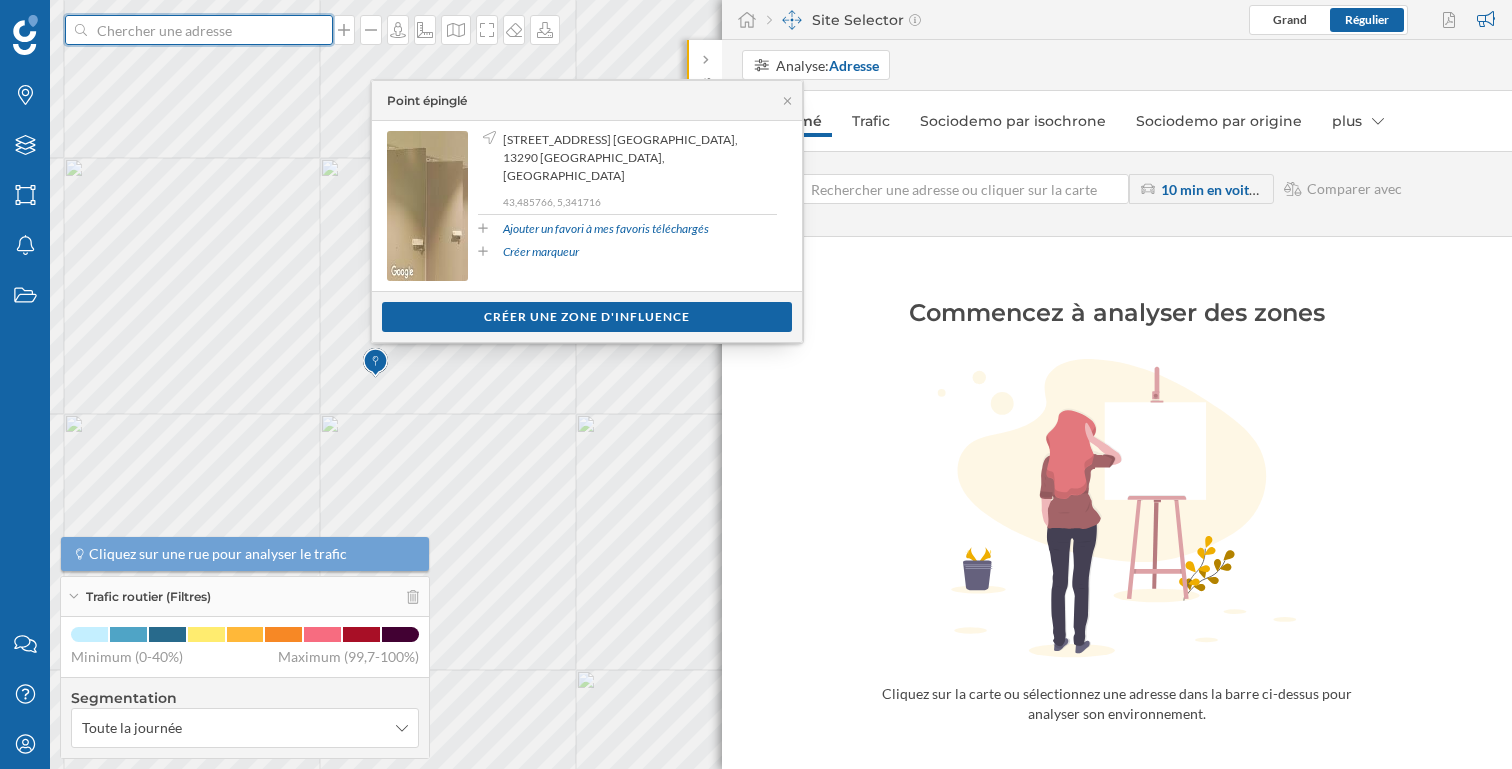 click at bounding box center (199, 30) 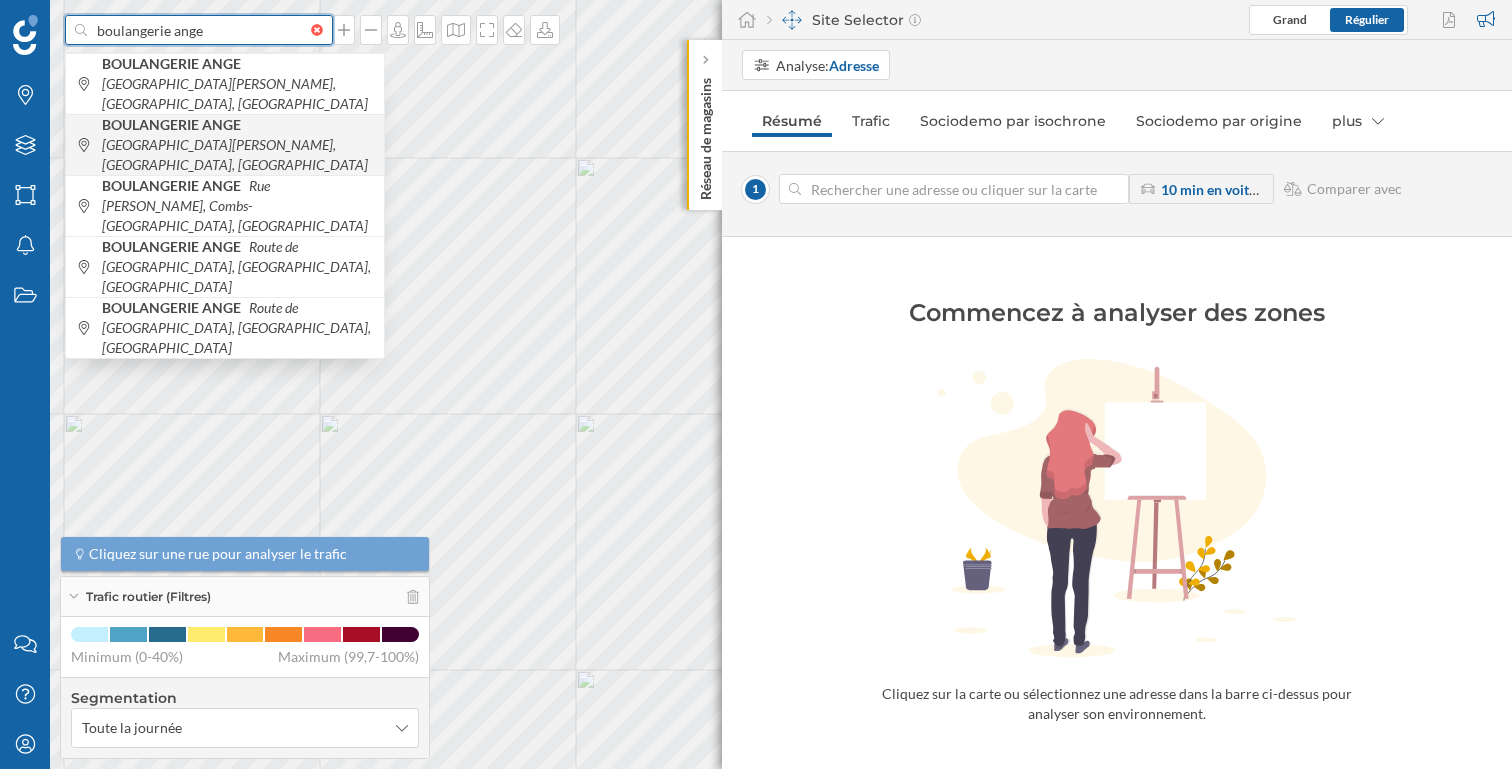 type on "boulangerie ange" 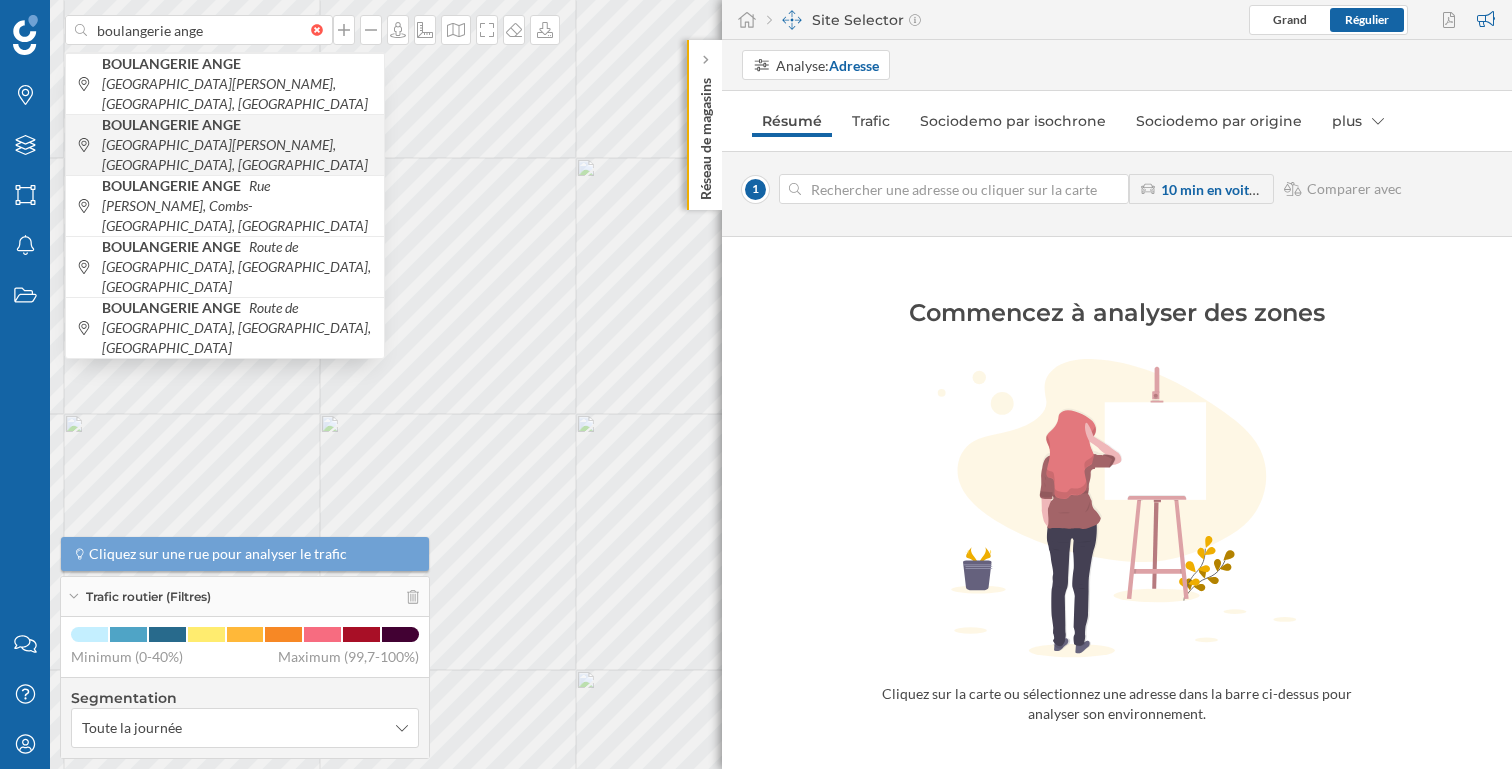 click on "[GEOGRAPHIC_DATA][PERSON_NAME], [GEOGRAPHIC_DATA], [GEOGRAPHIC_DATA]" at bounding box center (235, 154) 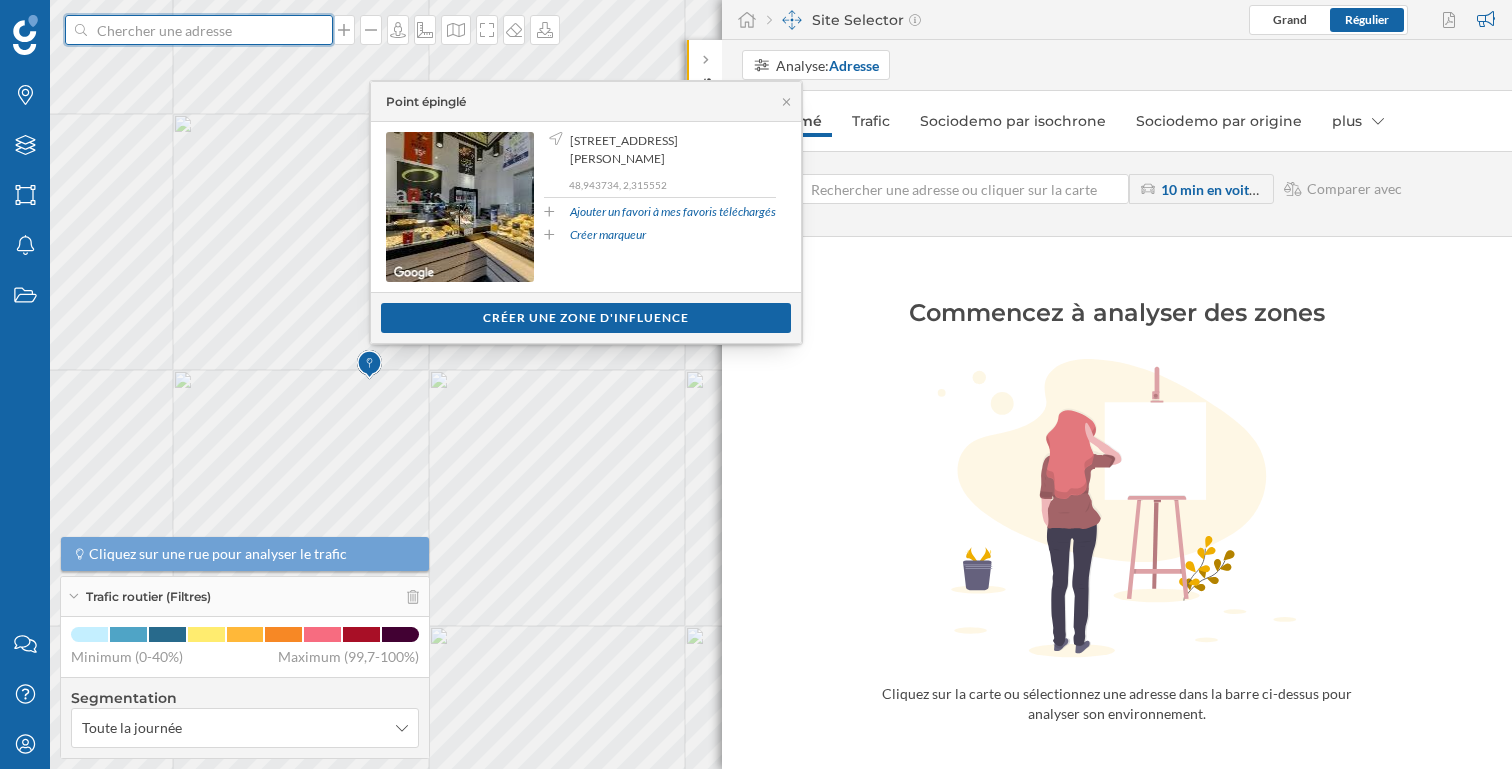 click at bounding box center [199, 30] 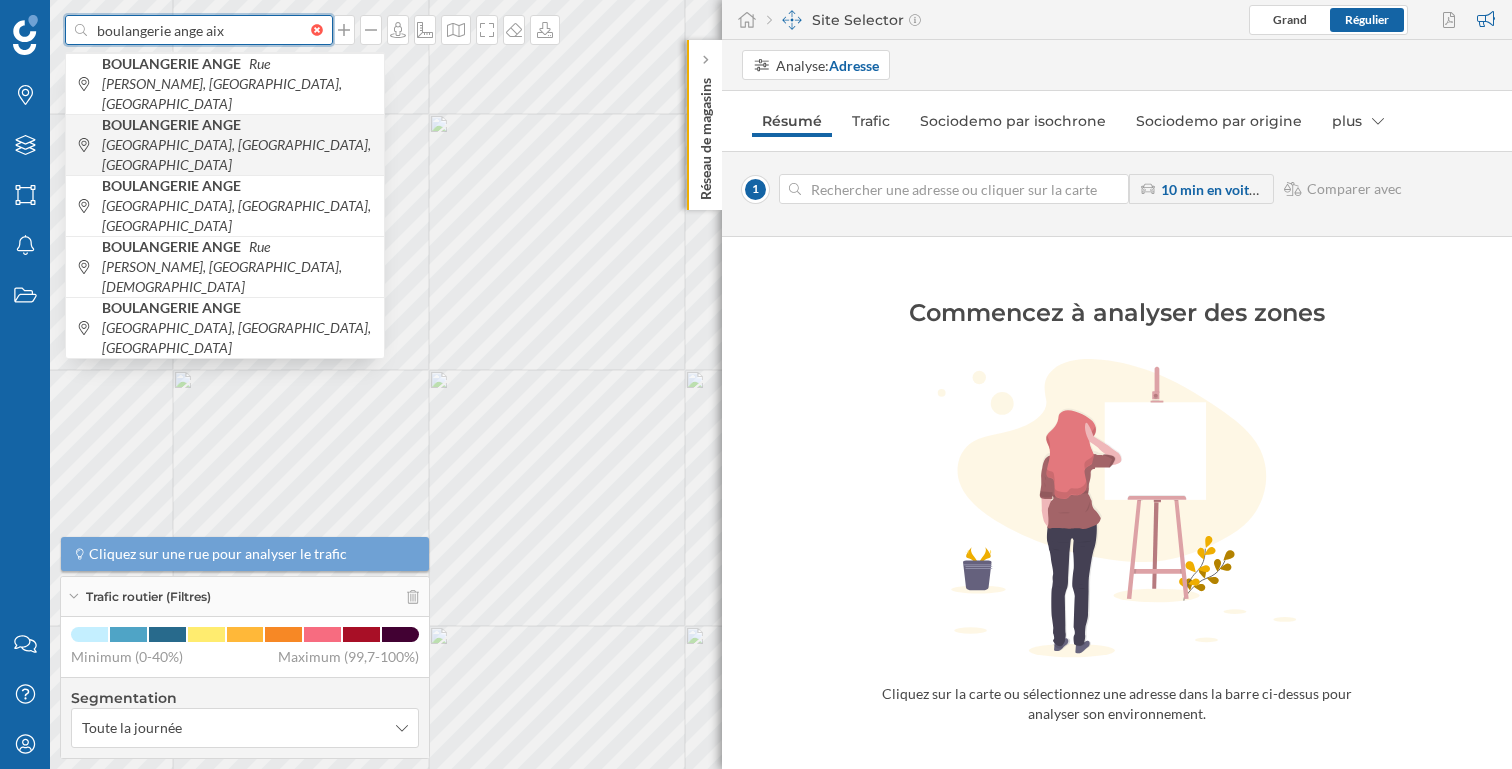 type on "boulangerie ange aix" 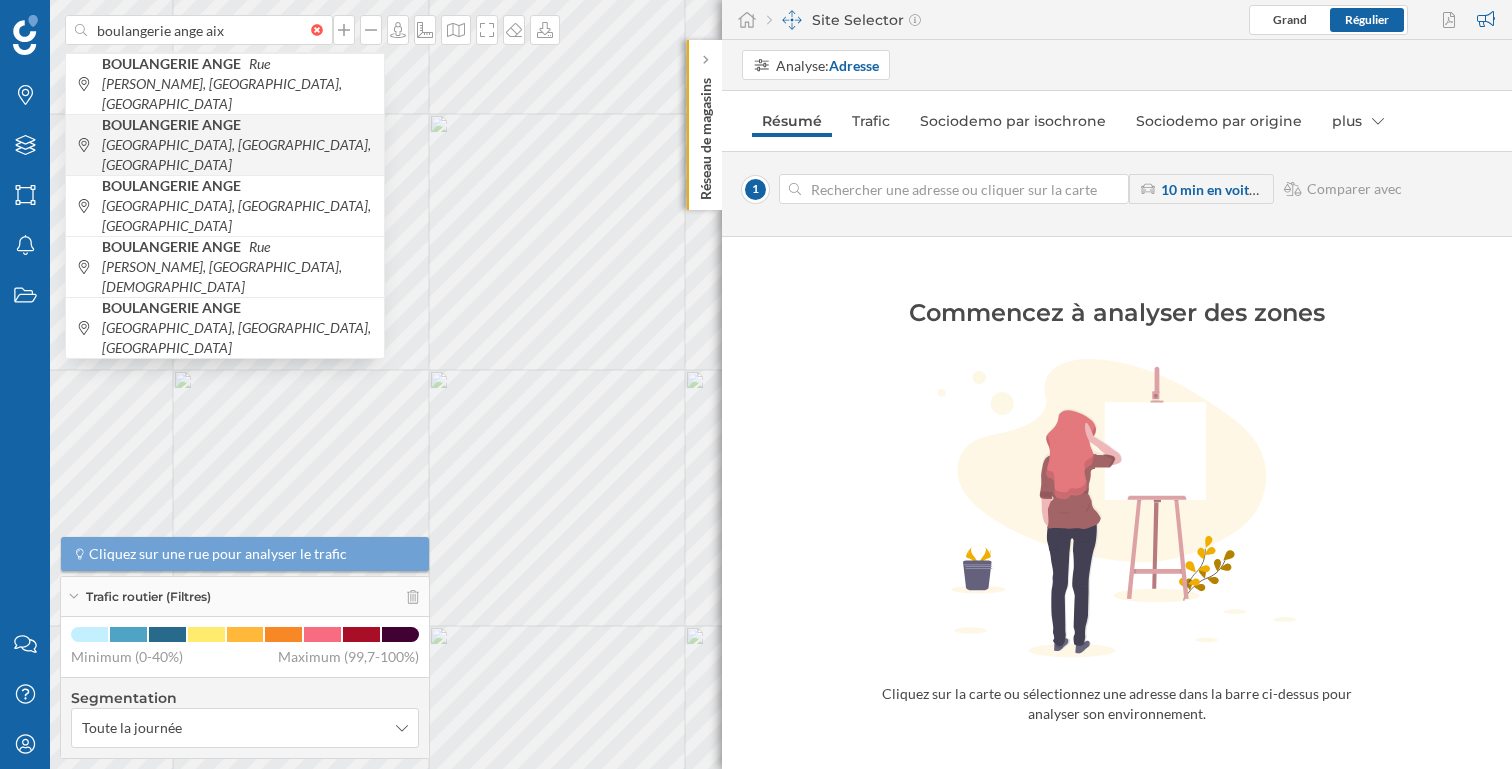 click on "BOULANGERIE [GEOGRAPHIC_DATA], [GEOGRAPHIC_DATA], [GEOGRAPHIC_DATA]" at bounding box center (238, 145) 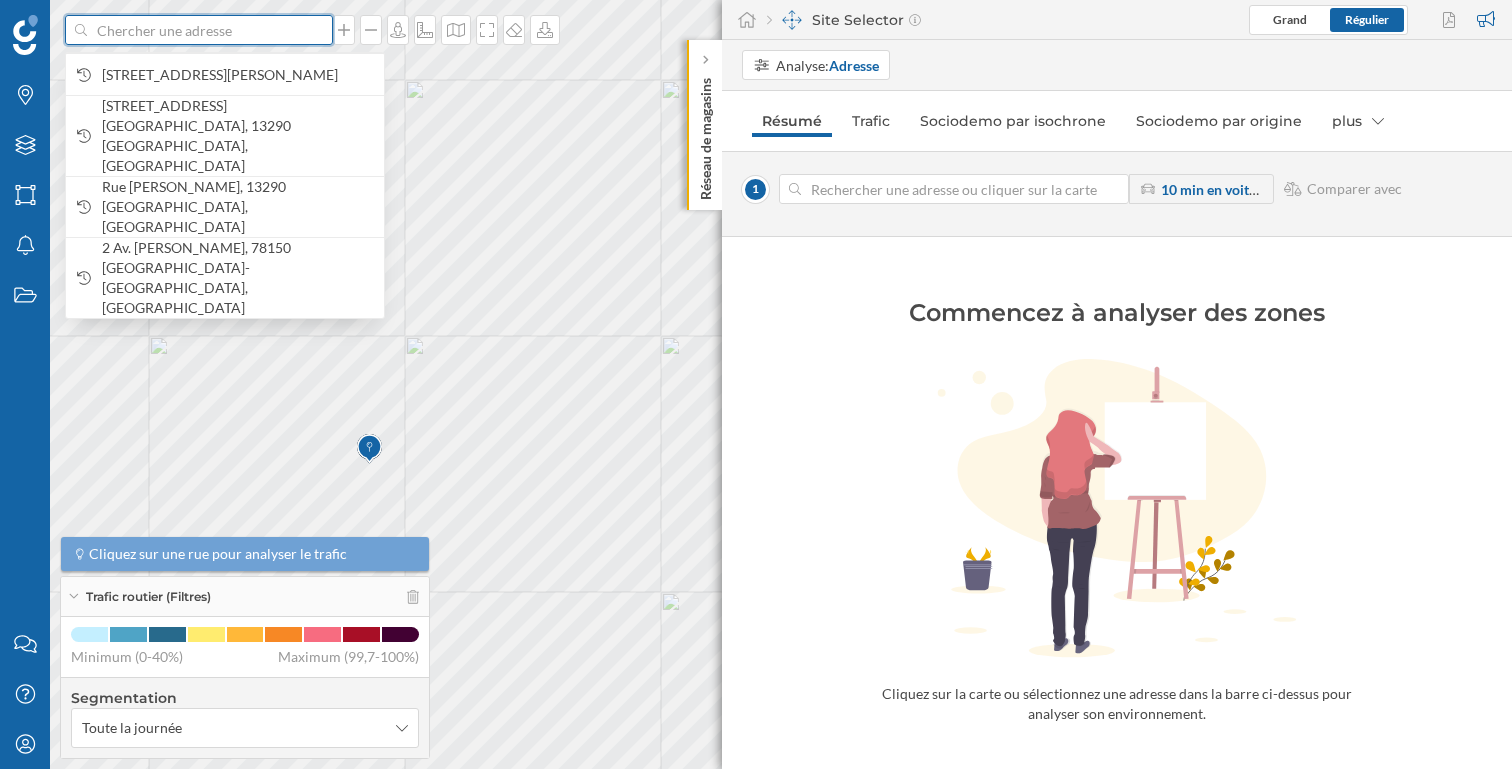 click at bounding box center (199, 30) 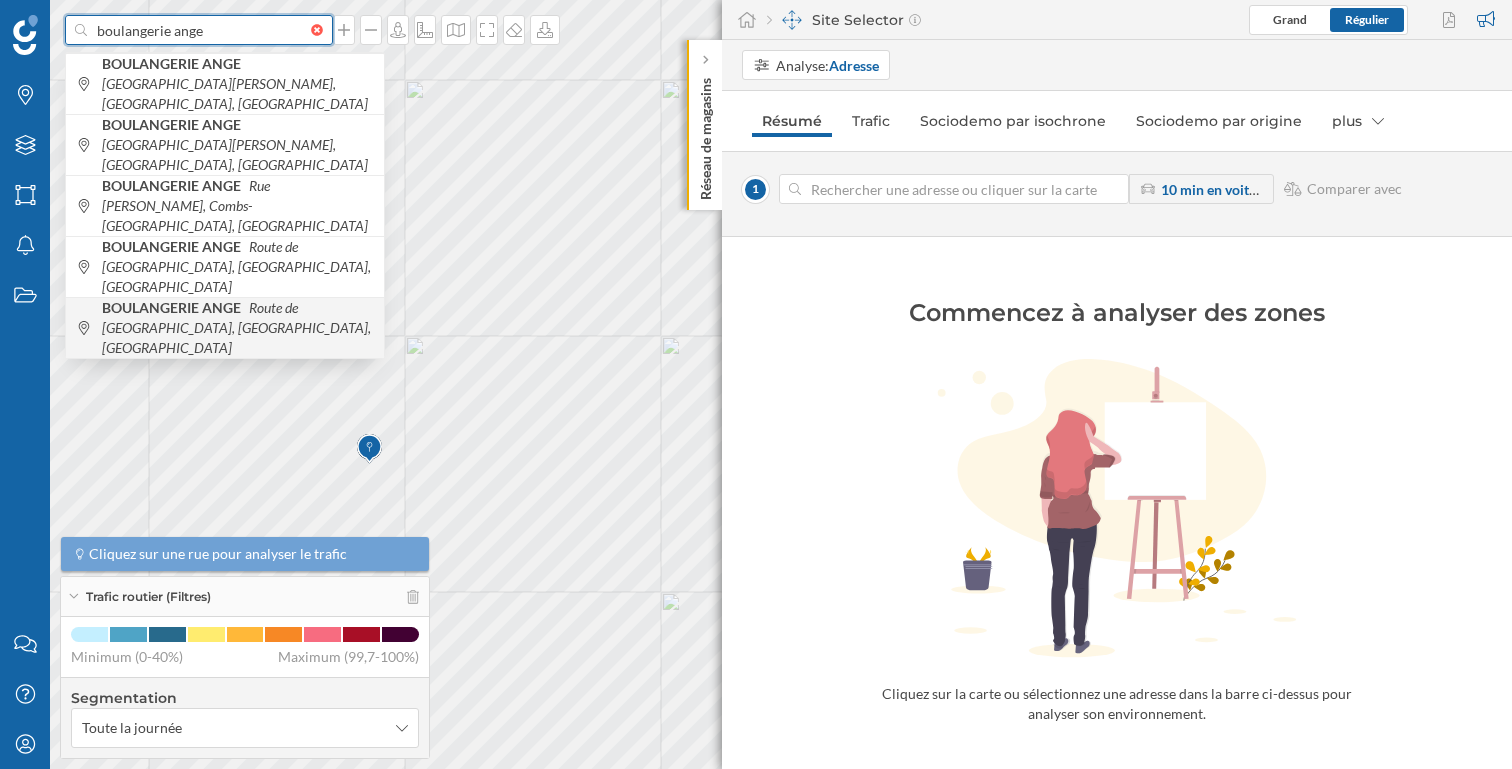 type on "boulangerie ange" 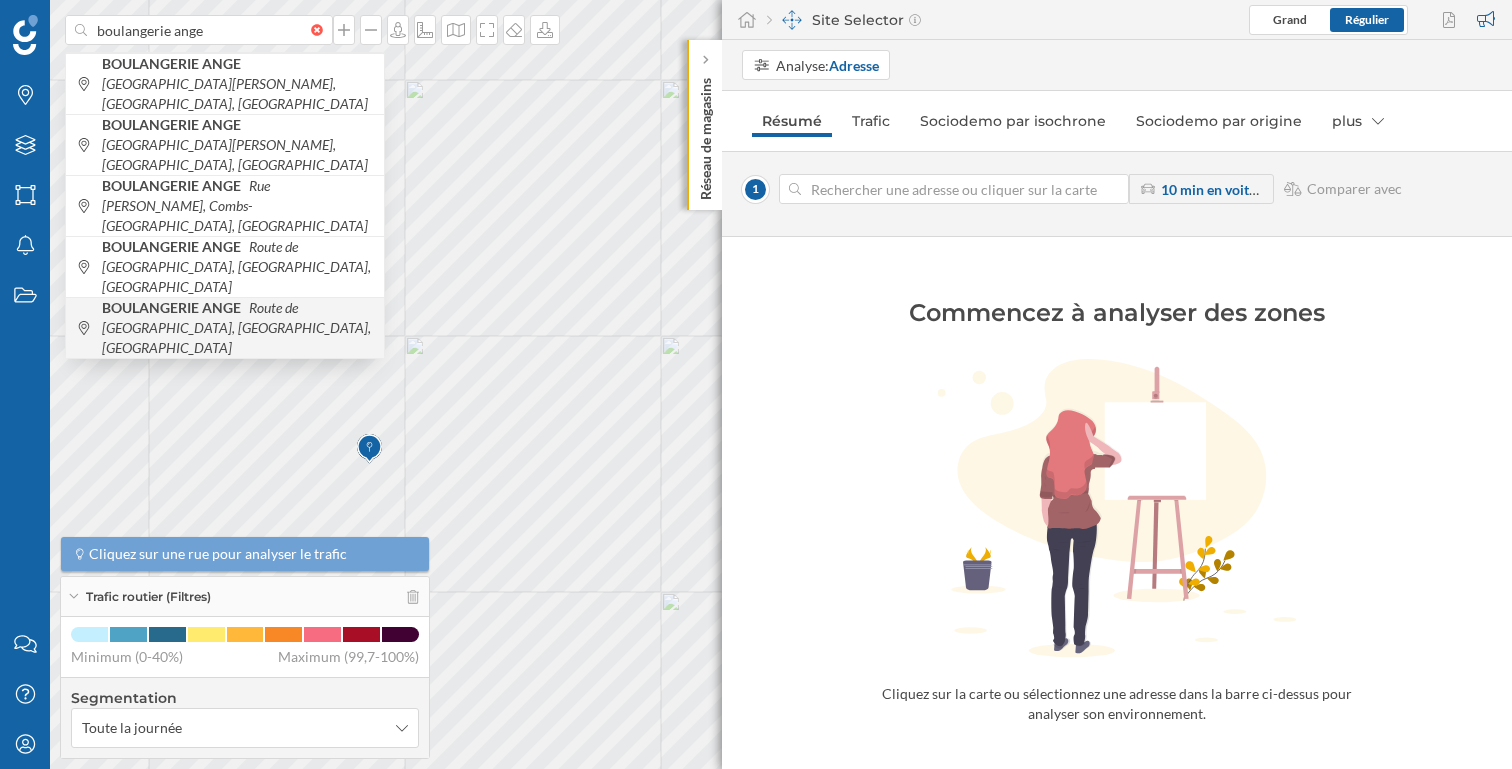 click on "Route de [GEOGRAPHIC_DATA], [GEOGRAPHIC_DATA], [GEOGRAPHIC_DATA]" at bounding box center [236, 327] 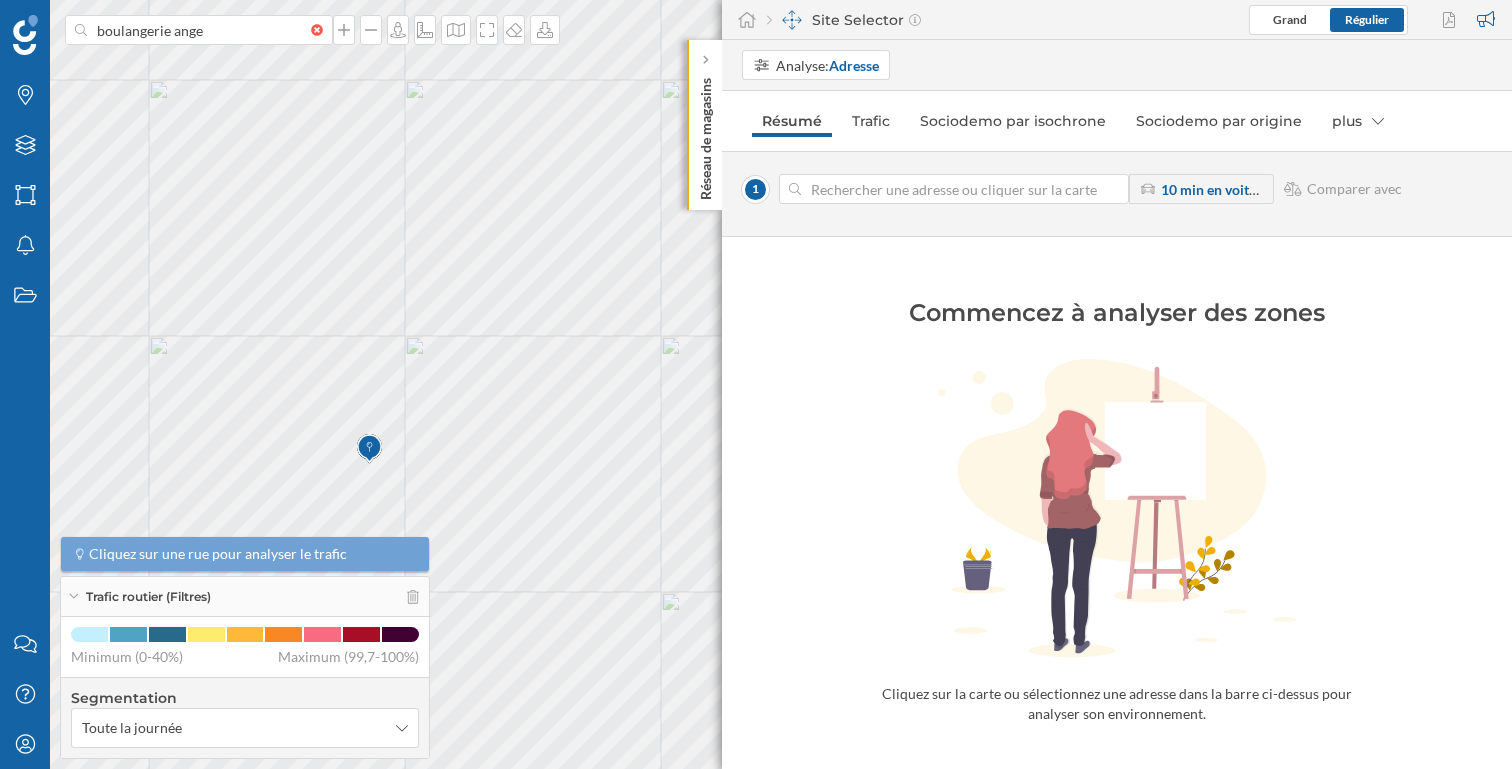 type 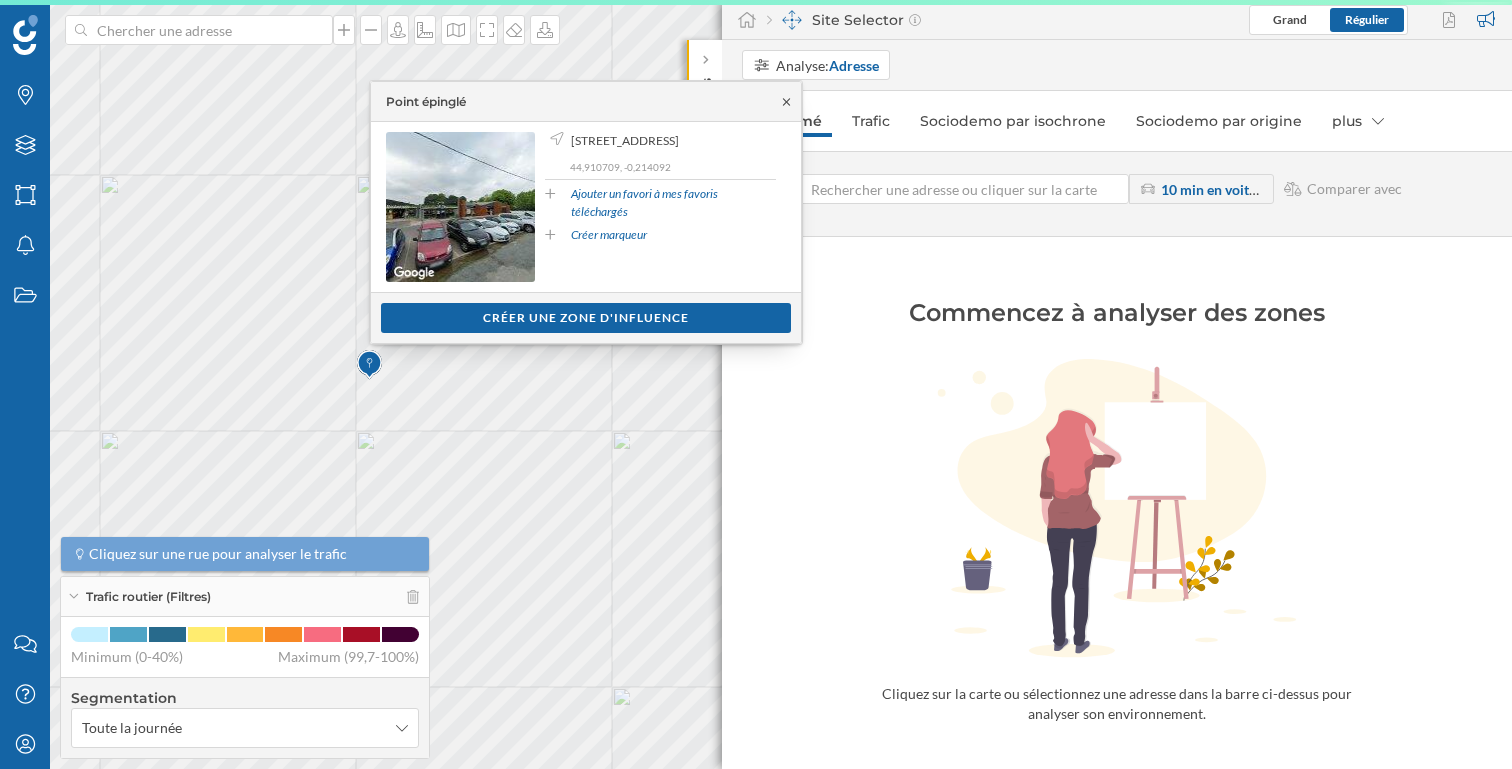 click 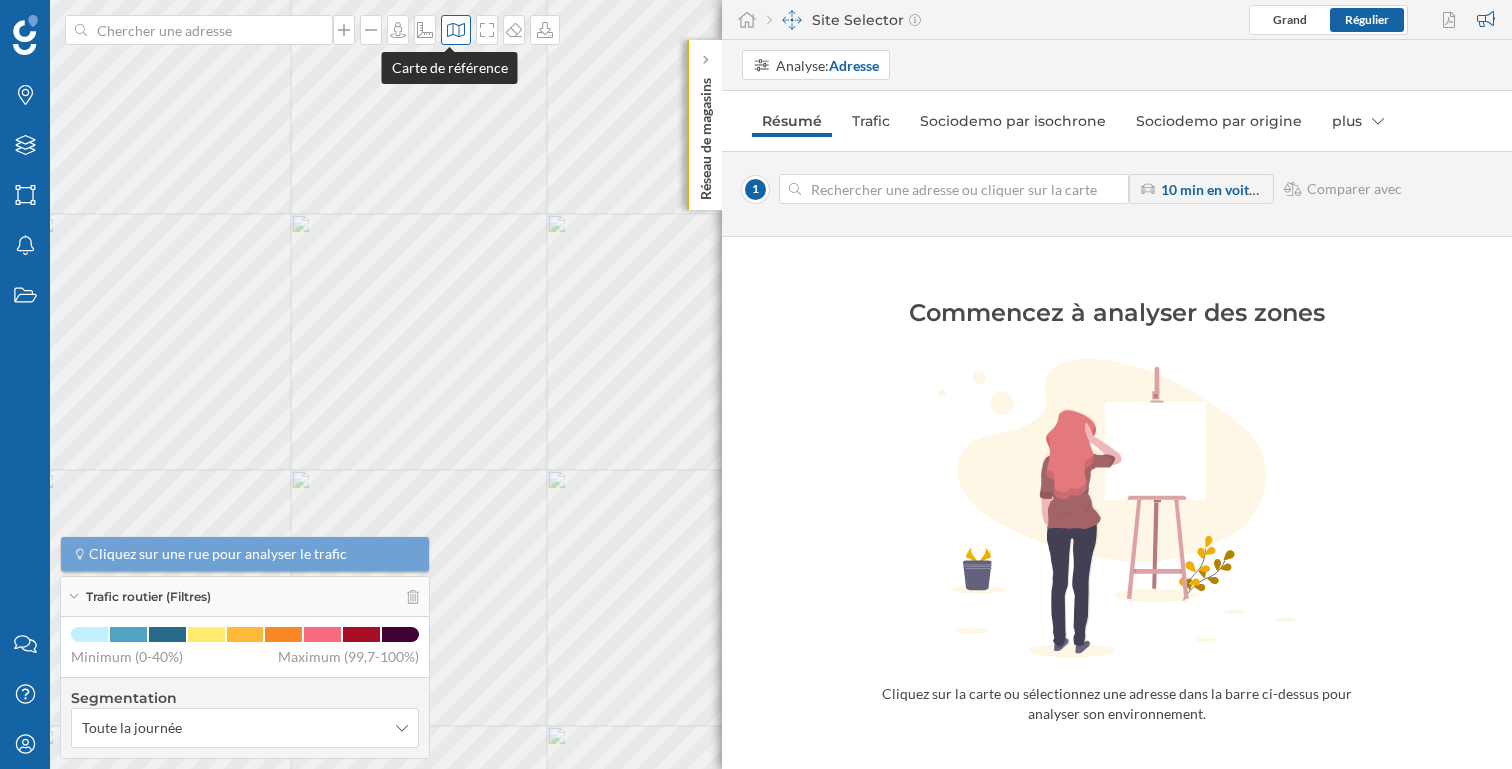 click at bounding box center [456, 30] 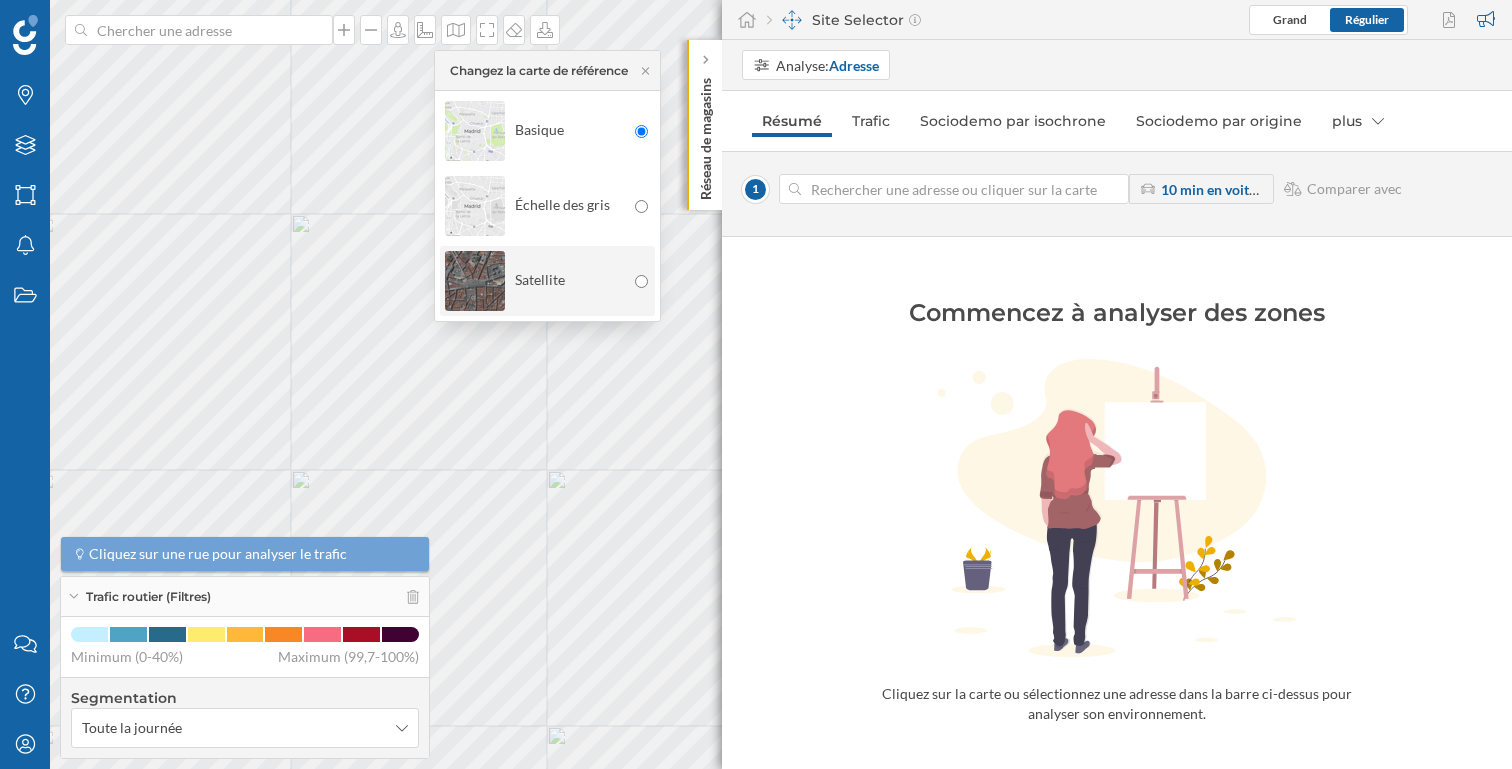 click on "Satellite" at bounding box center (535, 281) 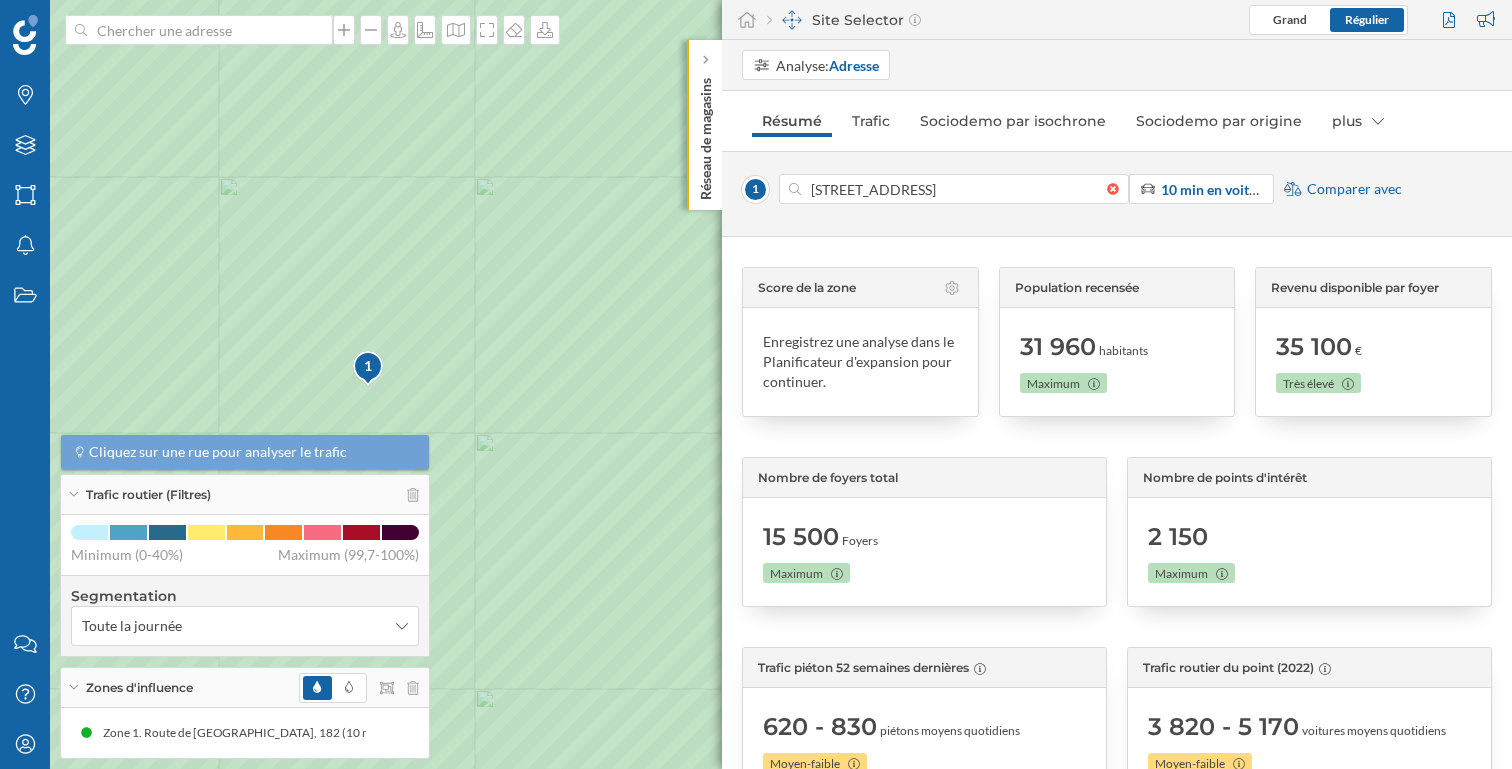 click on "Comparer avec" at bounding box center (1354, 189) 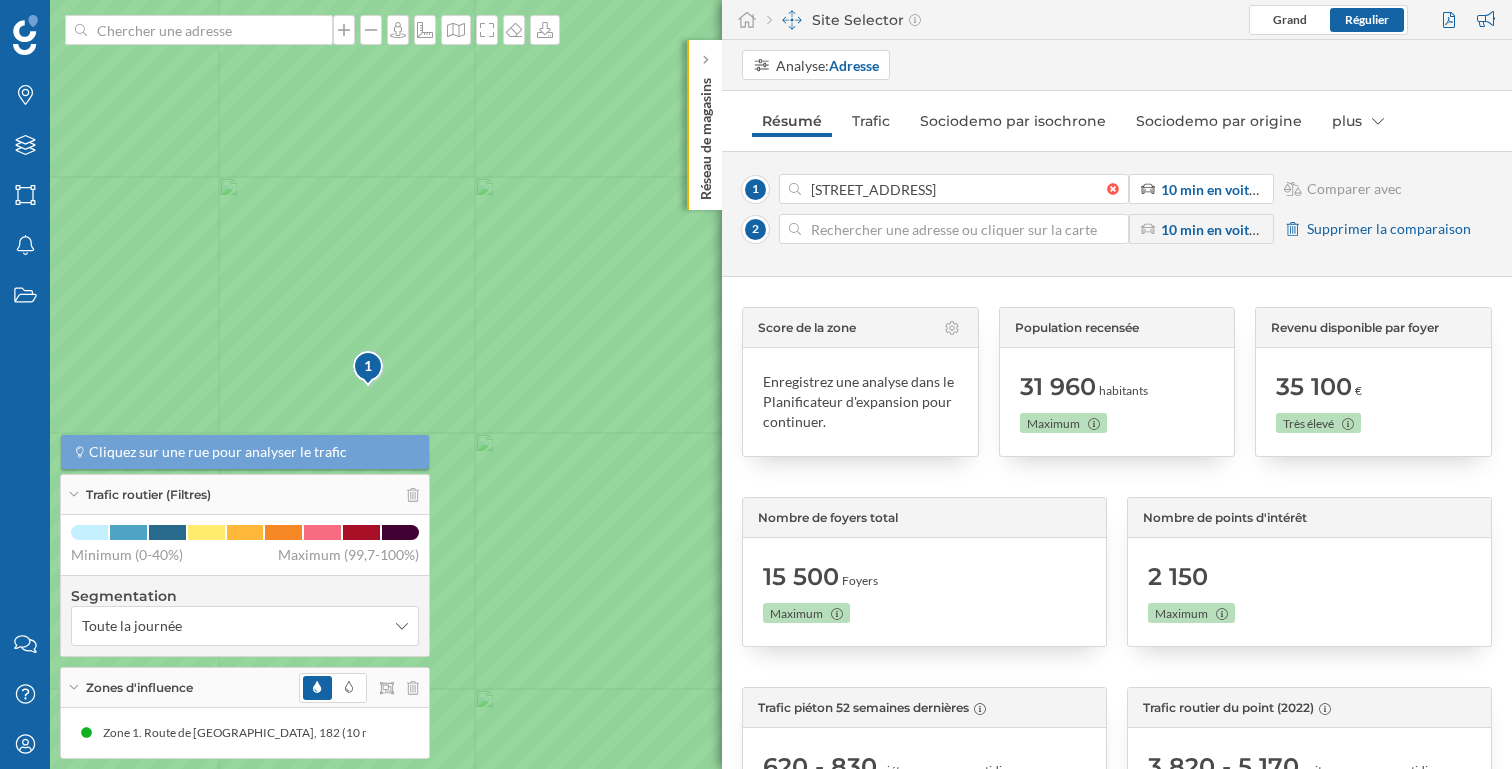 click 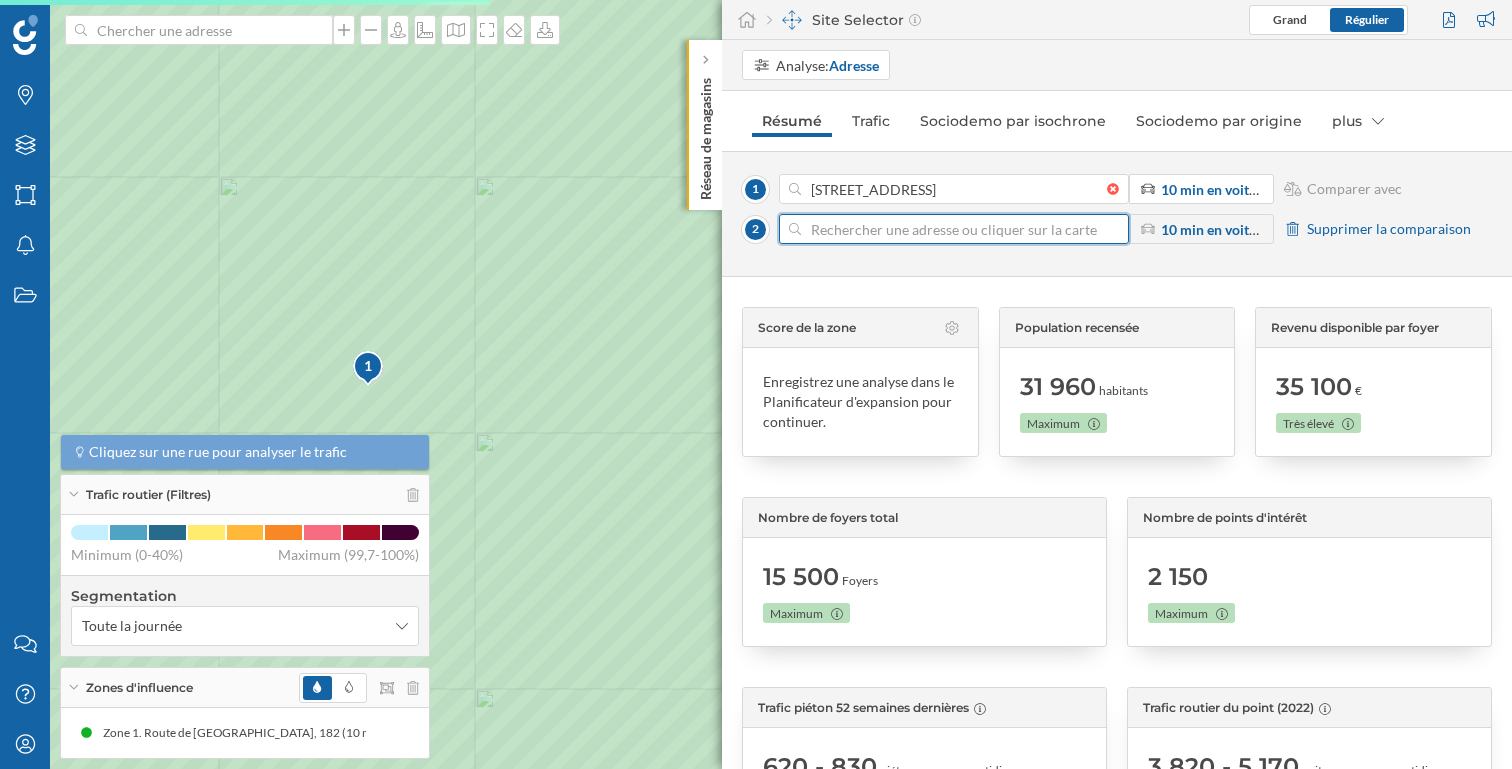 click at bounding box center [954, 229] 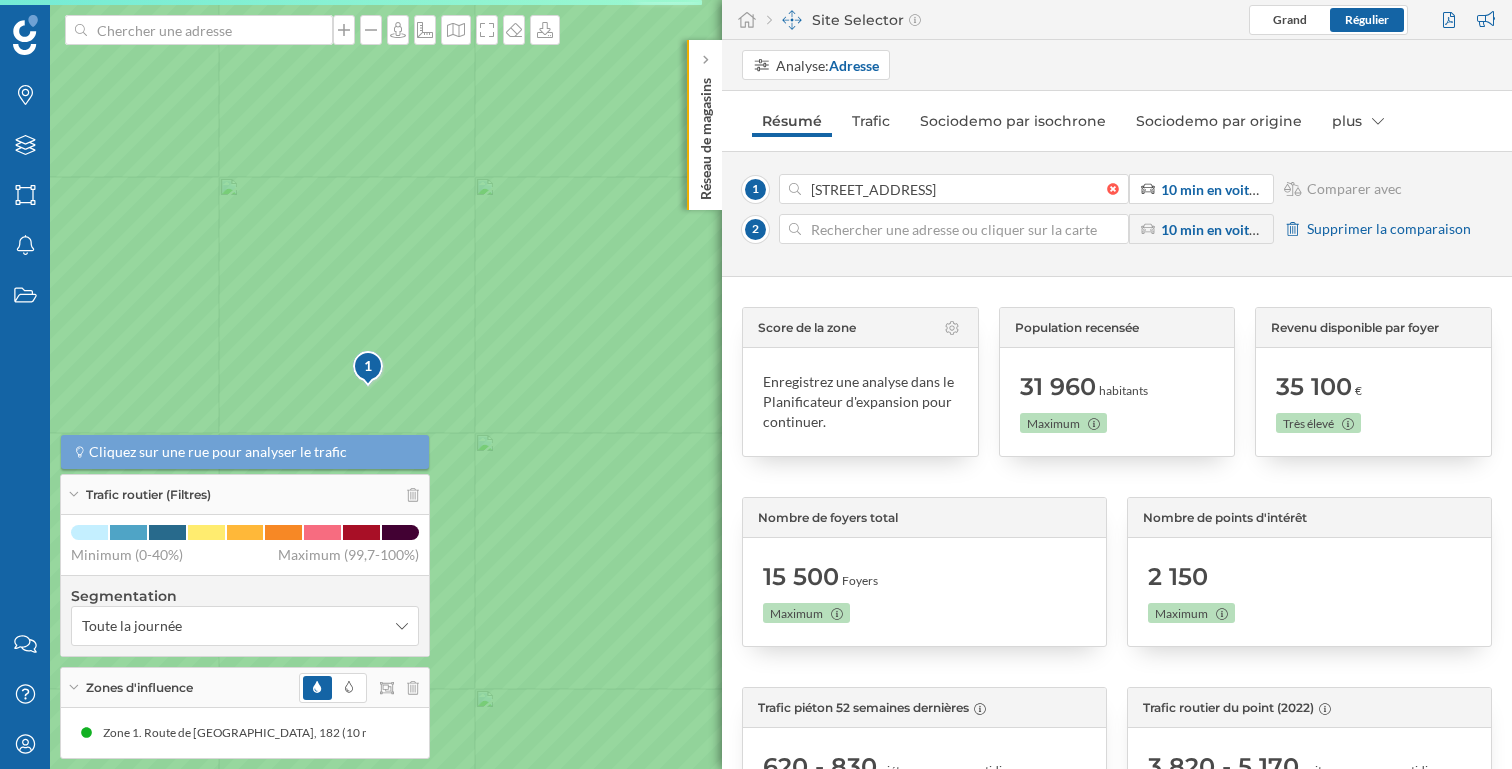click 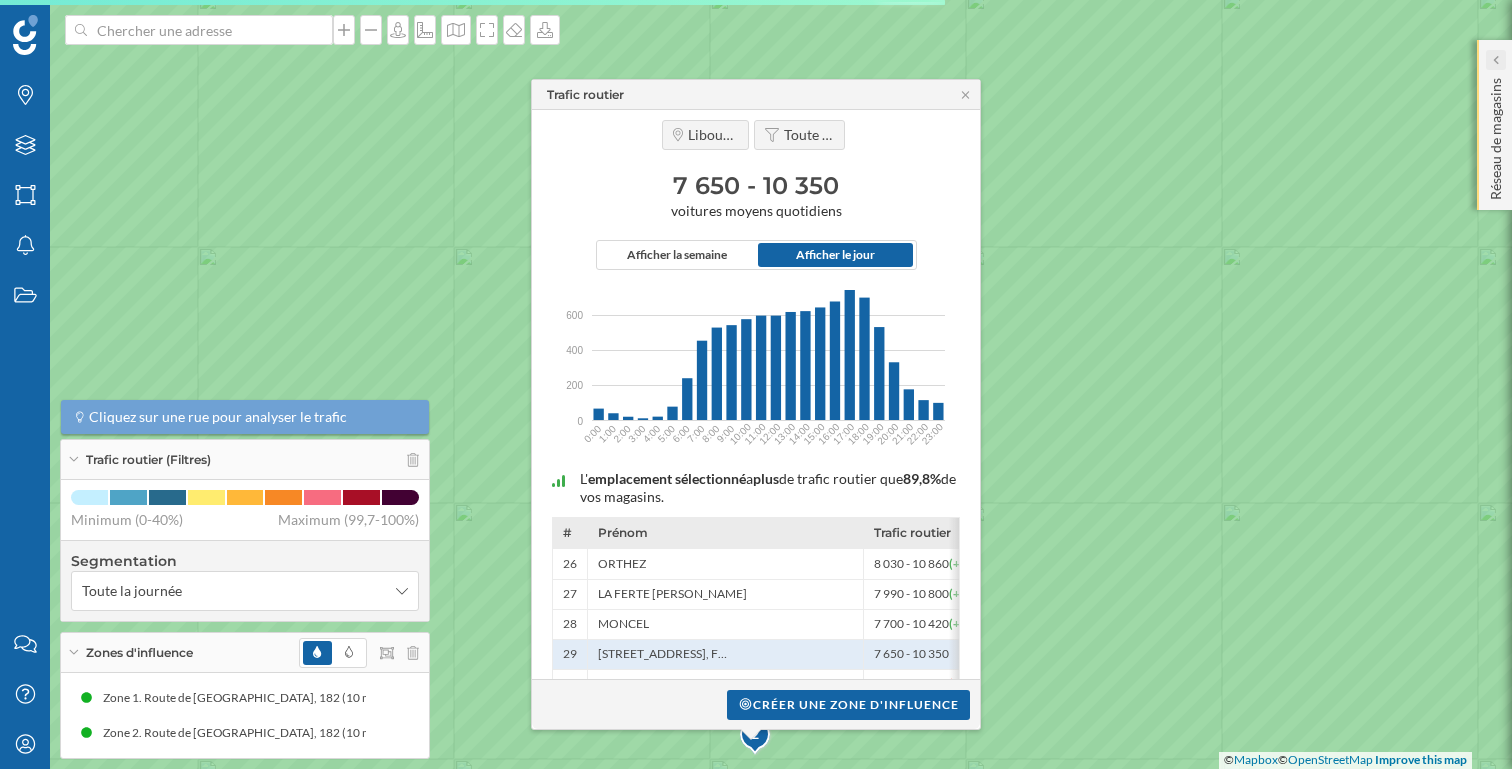 click 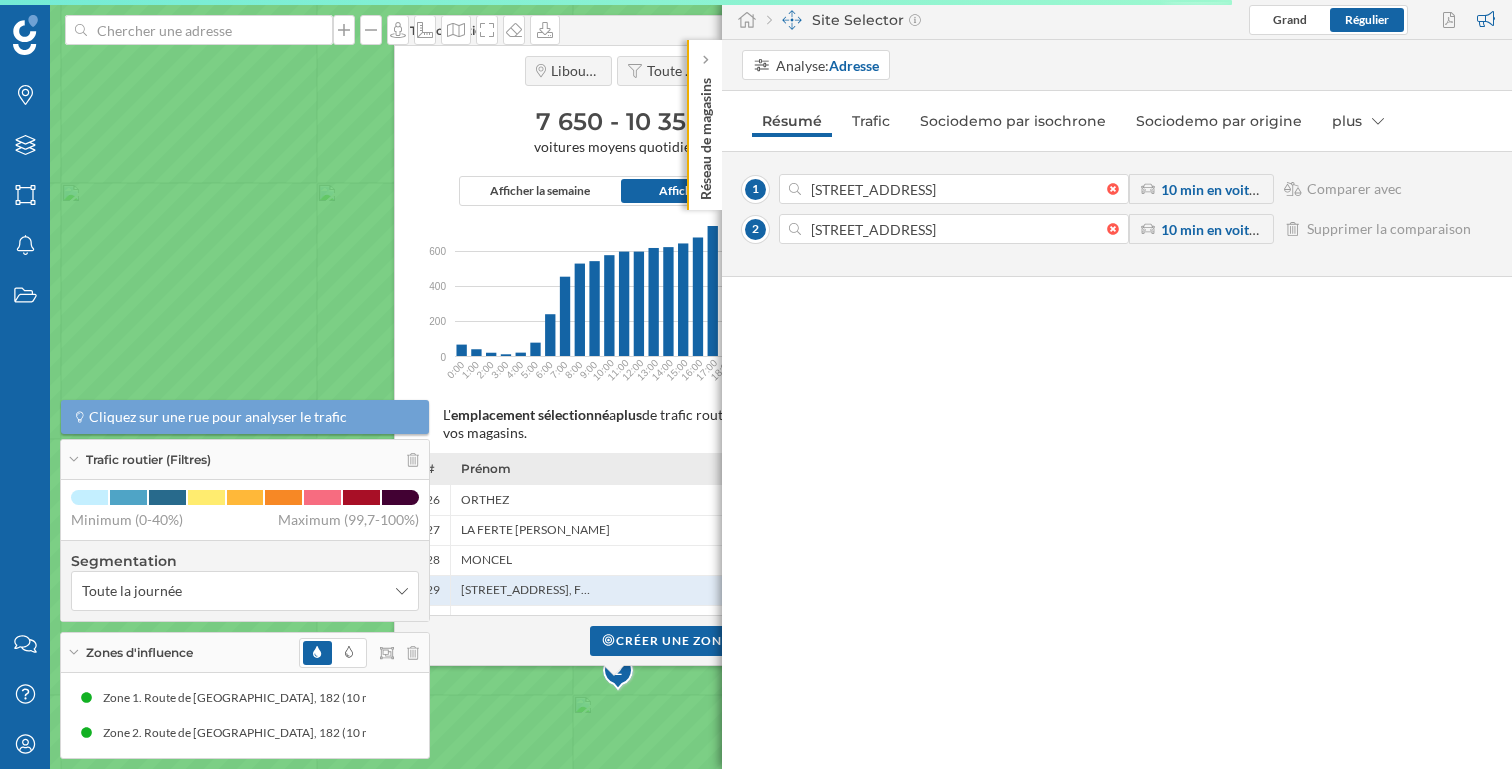 drag, startPoint x: 383, startPoint y: 254, endPoint x: 133, endPoint y: 71, distance: 309.82092 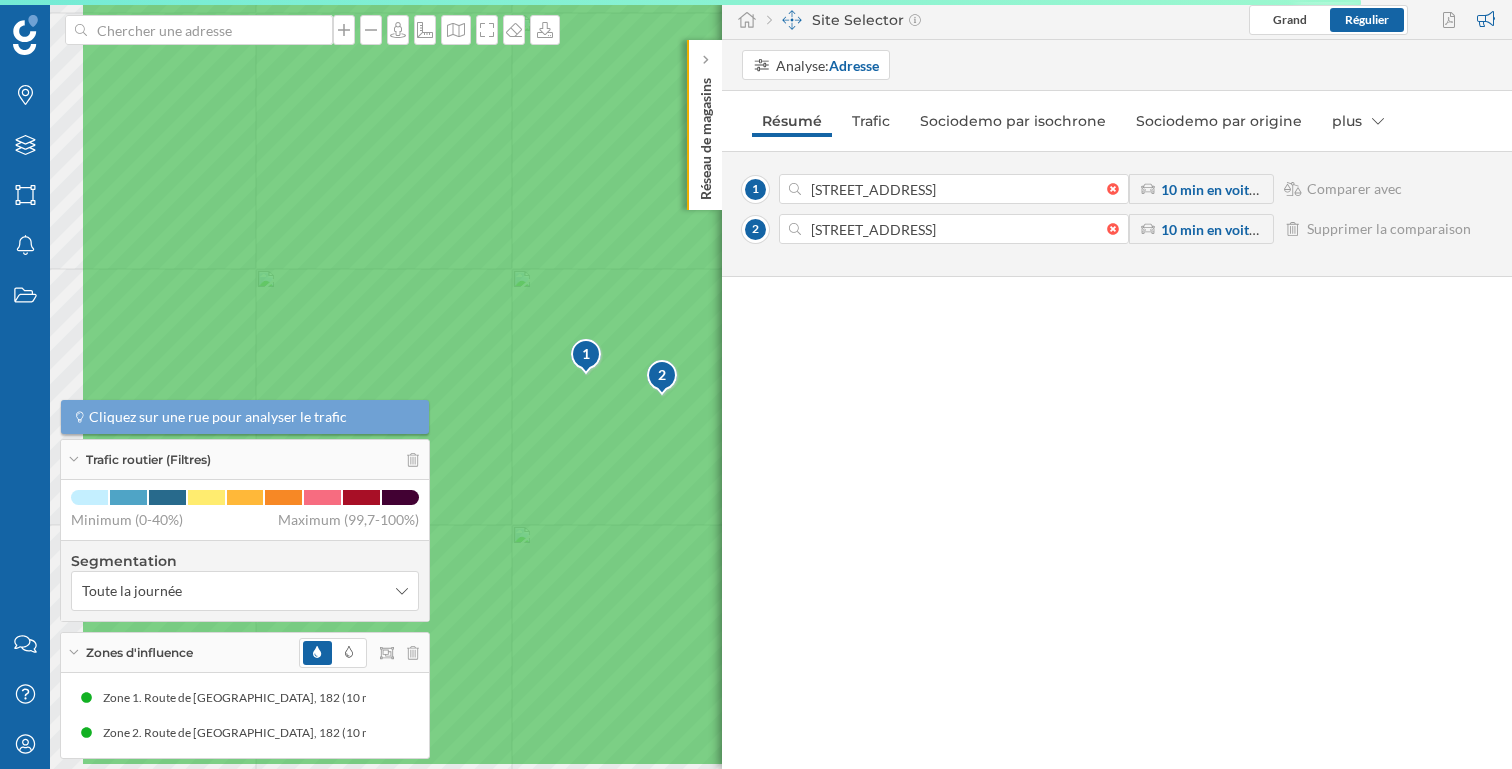 drag, startPoint x: 343, startPoint y: 373, endPoint x: 577, endPoint y: 292, distance: 247.6227 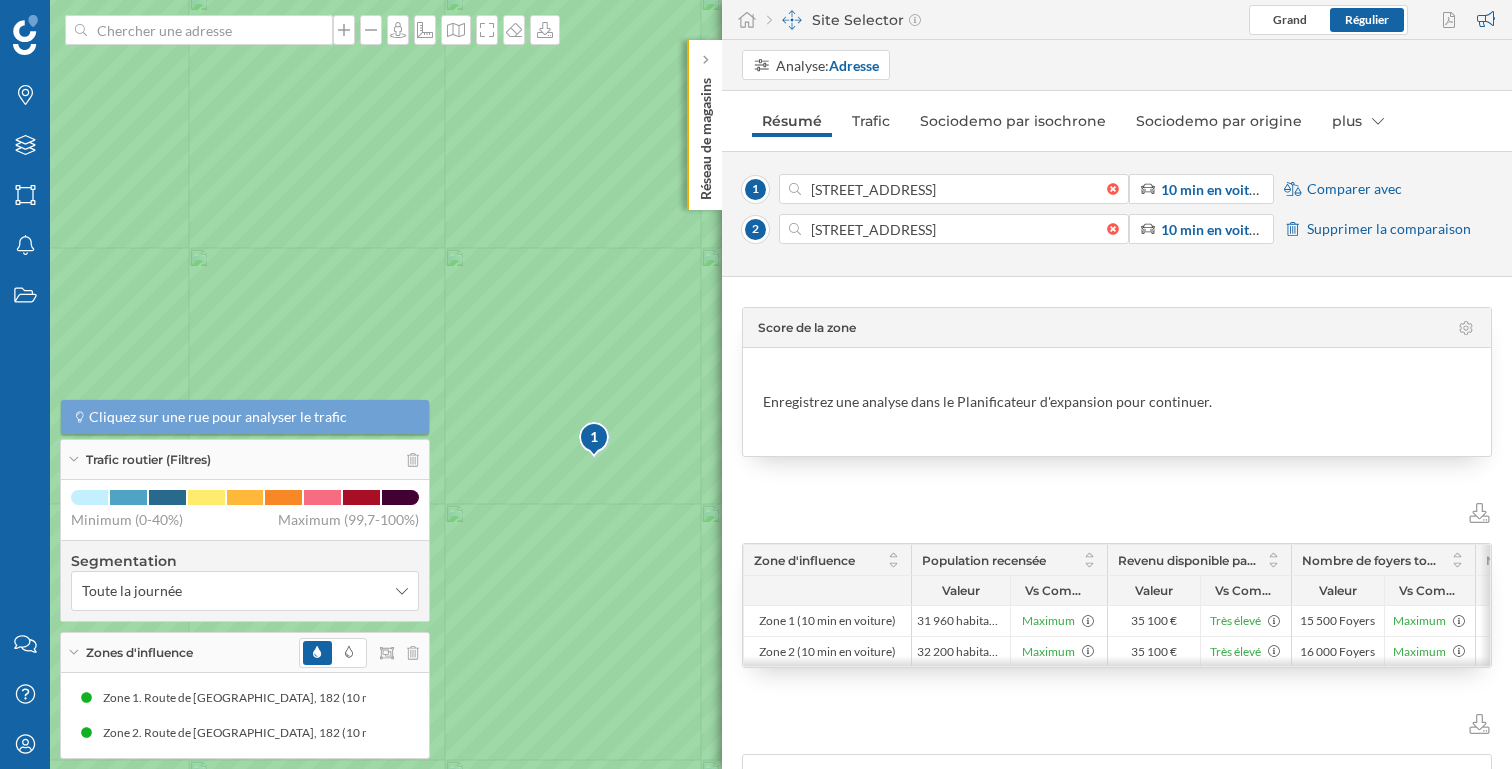 click on "[STREET_ADDRESS]                     10 min en voiture        Comparer avec" at bounding box center [1117, 189] 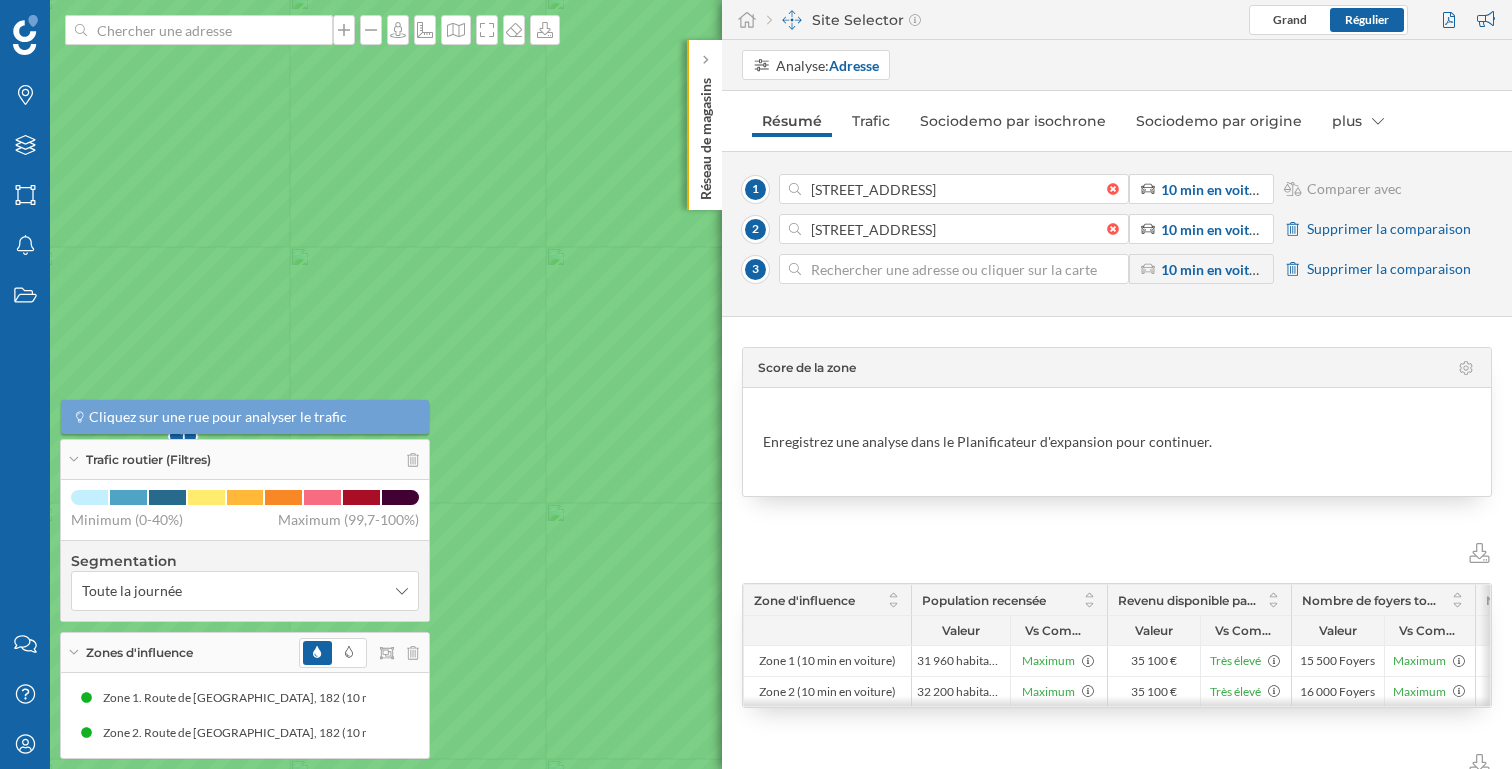 drag, startPoint x: 511, startPoint y: 298, endPoint x: 100, endPoint y: 298, distance: 411 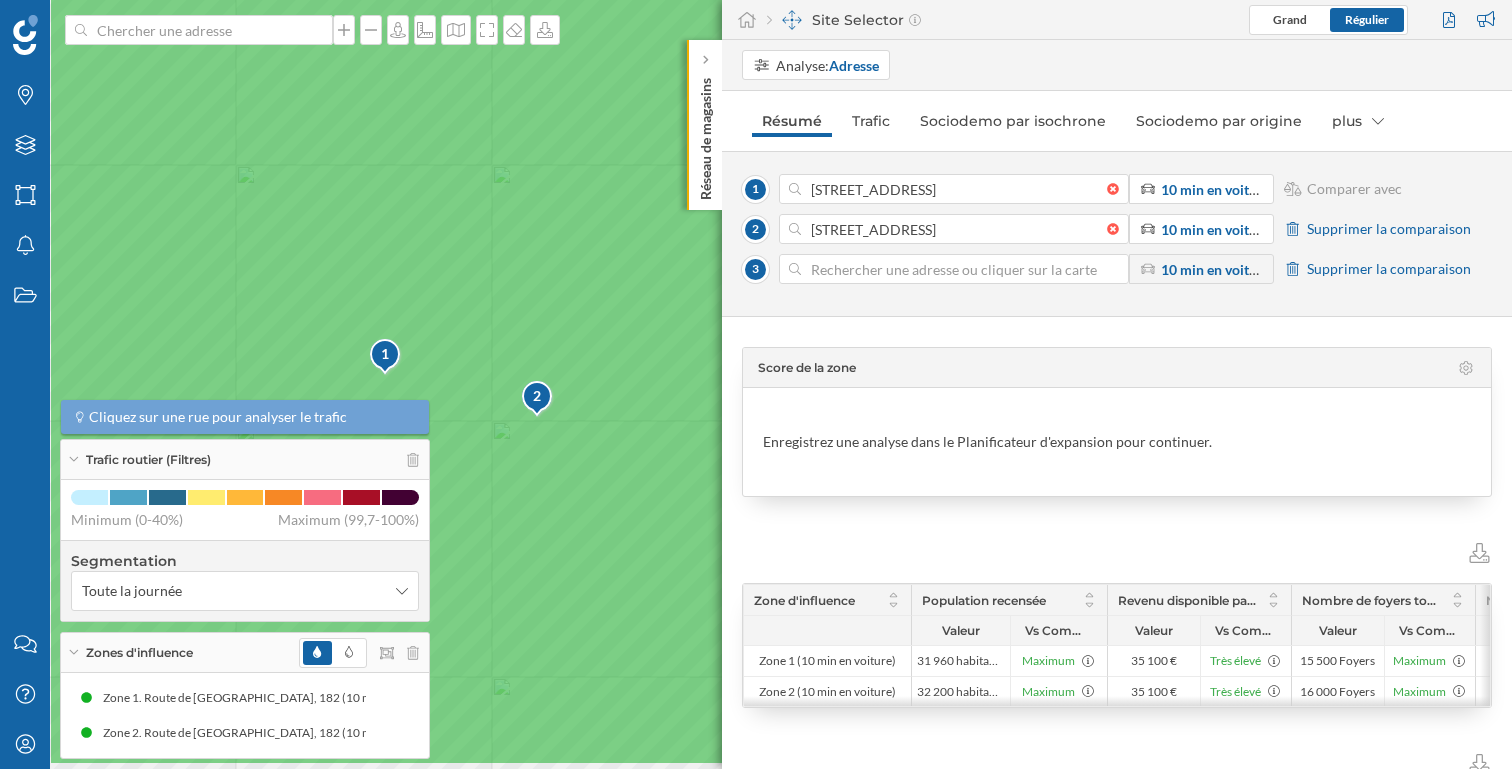 drag, startPoint x: 100, startPoint y: 298, endPoint x: 302, endPoint y: 216, distance: 218.00917 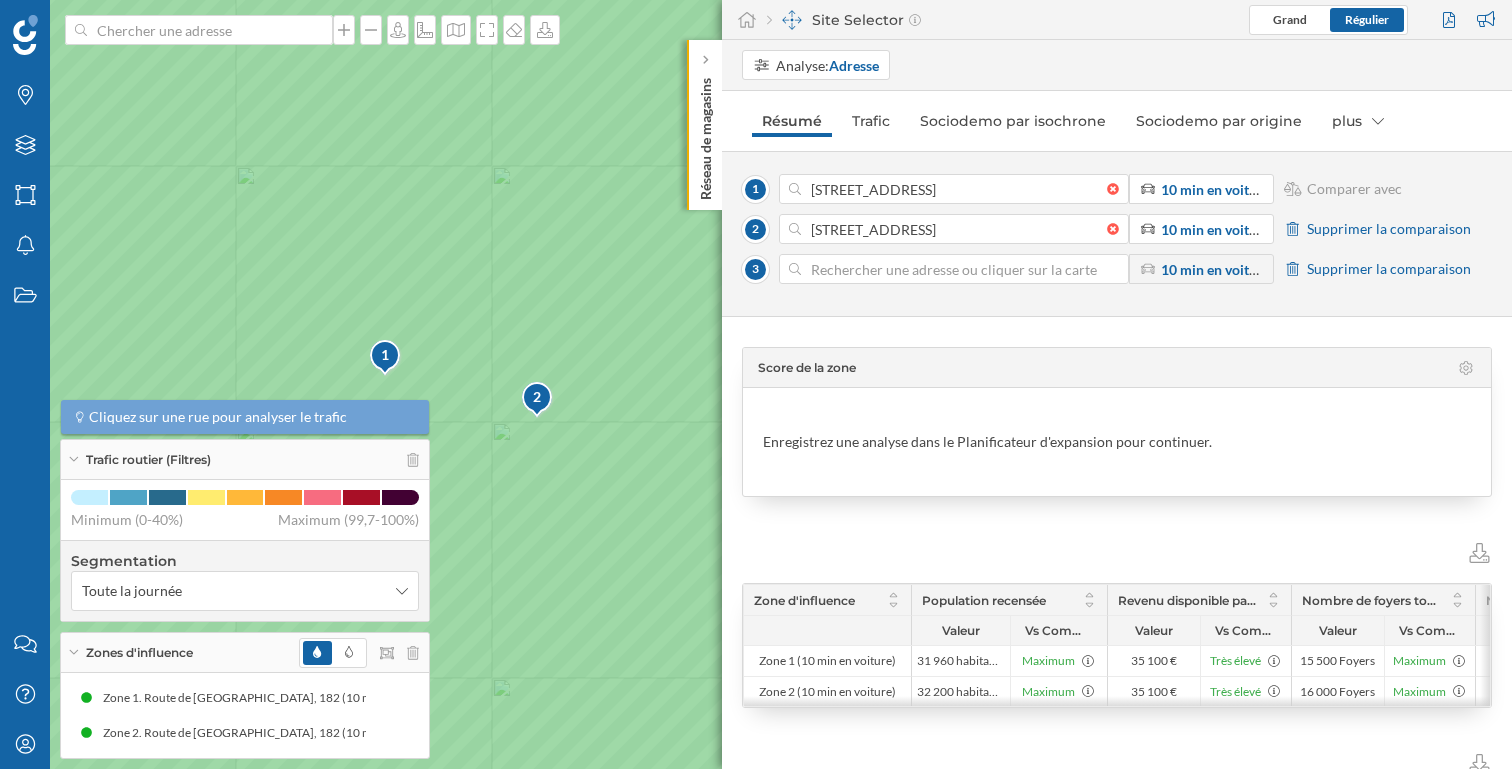 click at bounding box center (333, 653) 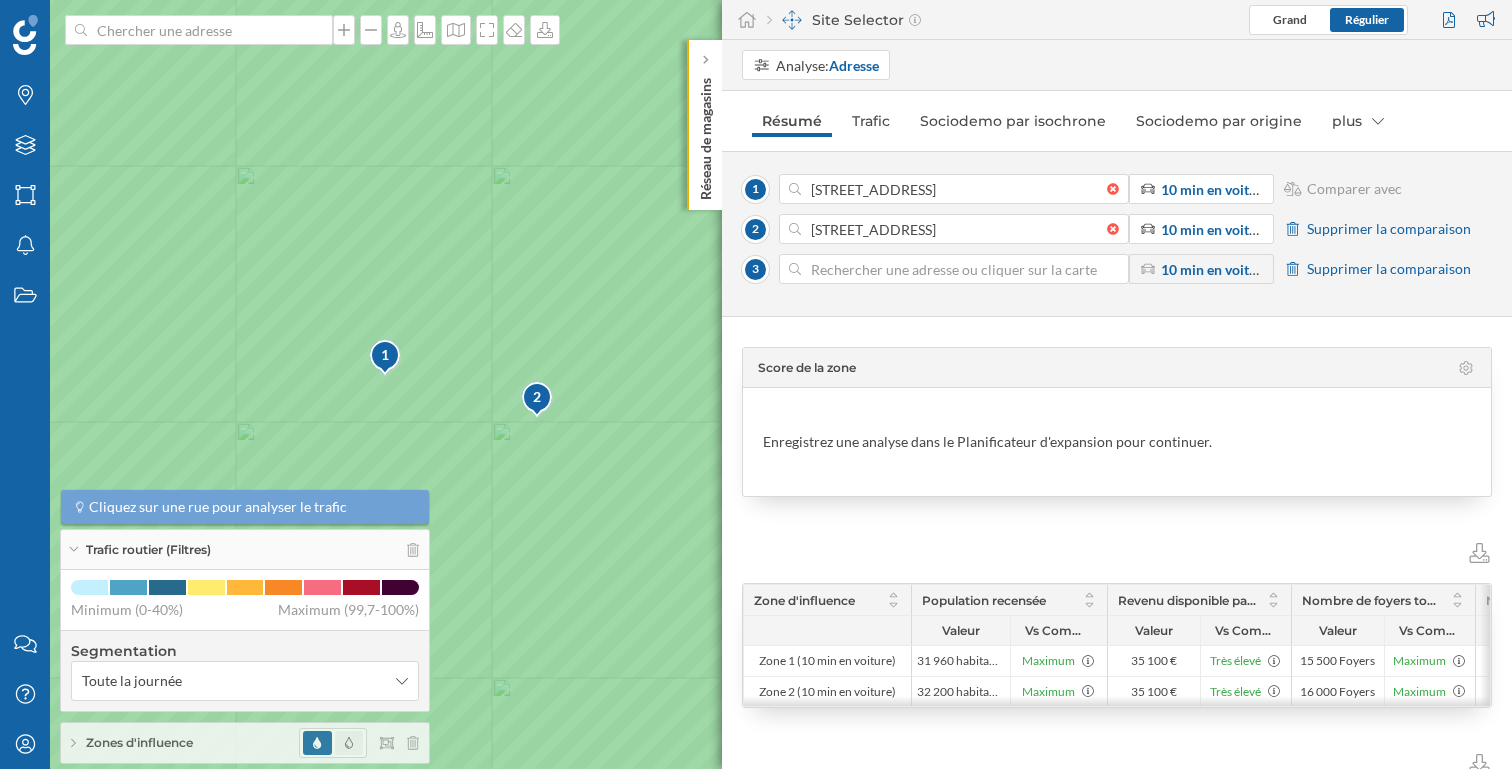 click 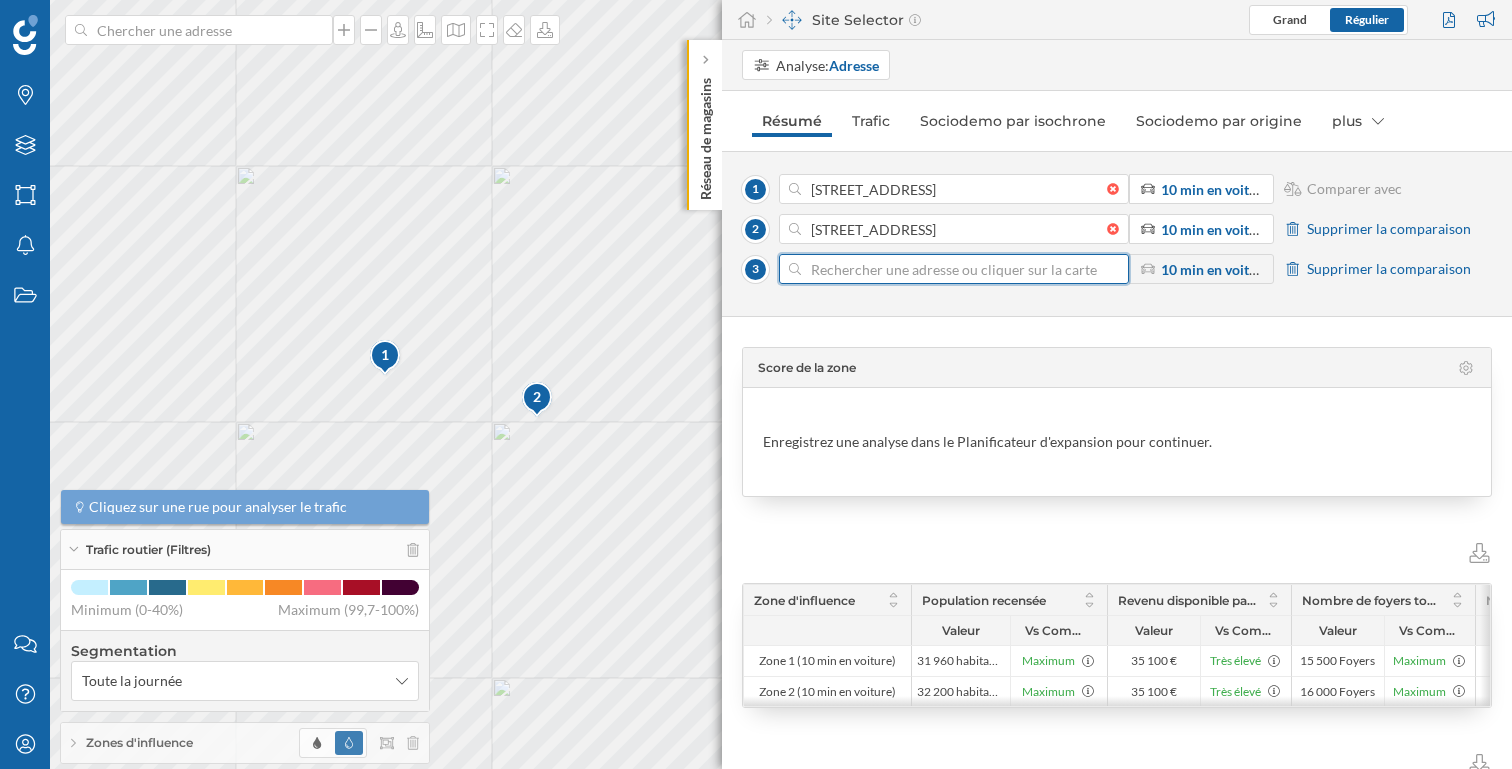 click at bounding box center [954, 269] 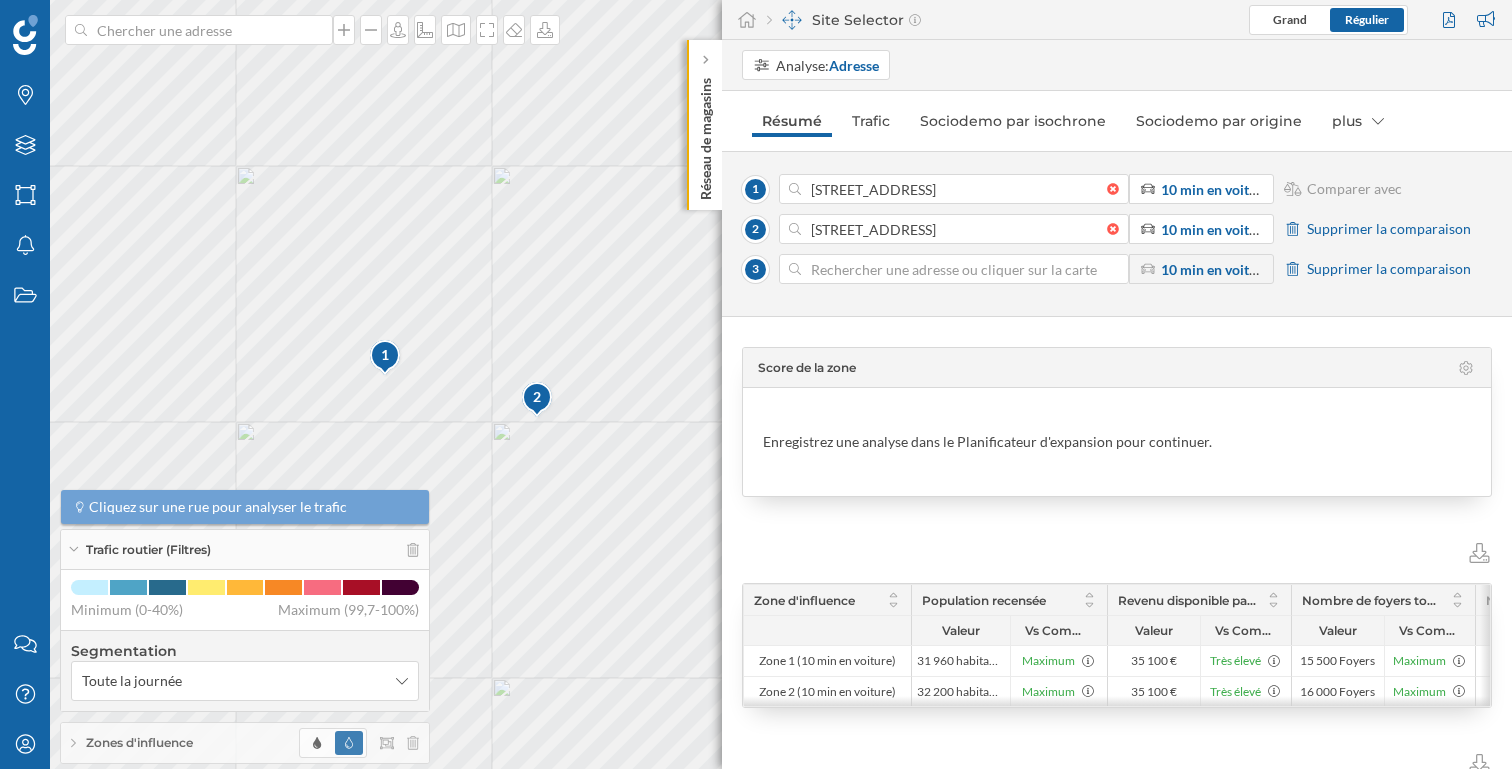 click 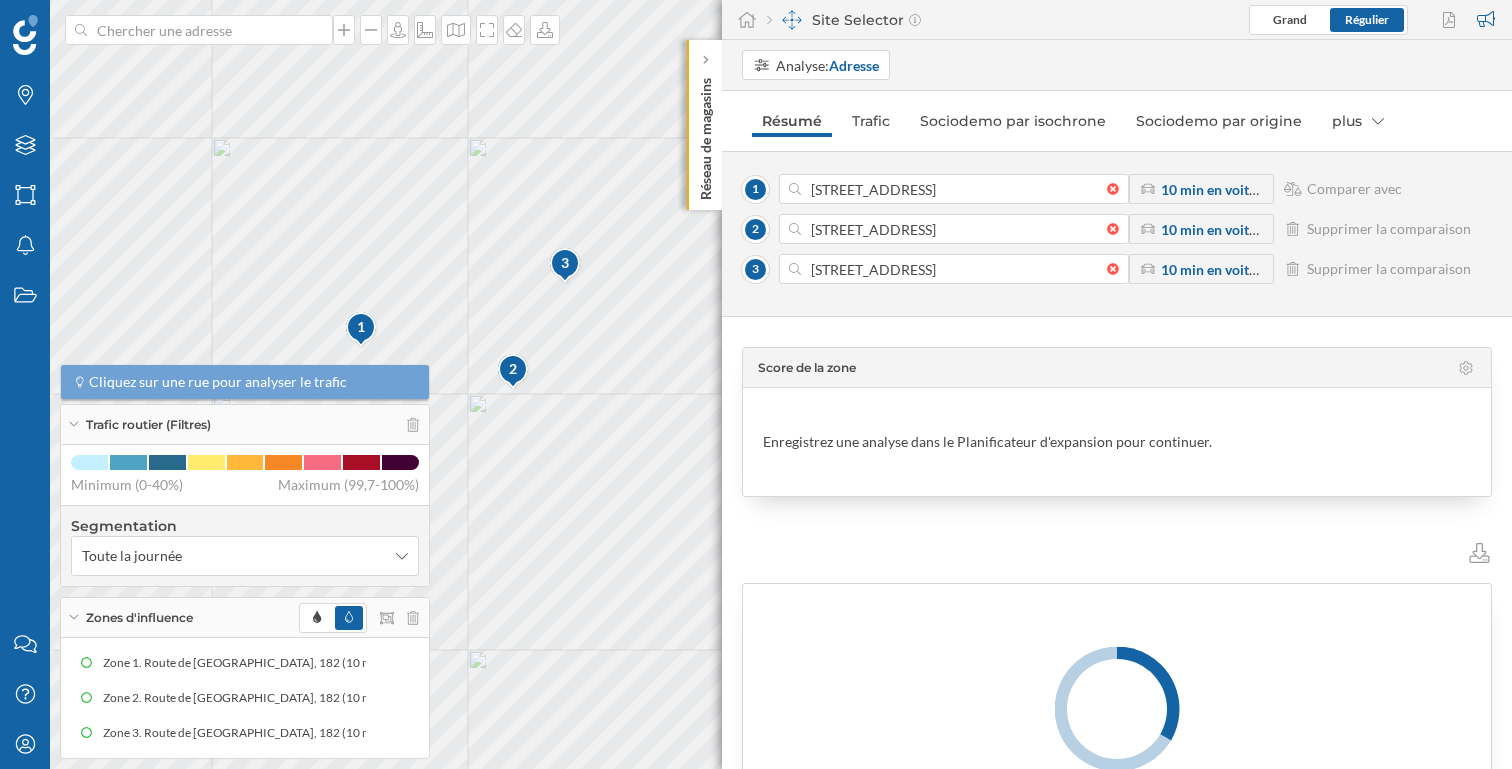 drag, startPoint x: 438, startPoint y: 341, endPoint x: 758, endPoint y: 221, distance: 341.76016 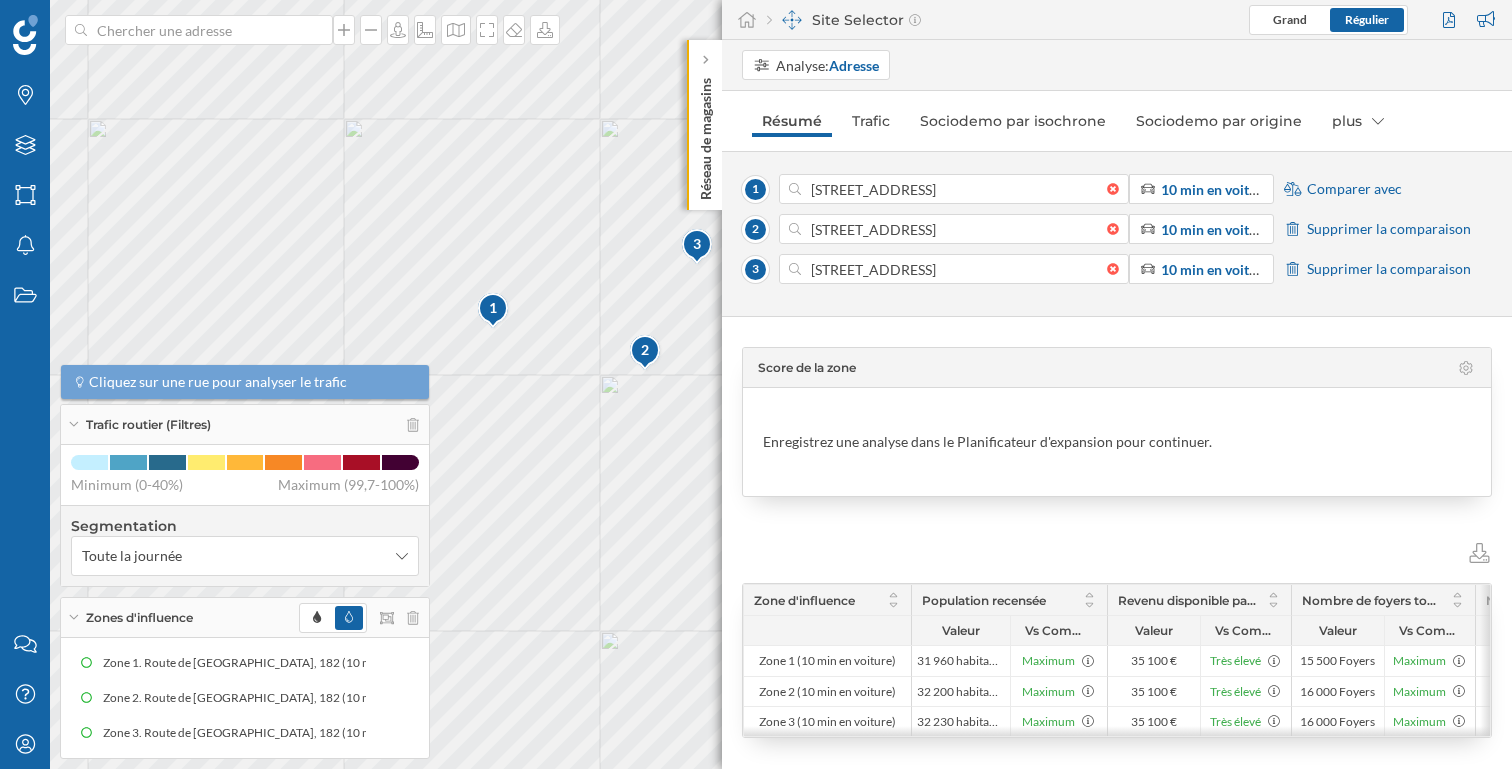 click on "Comparer avec" at bounding box center (1354, 189) 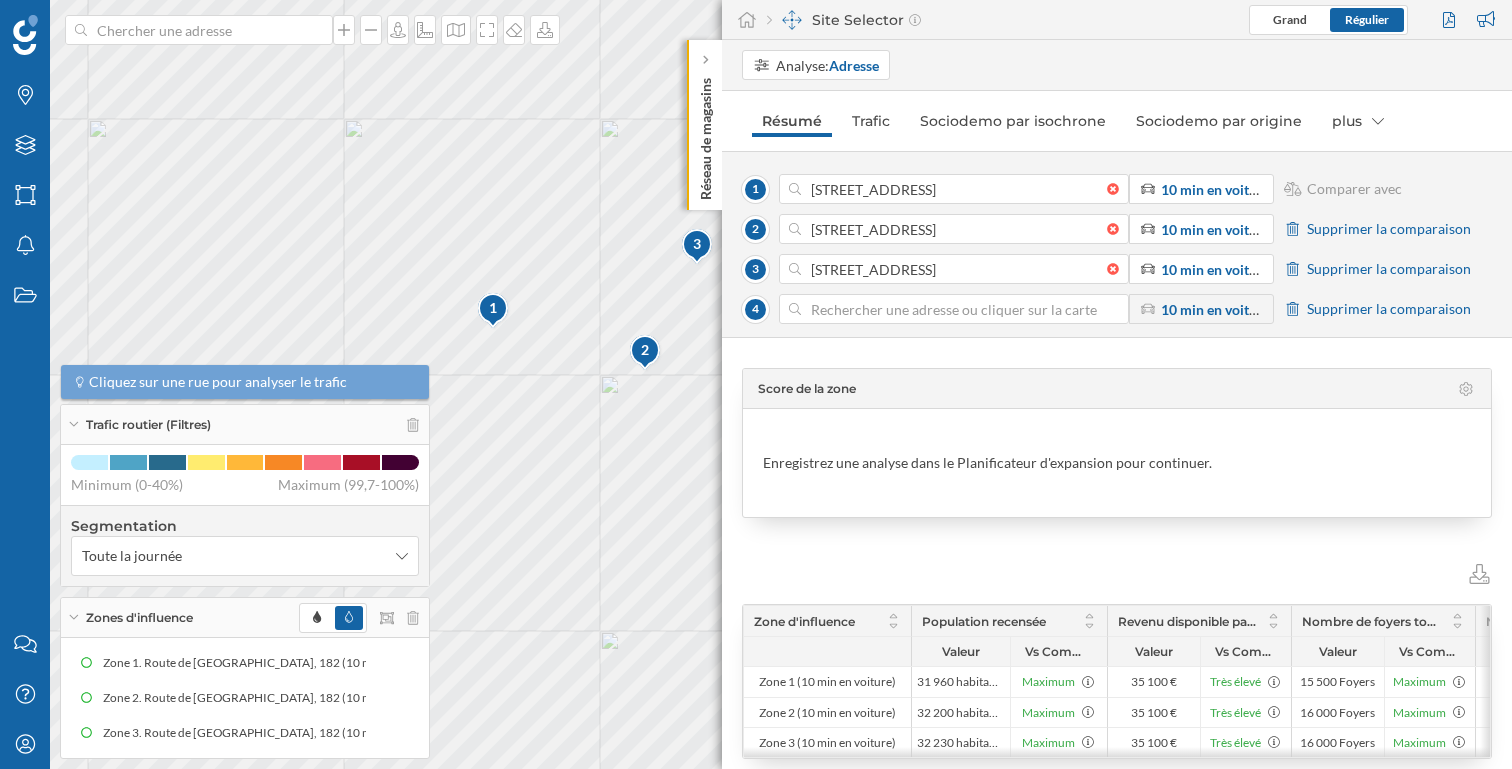 click at bounding box center (954, 309) 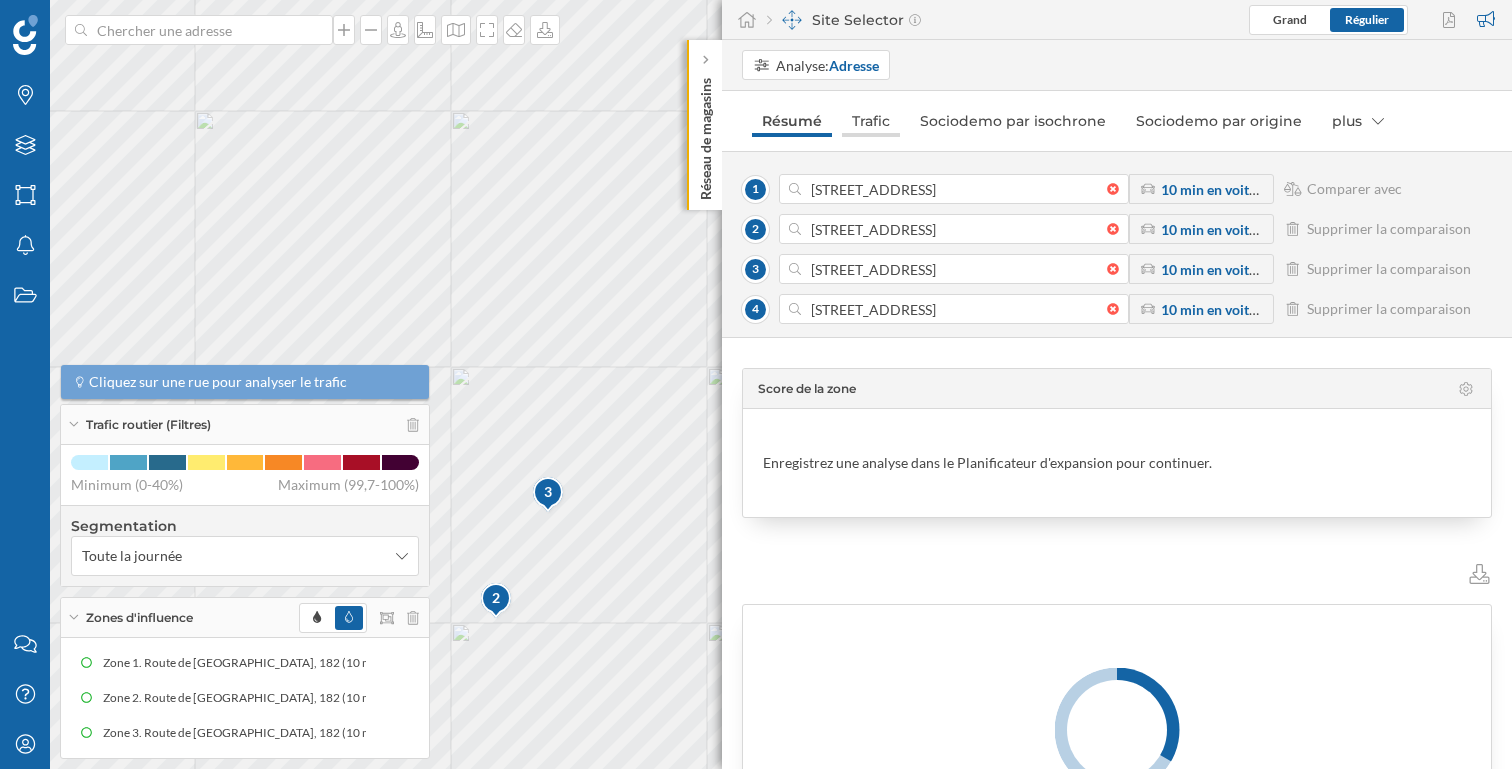 click on "Trafic" at bounding box center [871, 121] 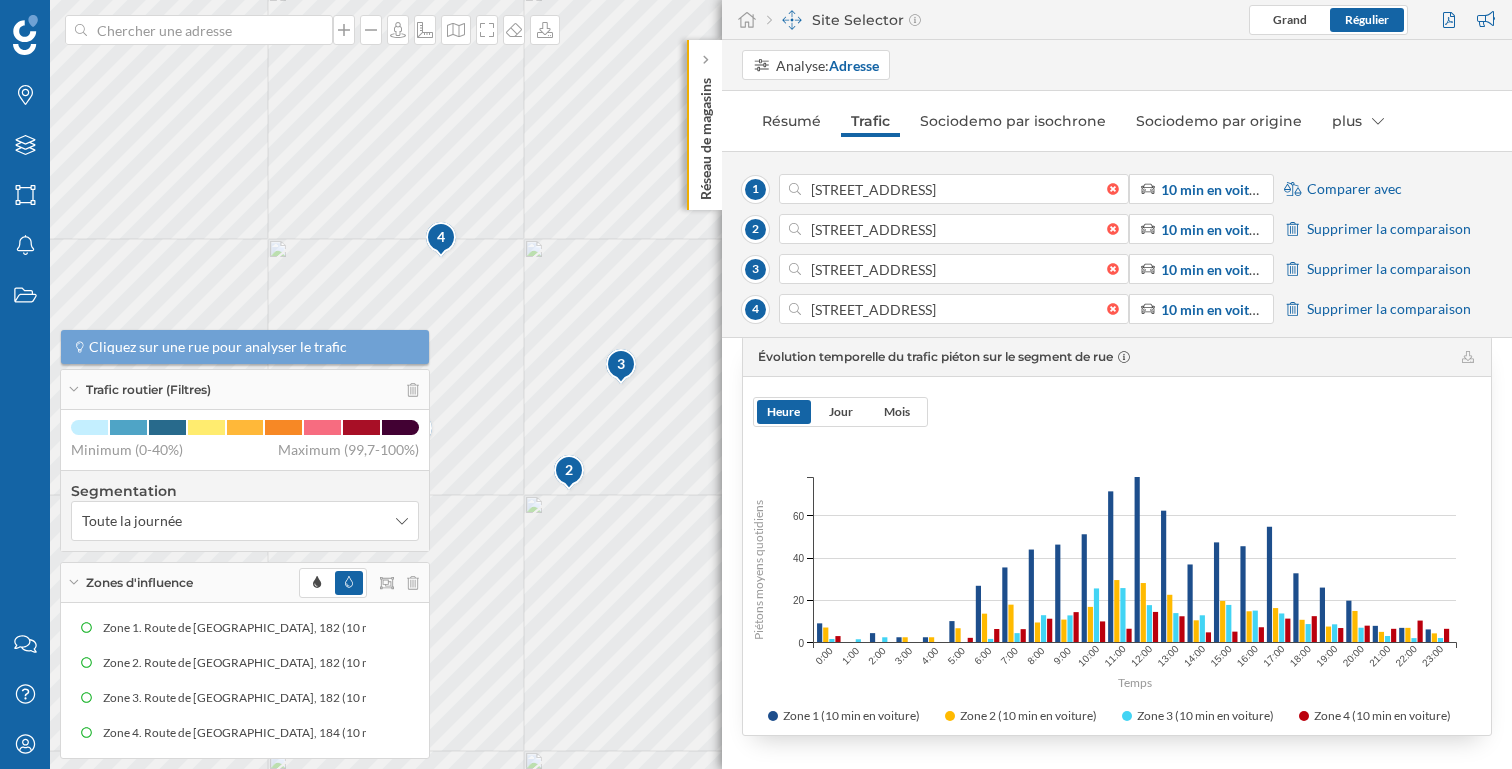scroll, scrollTop: 343, scrollLeft: 0, axis: vertical 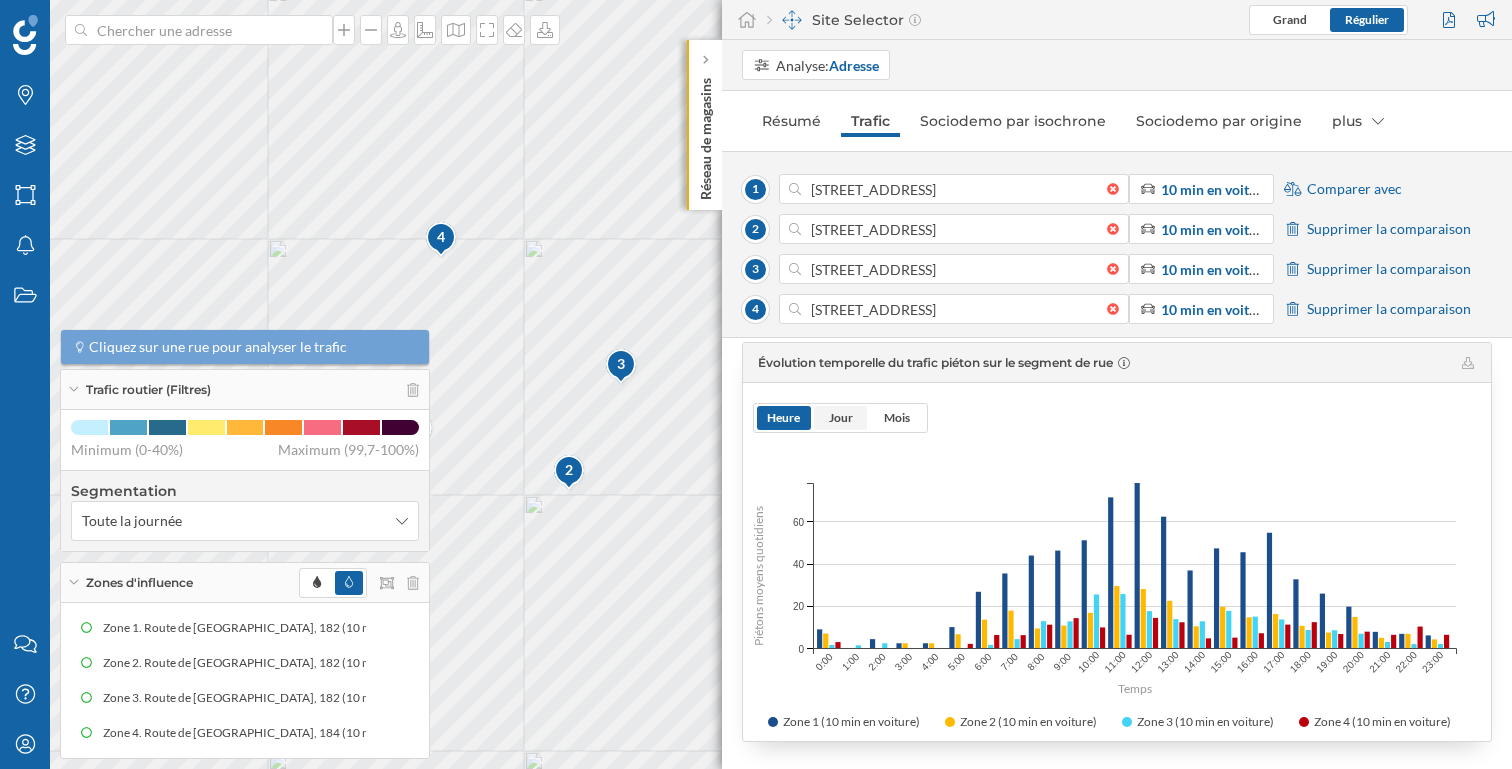 click on "Jour" at bounding box center [841, 418] 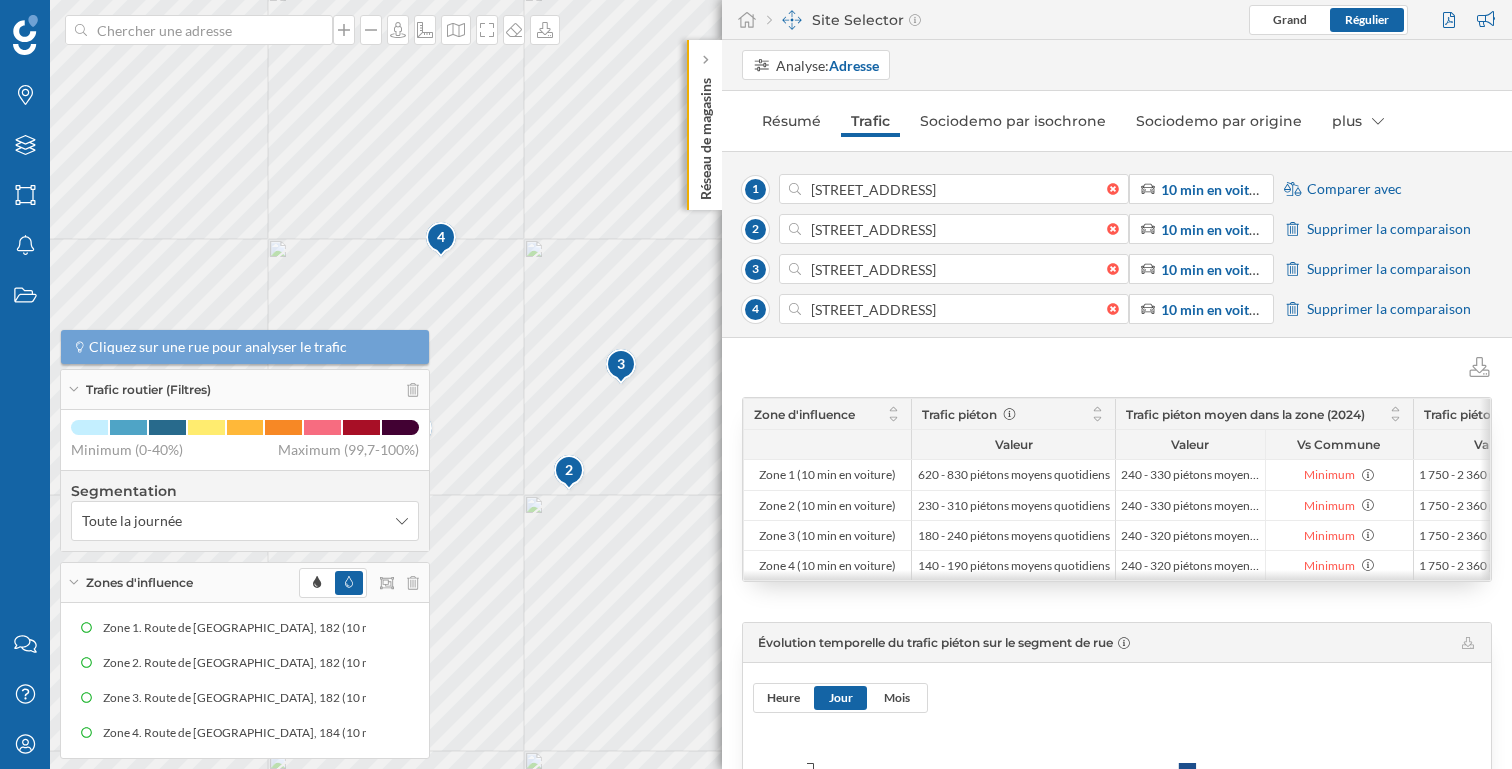 scroll, scrollTop: 0, scrollLeft: 0, axis: both 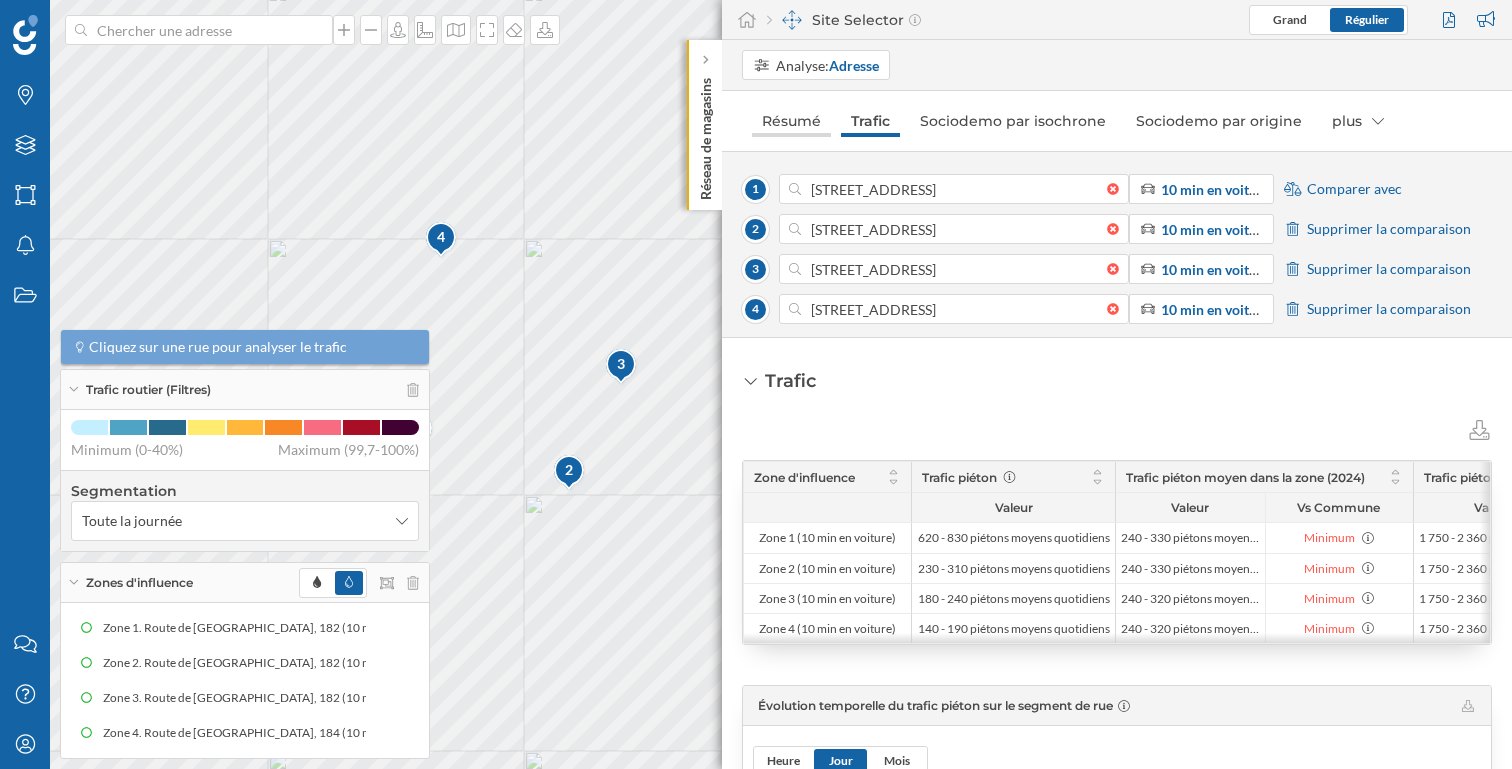 click on "Résumé" at bounding box center (791, 121) 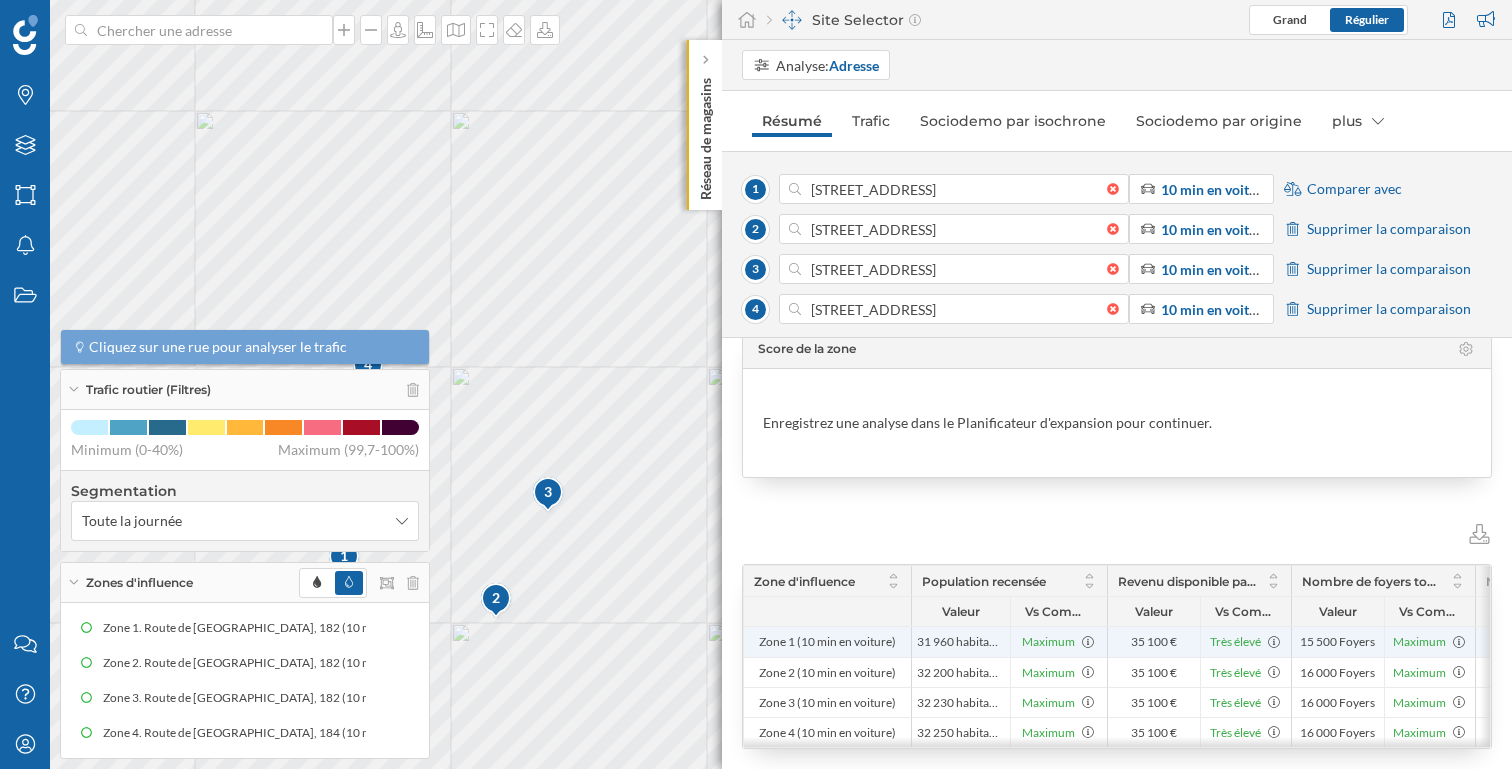 scroll, scrollTop: 41, scrollLeft: 0, axis: vertical 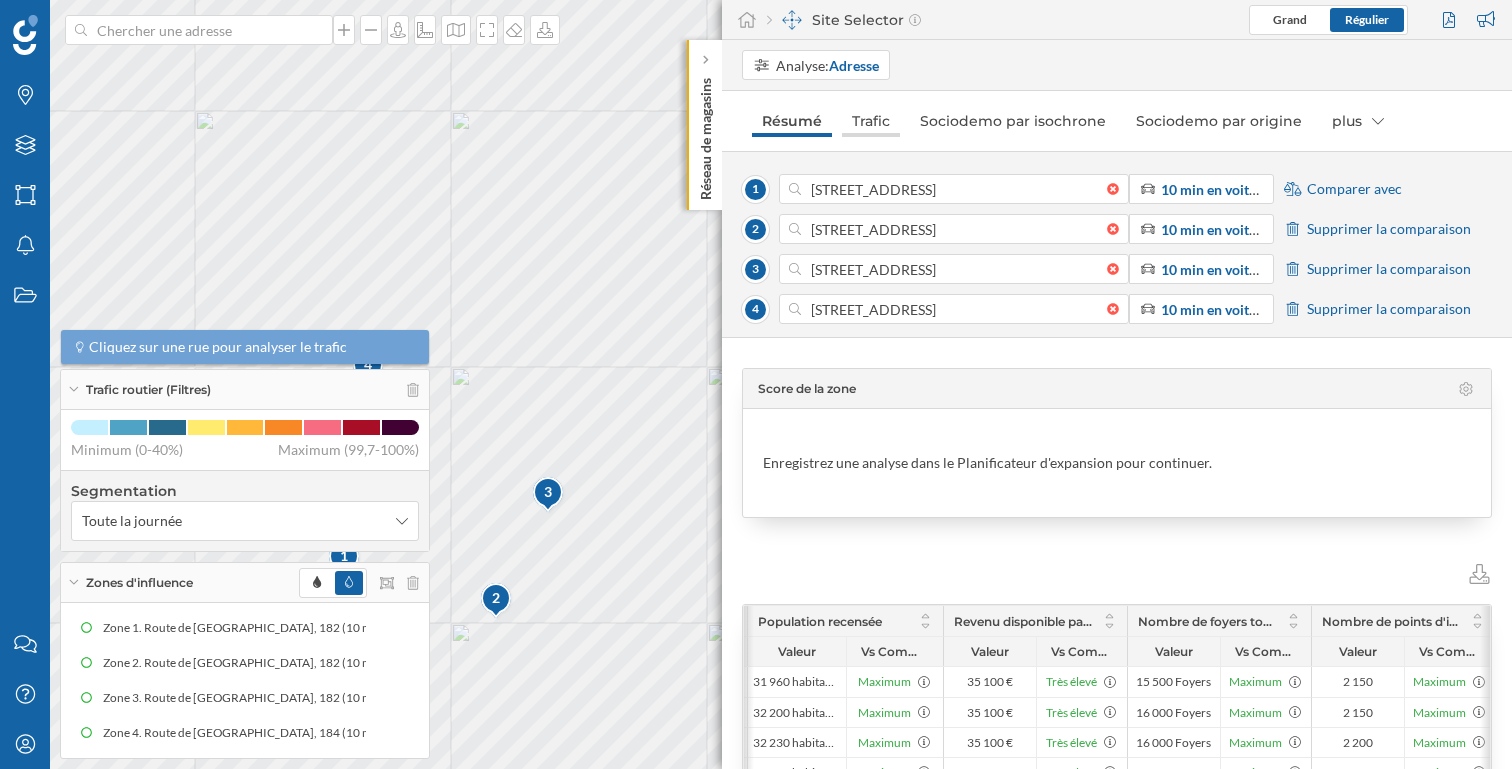 click on "Trafic" at bounding box center (871, 121) 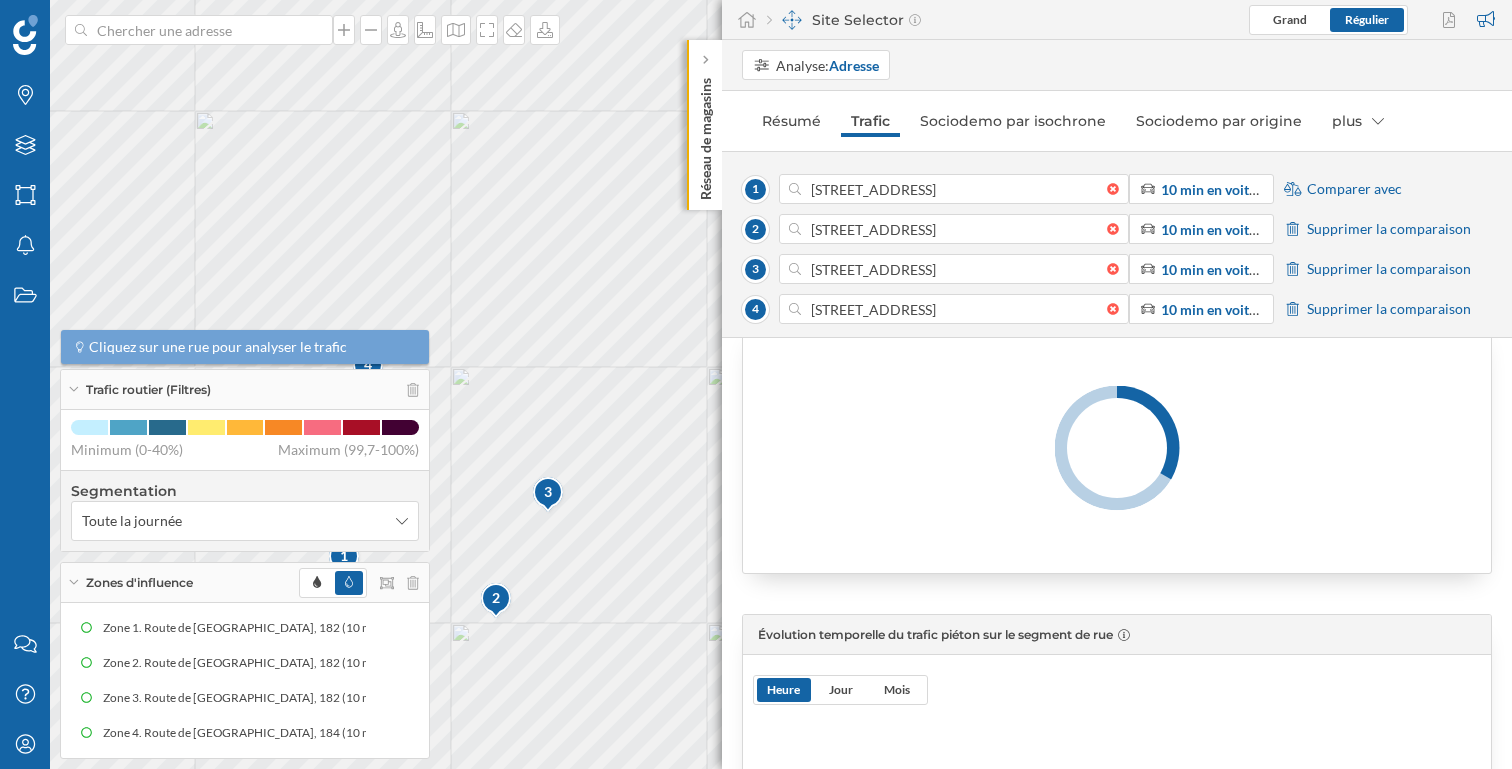scroll, scrollTop: 89, scrollLeft: 0, axis: vertical 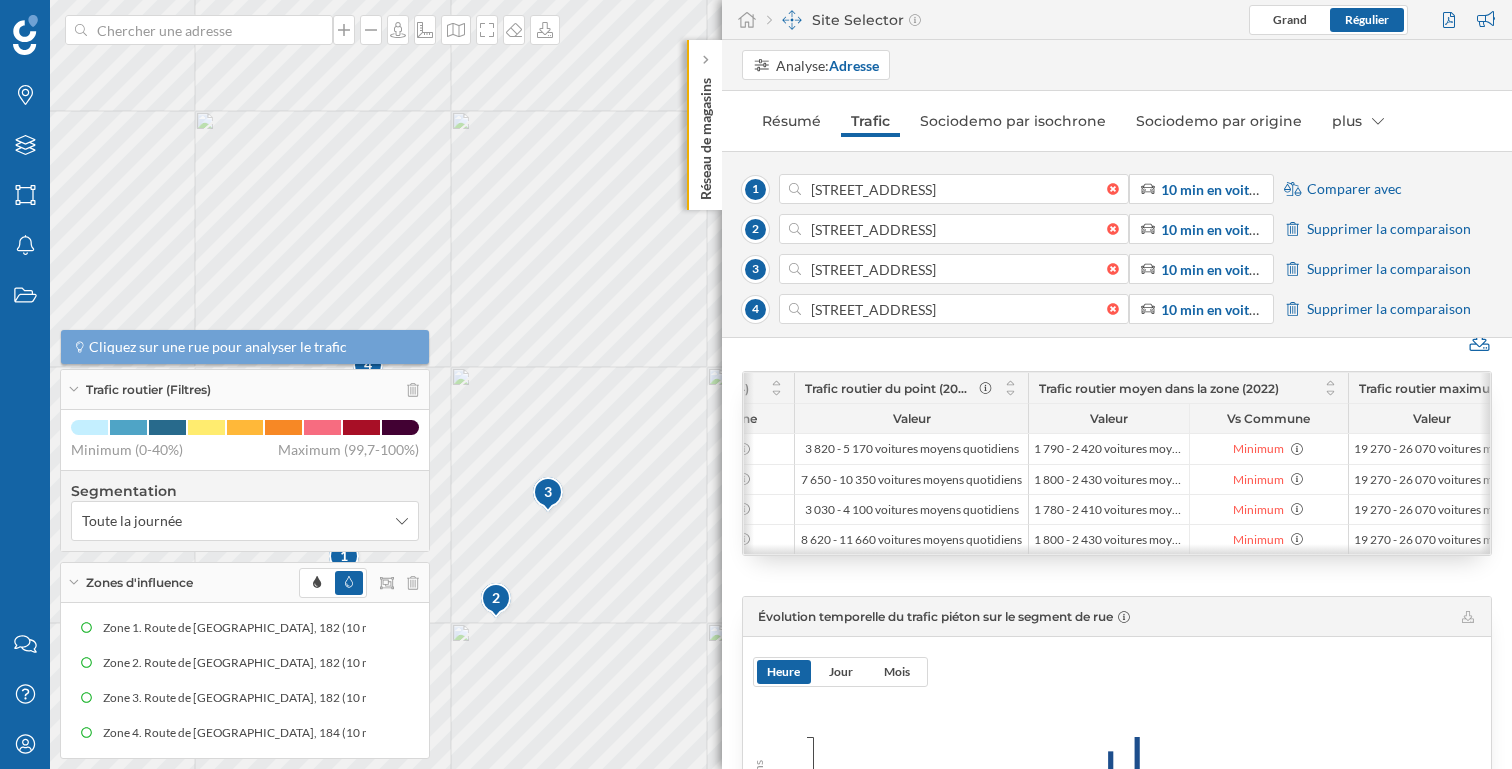 click 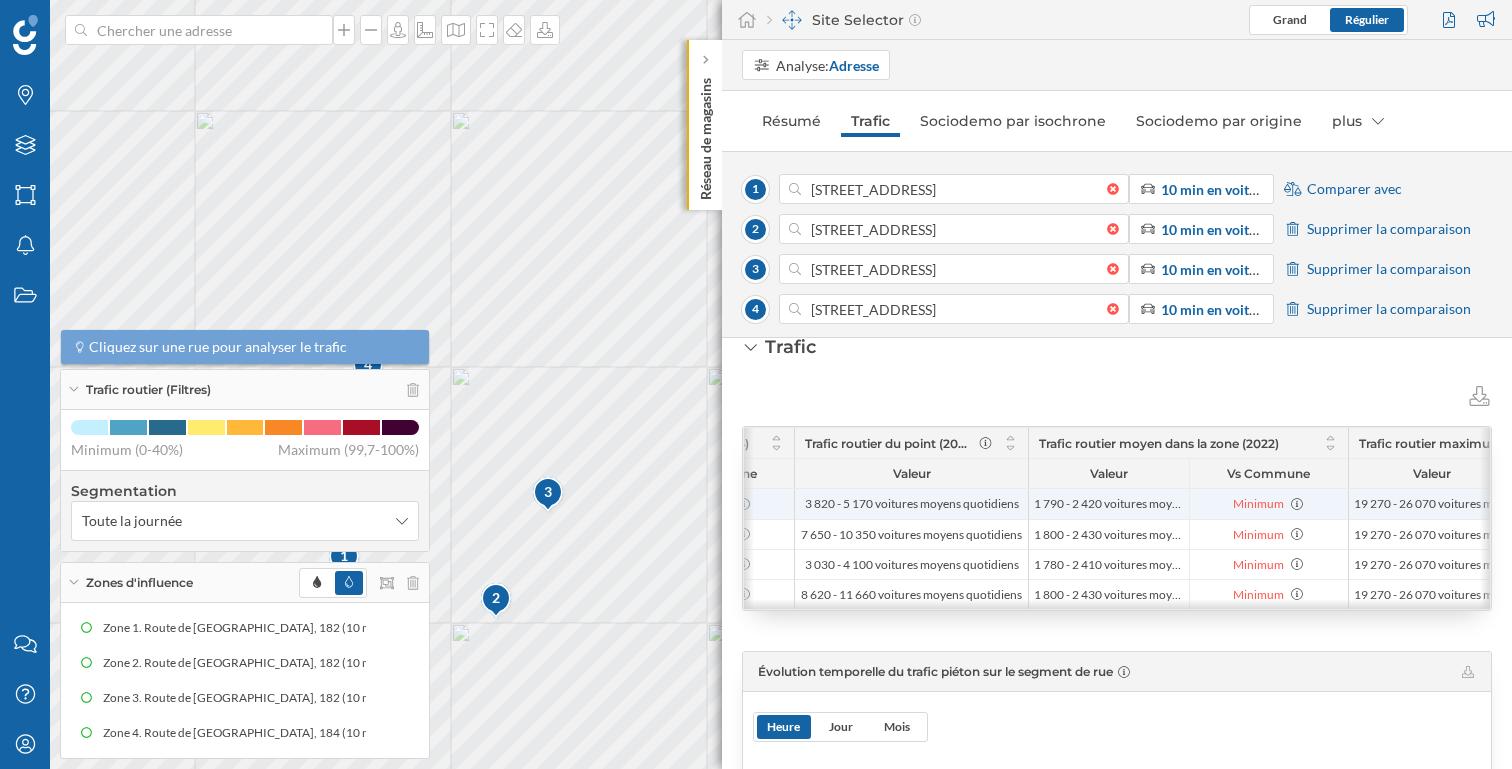 scroll, scrollTop: 0, scrollLeft: 0, axis: both 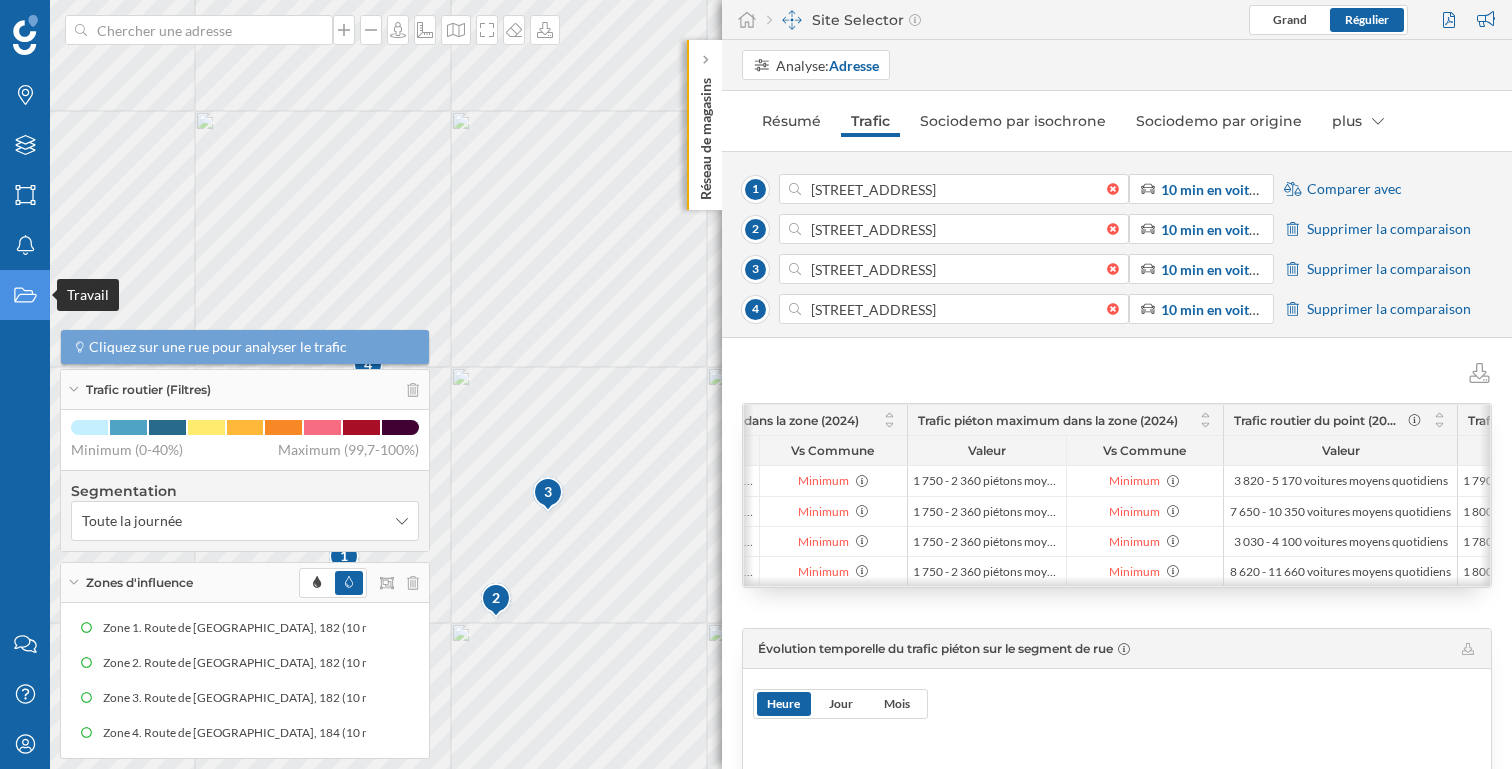 click on "Travail" 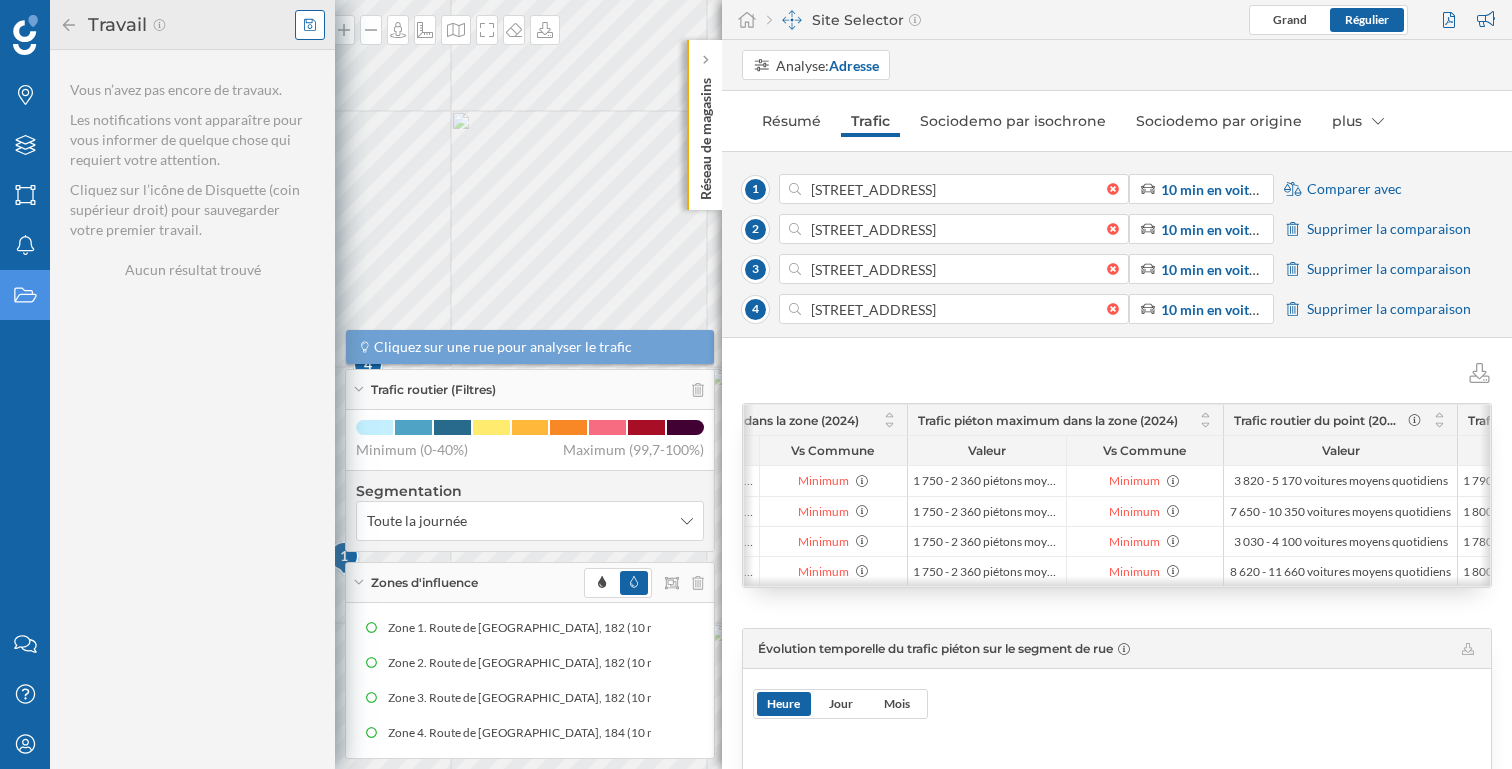 click 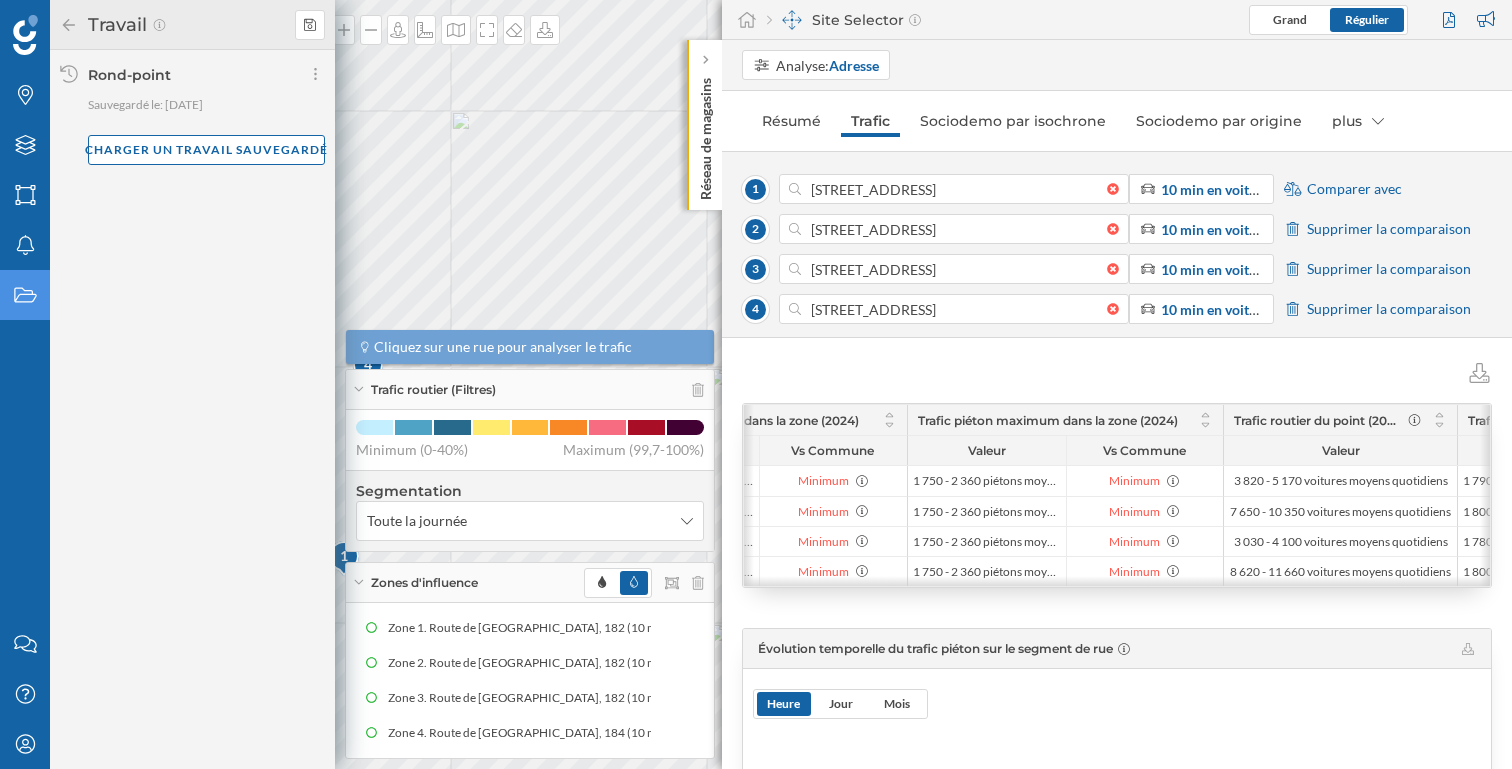 click 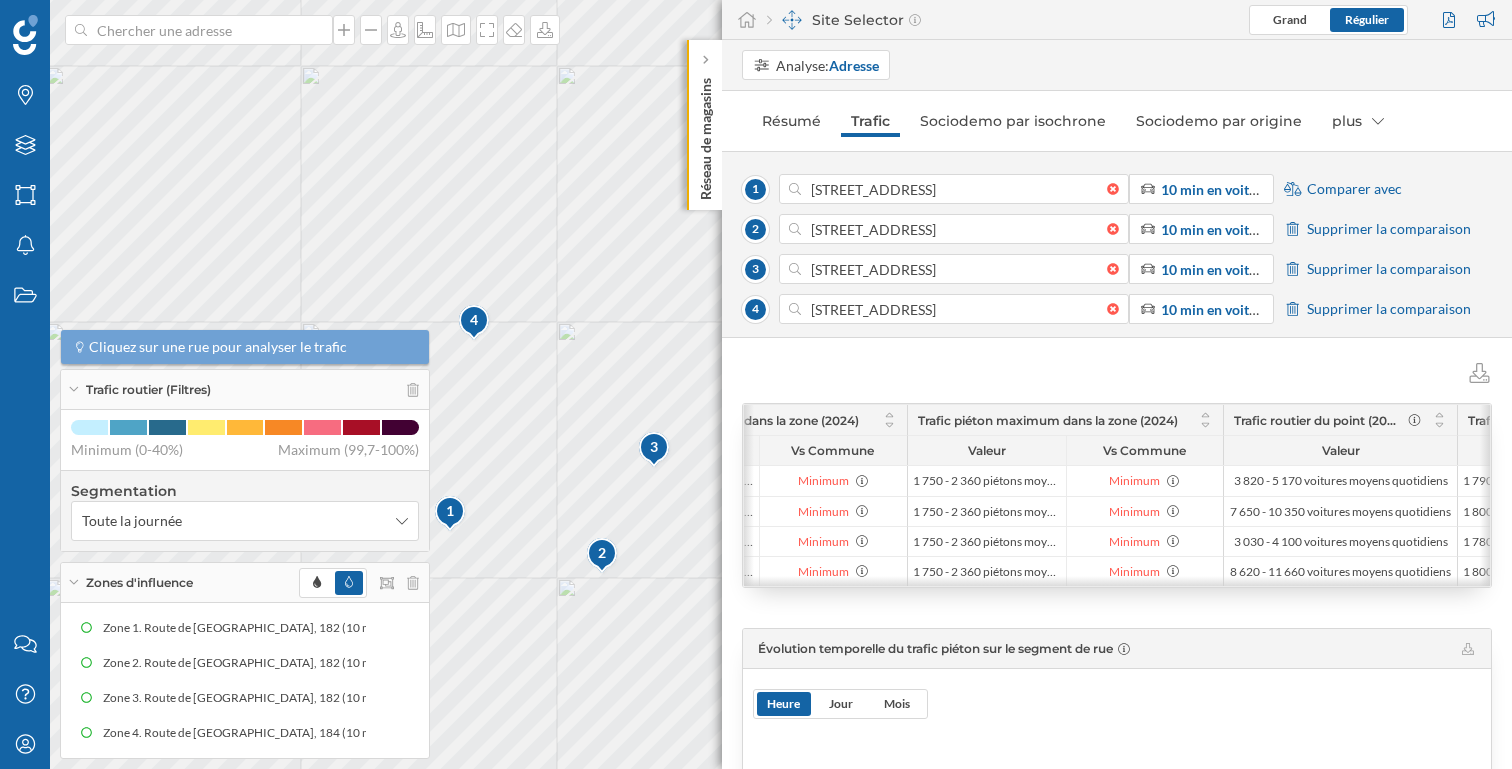 drag, startPoint x: 580, startPoint y: 580, endPoint x: 686, endPoint y: 534, distance: 115.55086 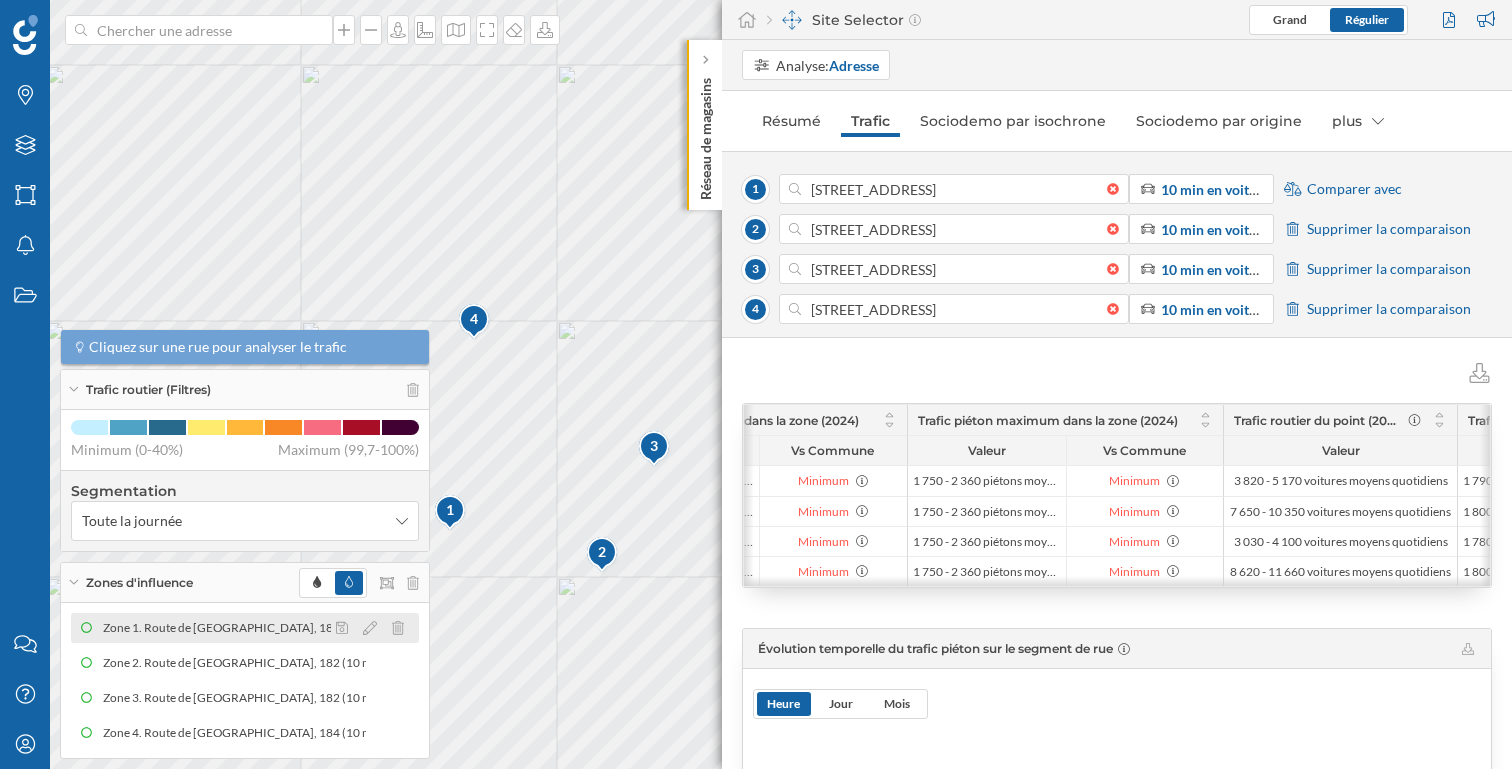 click on "Zone 1. Route de [GEOGRAPHIC_DATA], 182 (10 min en voiture)" at bounding box center [272, 628] 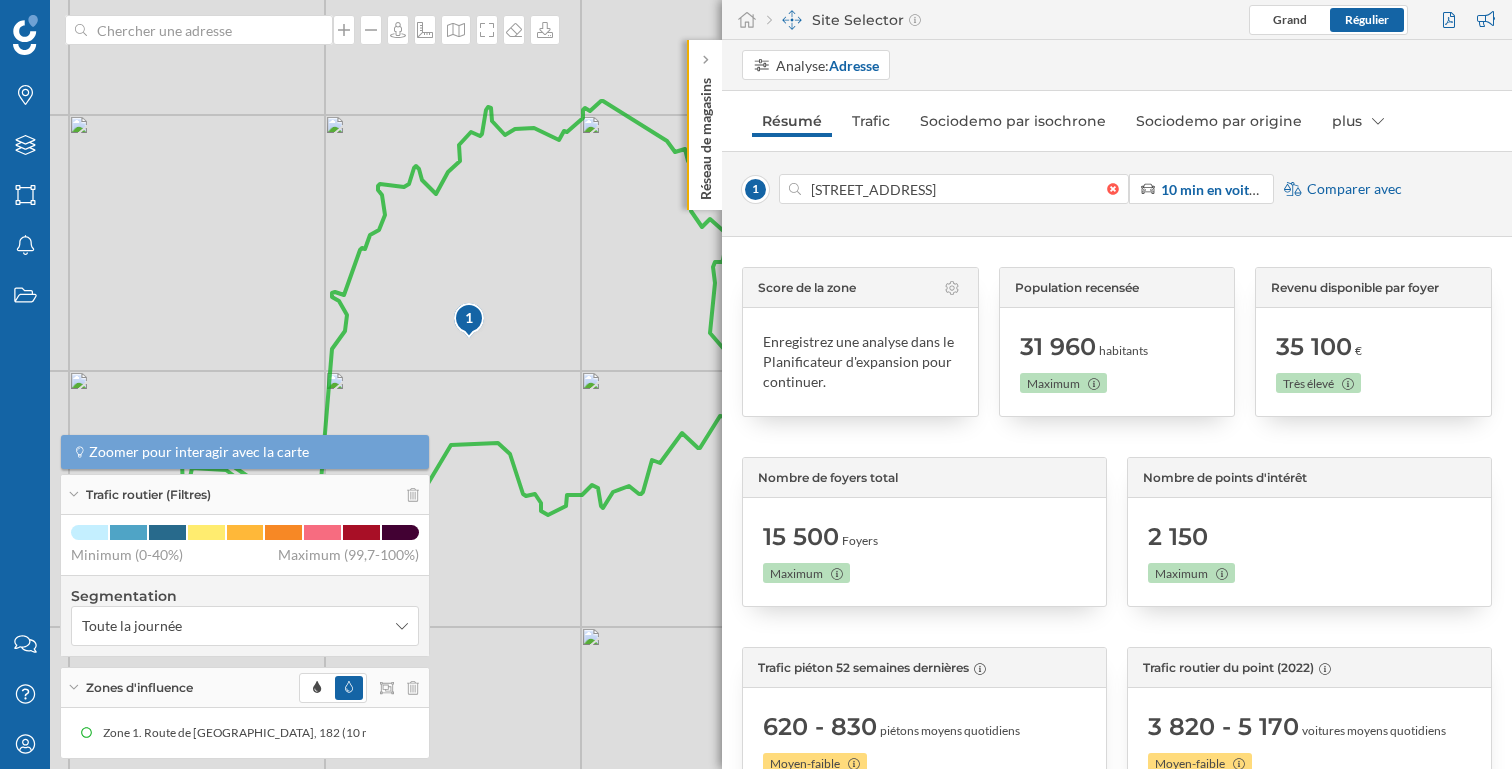 drag, startPoint x: 529, startPoint y: 474, endPoint x: 534, endPoint y: 364, distance: 110.11358 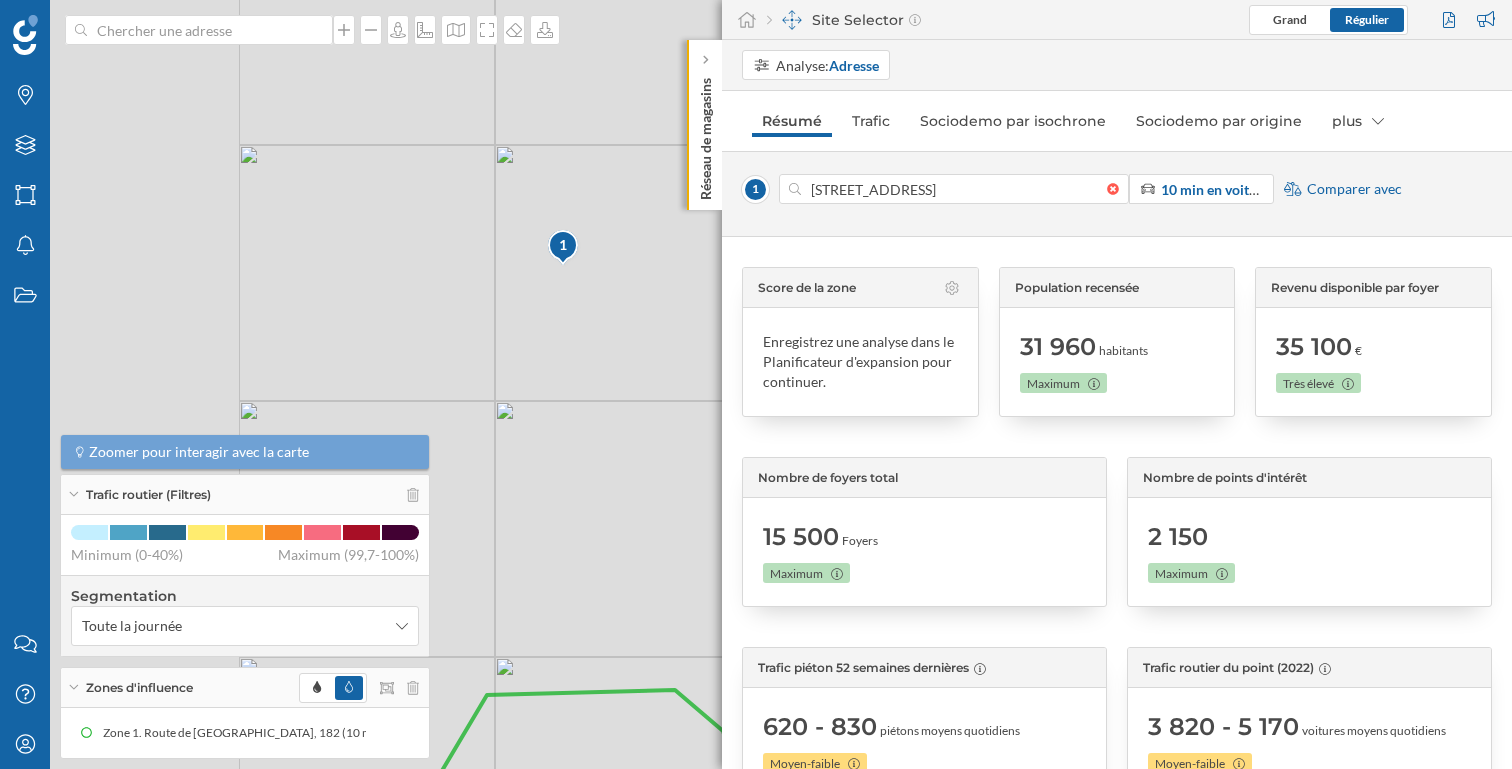 drag, startPoint x: 304, startPoint y: 303, endPoint x: 624, endPoint y: 343, distance: 322.4903 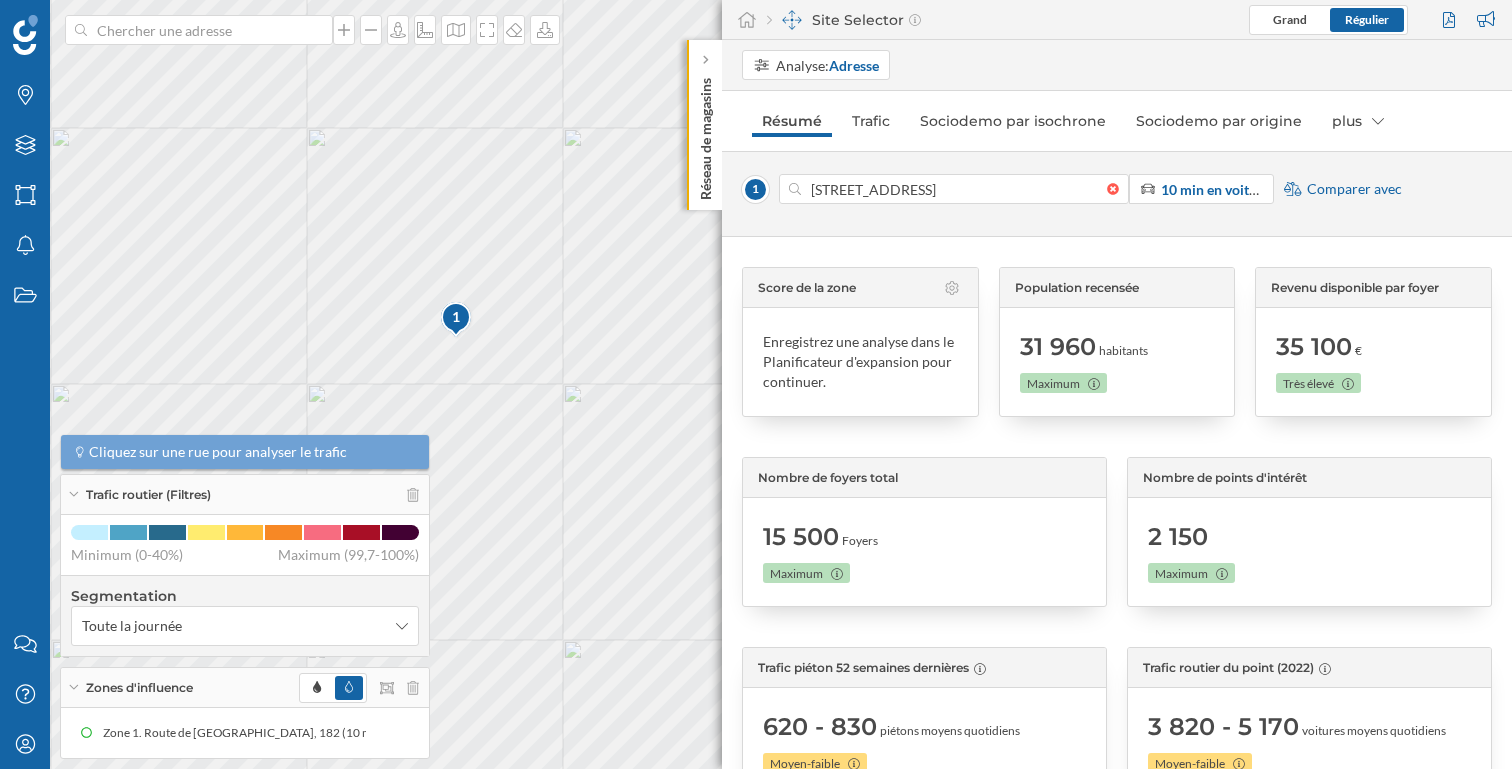 click on "Comparer avec" at bounding box center (1354, 189) 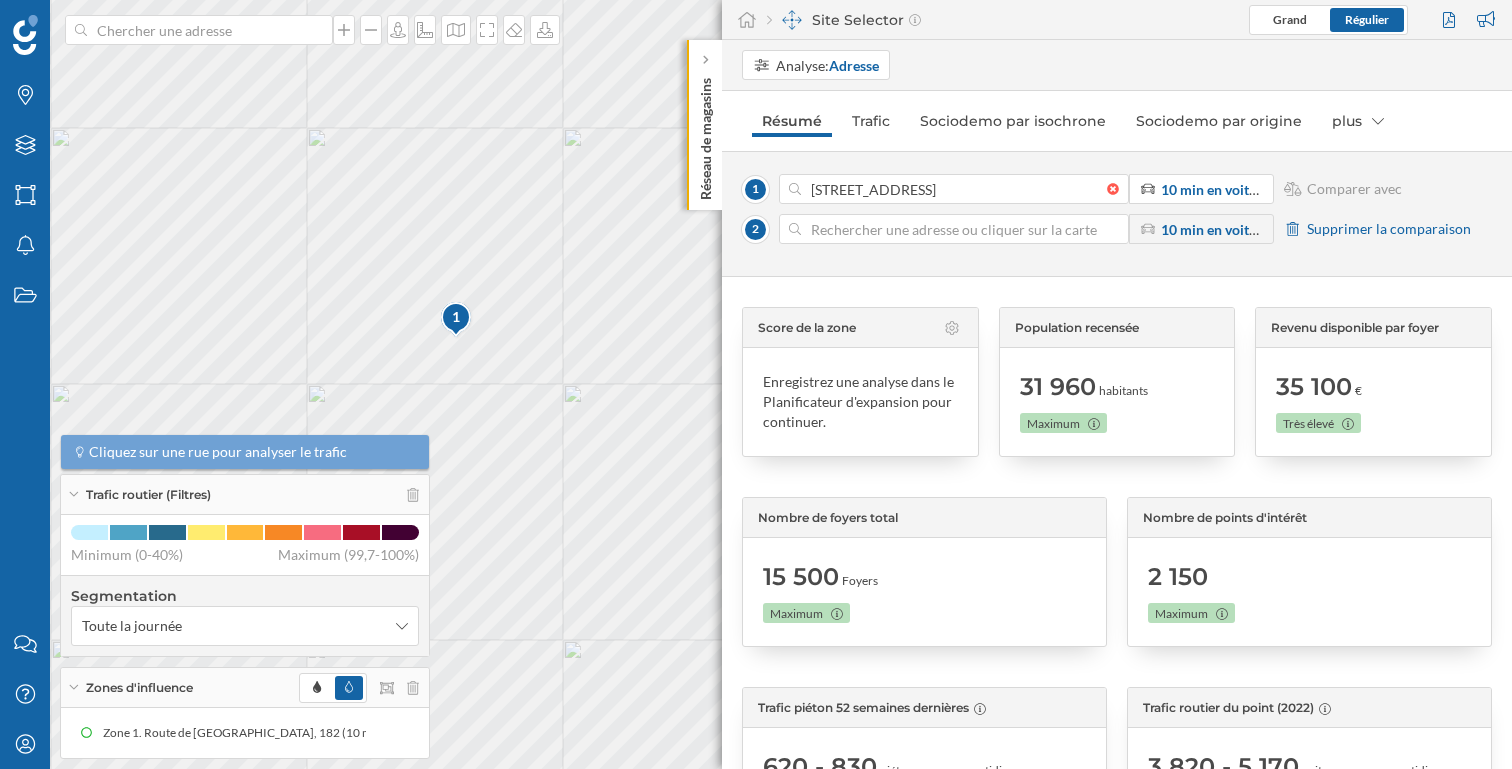 click at bounding box center [954, 229] 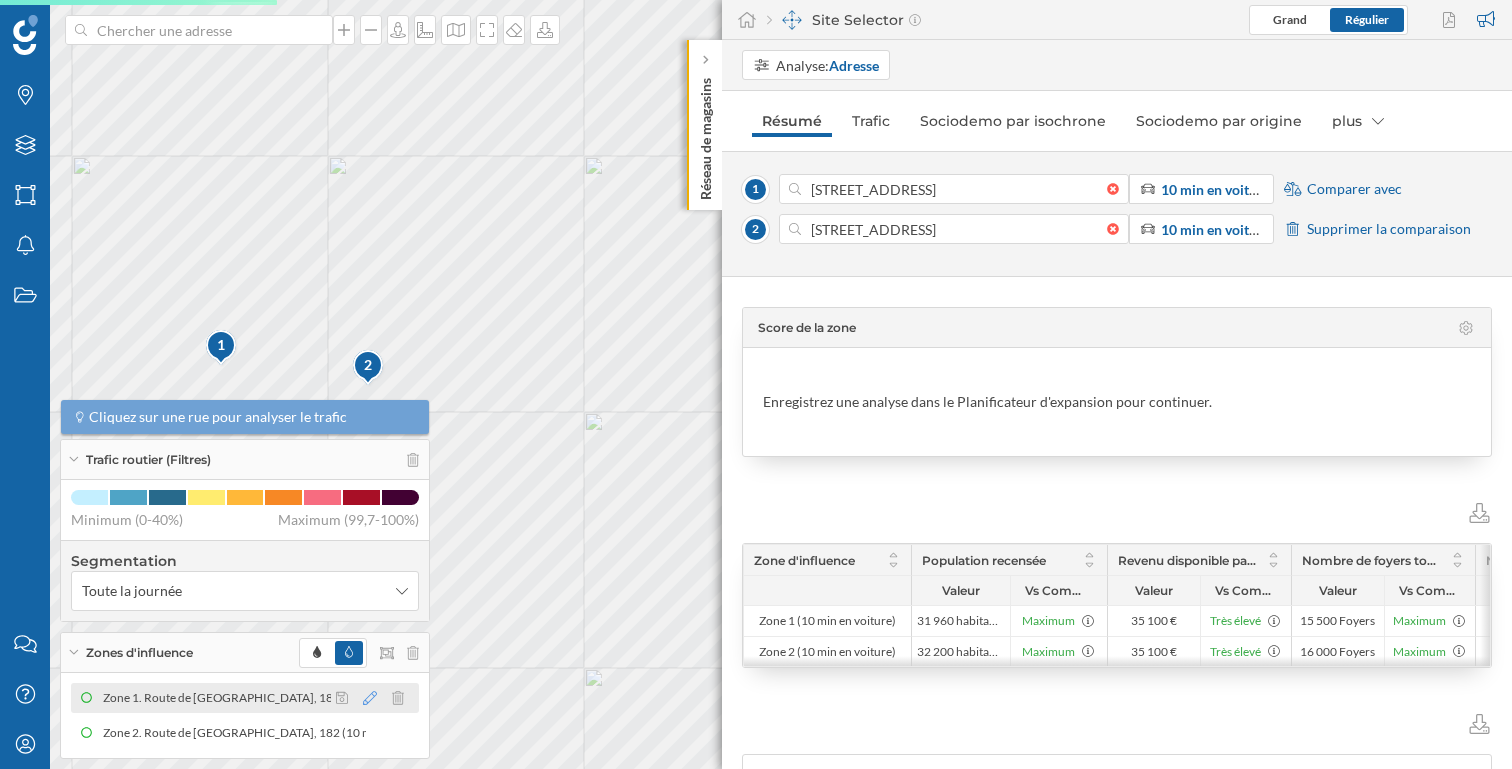 click 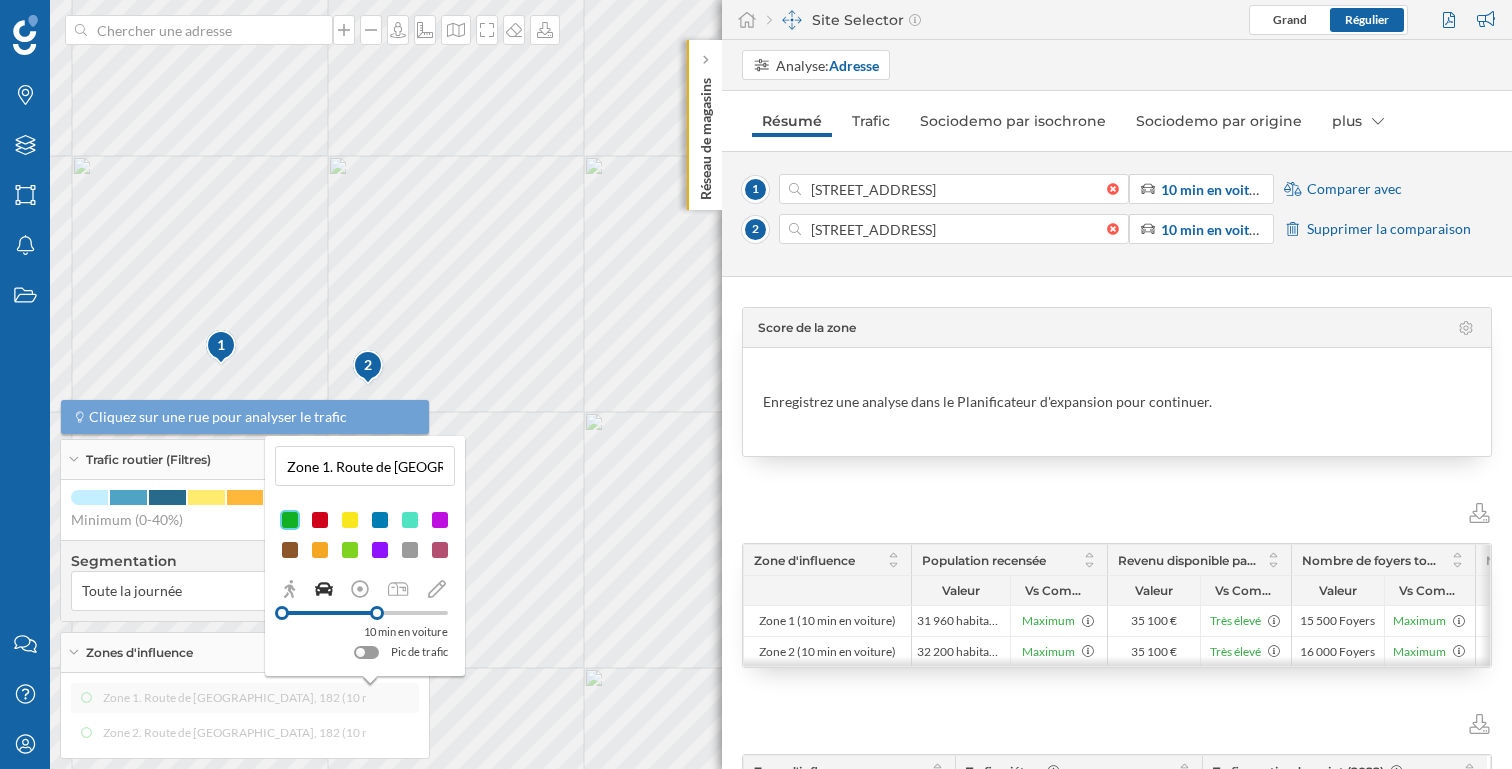 click on "Zone 1. Route de [GEOGRAPHIC_DATA], 182 (10 min en voiture)" at bounding box center [365, 466] 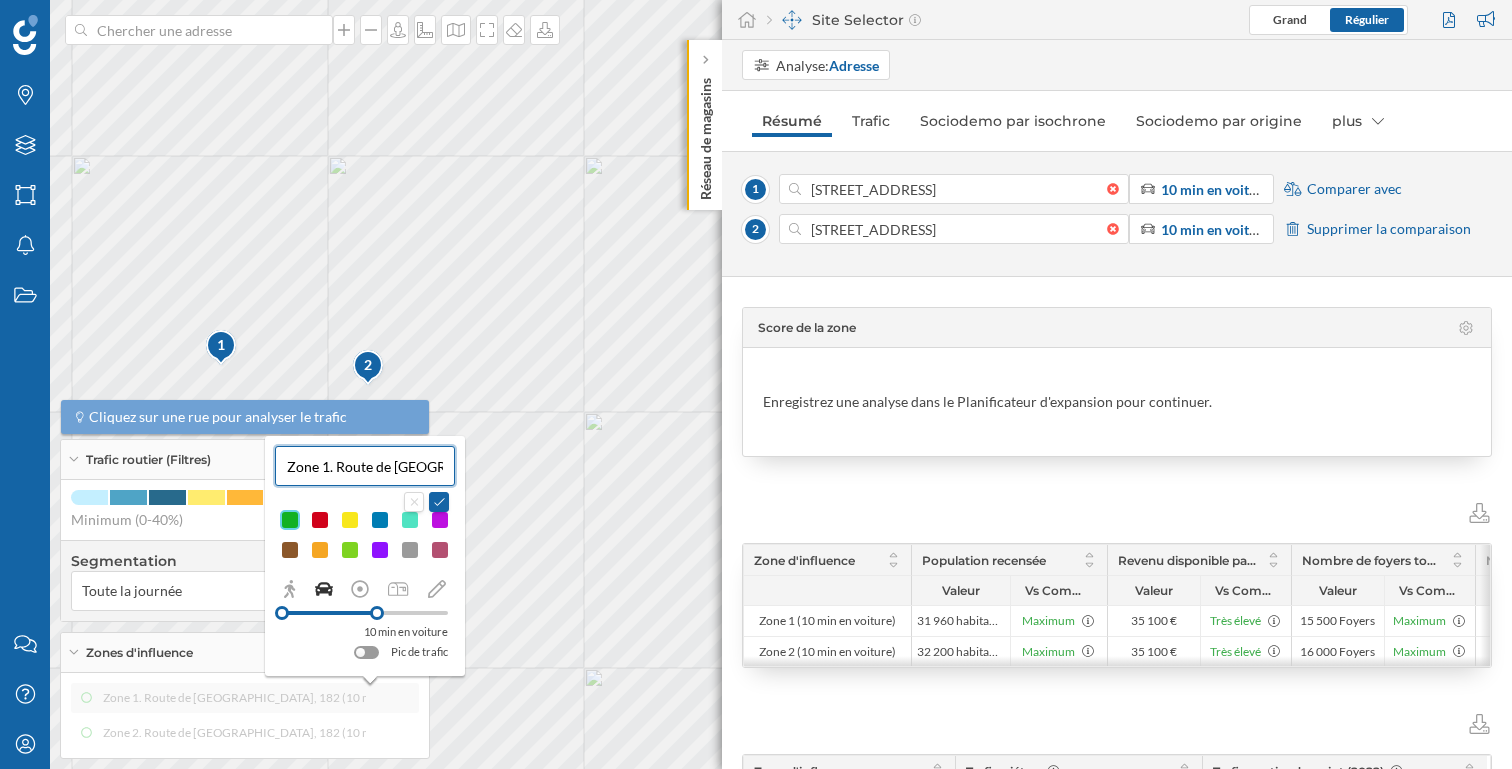 click on "Zone 1. Route de [GEOGRAPHIC_DATA], 182 (10 min en voiture)" at bounding box center (365, 466) 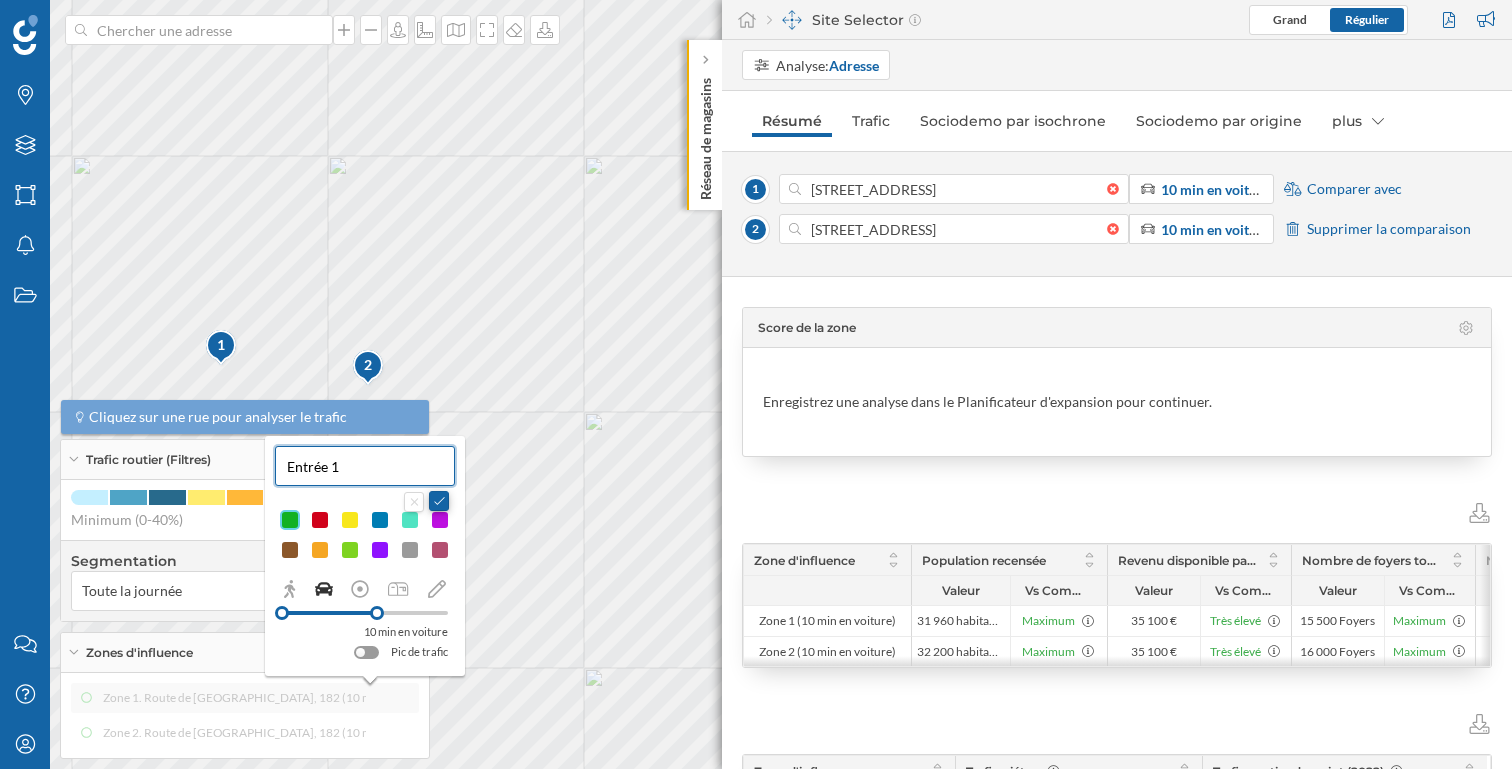 type on "Entrée 1" 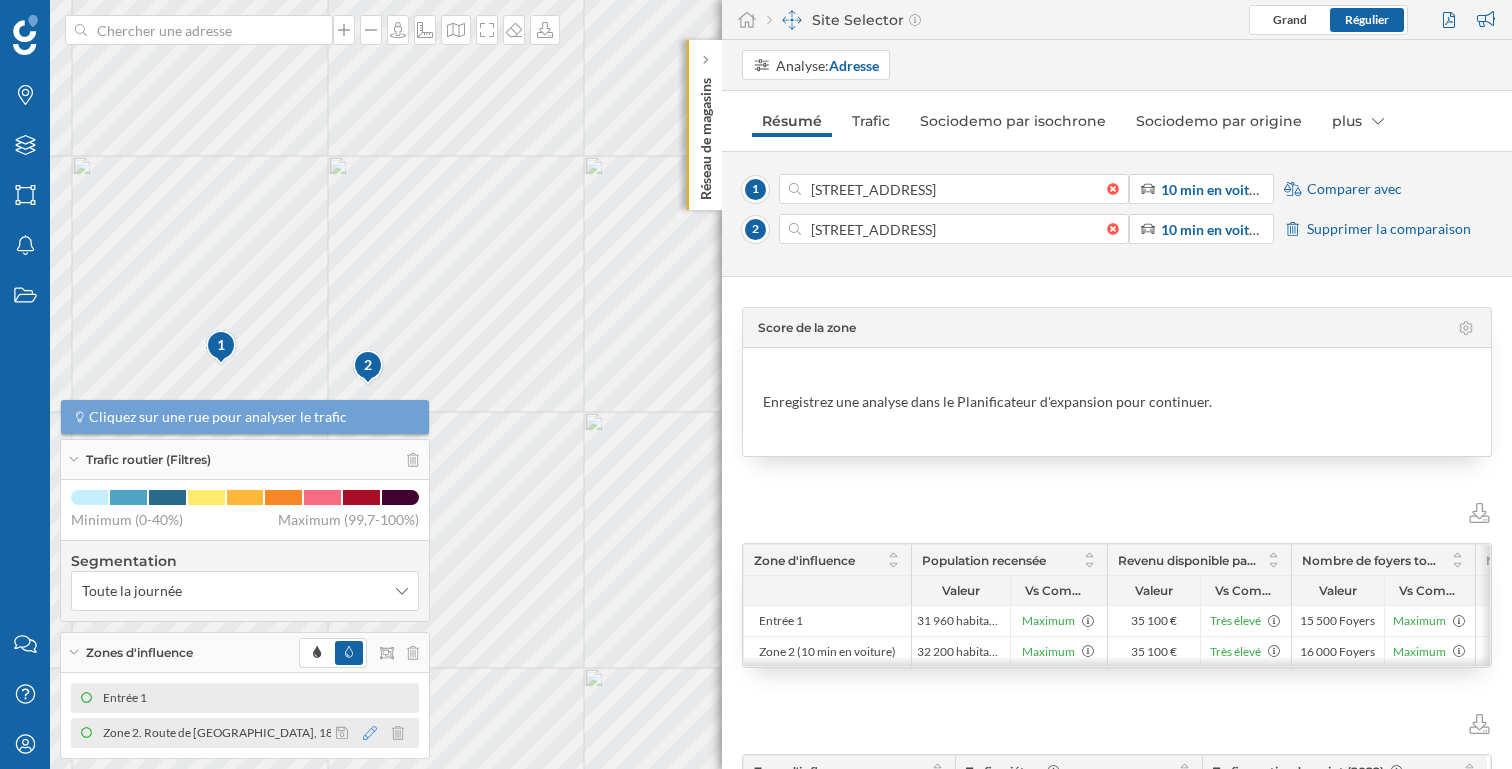 click 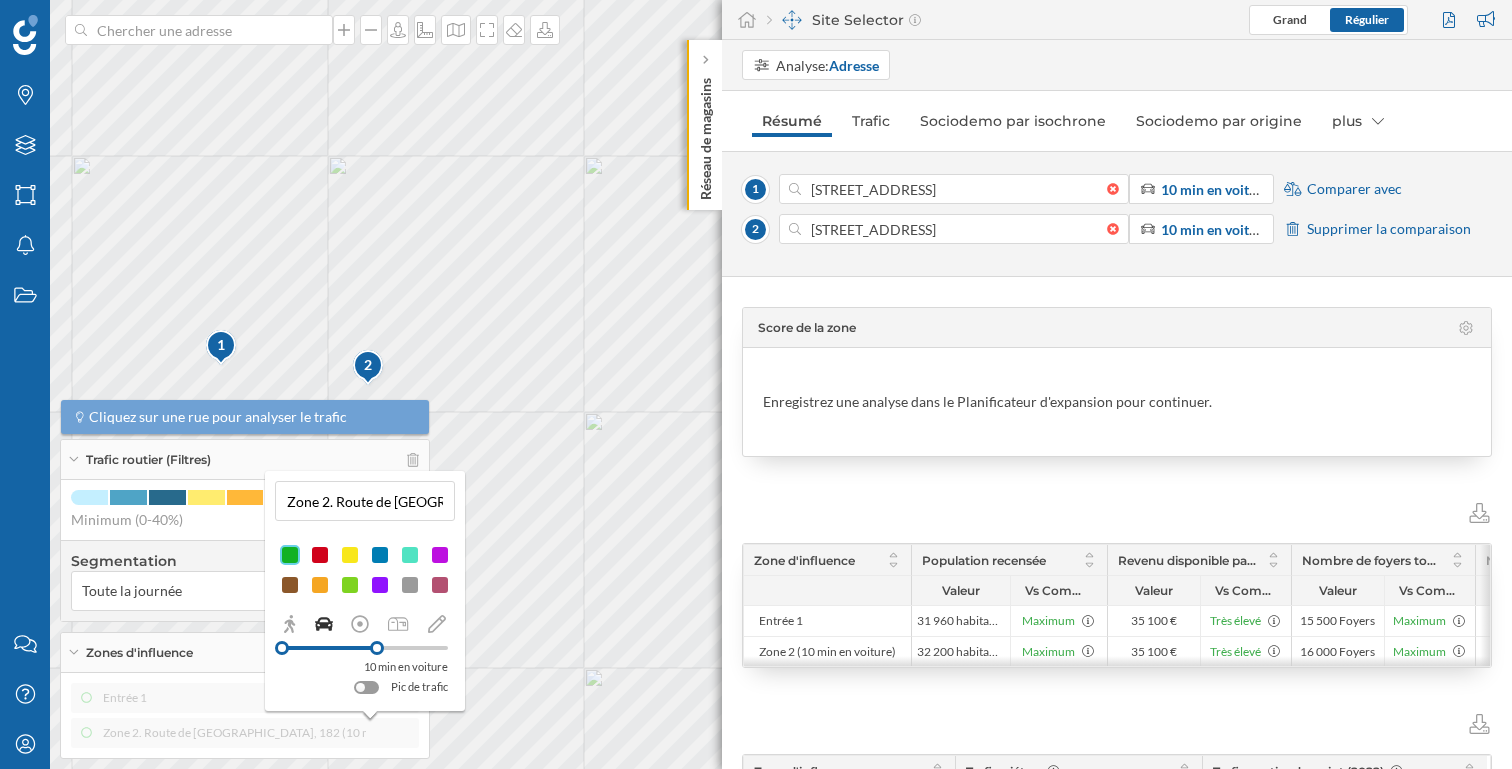 click on "Zone 2. Route de [GEOGRAPHIC_DATA], 182 (10 min en voiture)" at bounding box center (365, 501) 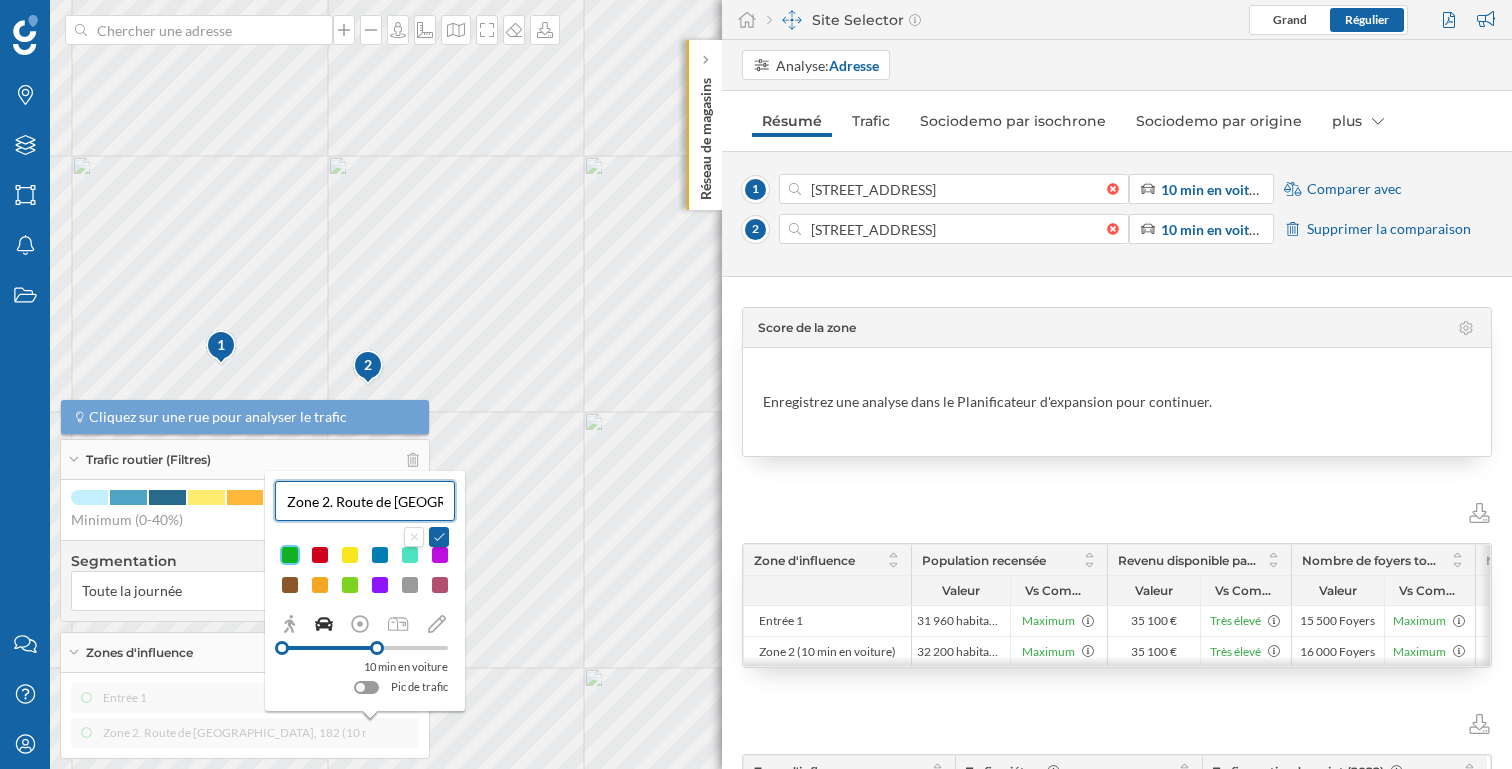 click on "Zone 2. Route de [GEOGRAPHIC_DATA], 182 (10 min en voiture)" at bounding box center [365, 501] 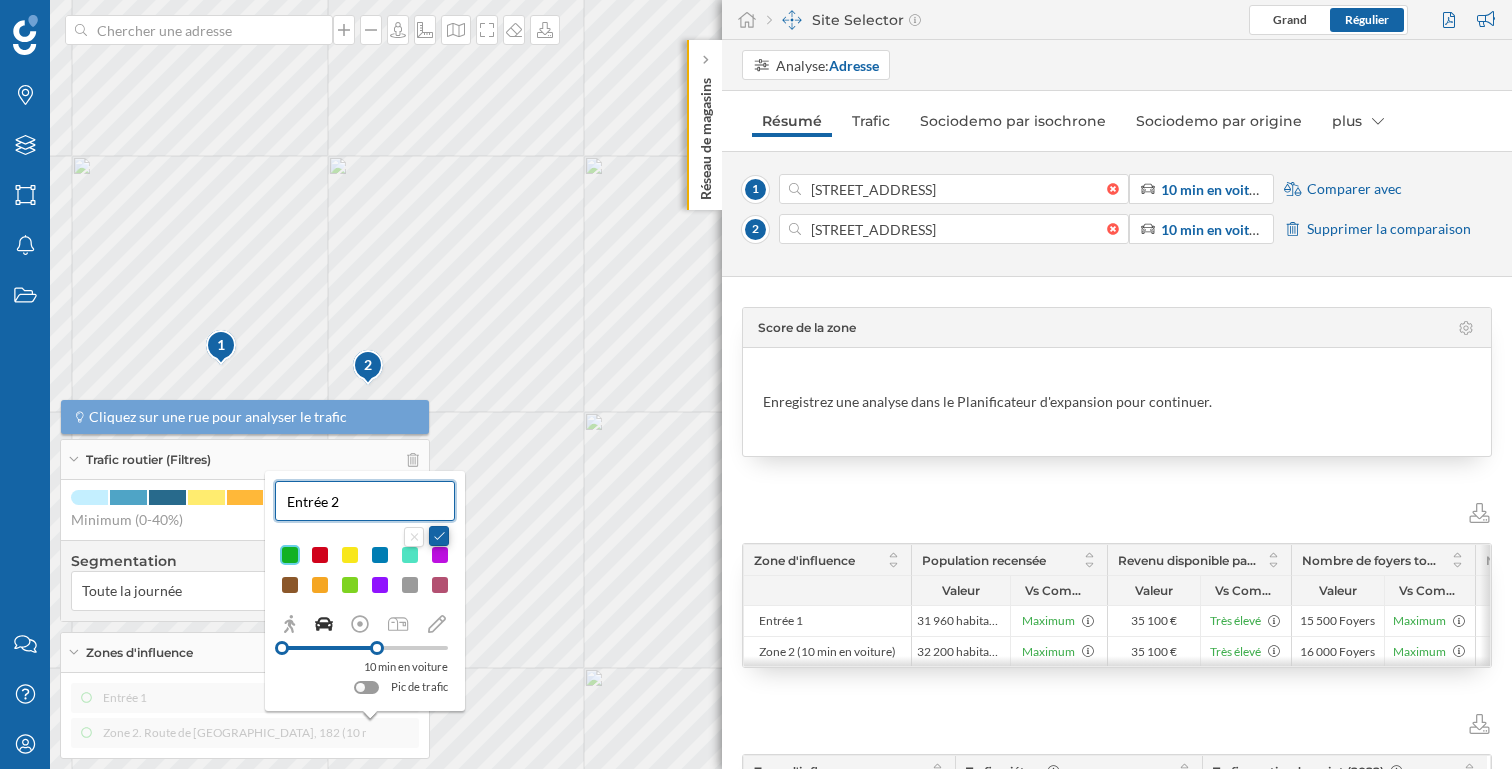 type on "Entrée 2" 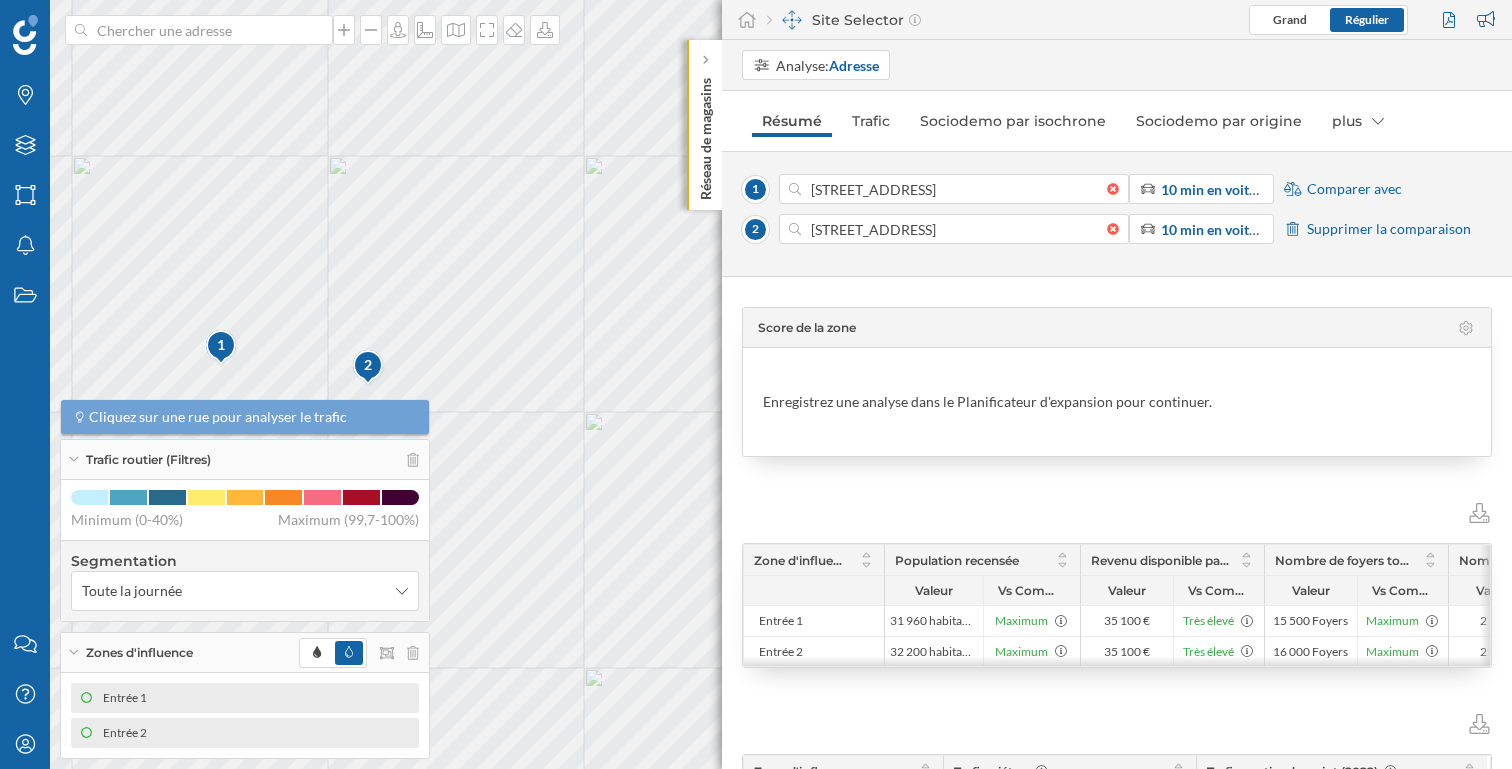click on "Comparer avec" at bounding box center (1354, 189) 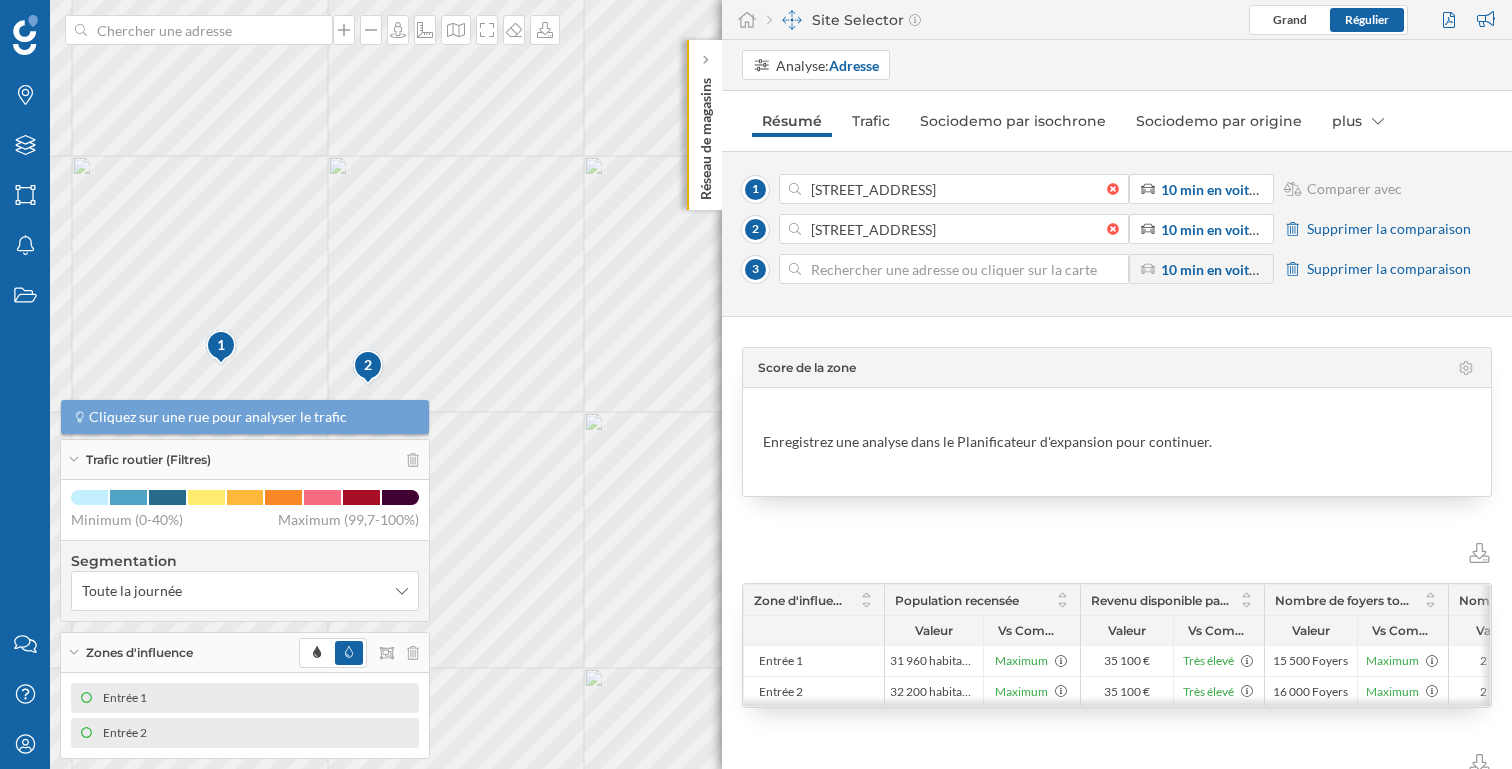 click at bounding box center (954, 269) 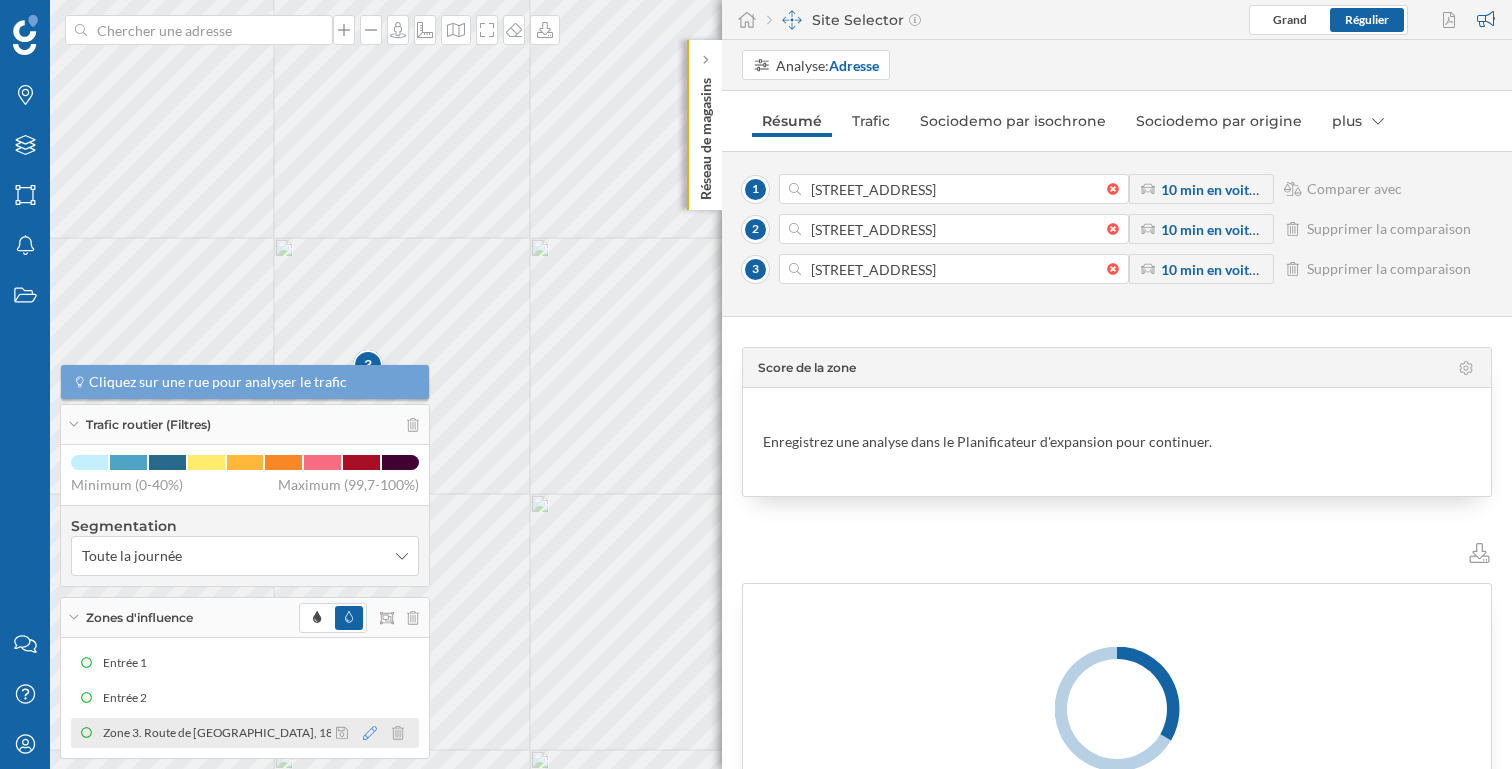 click 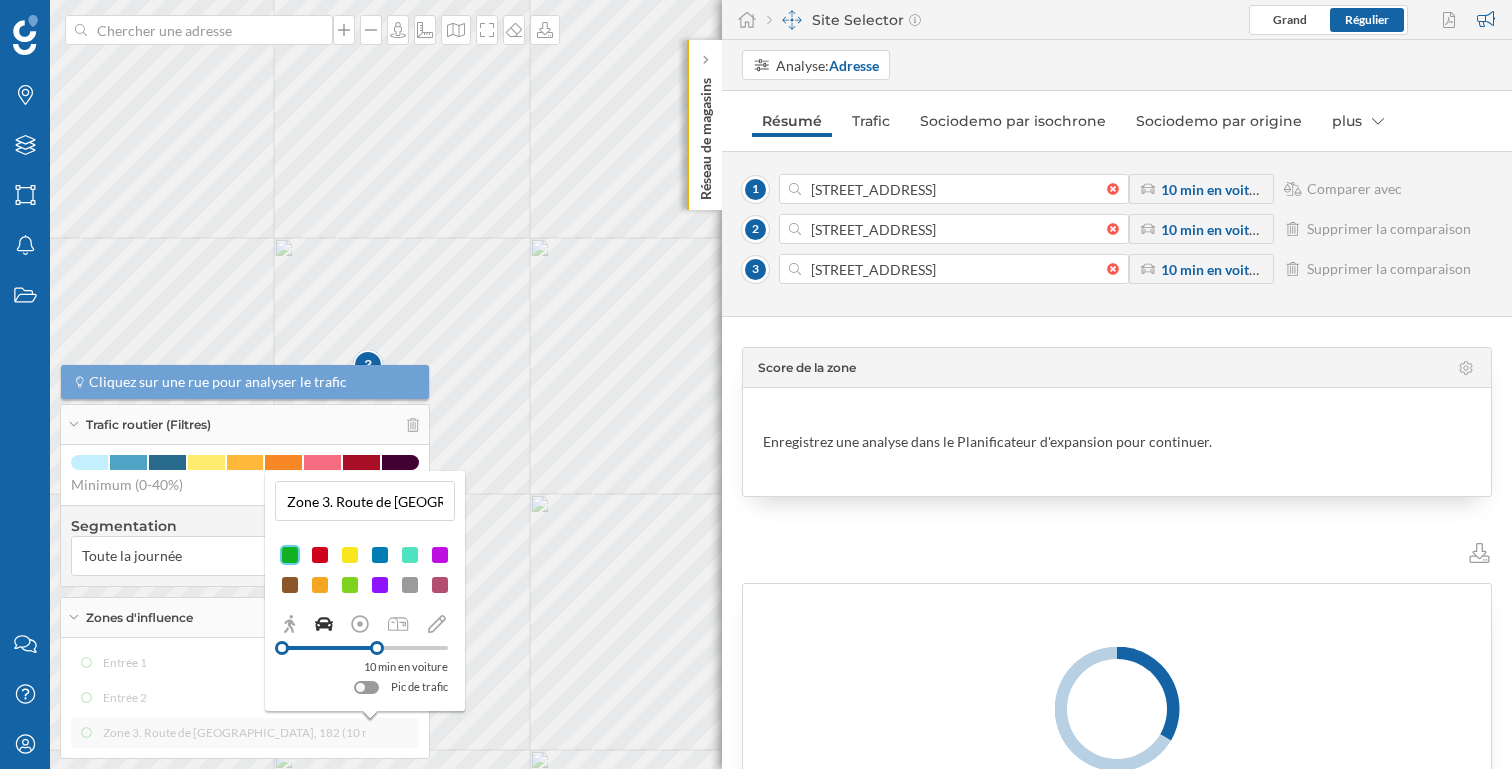 click on "Zone 3. Route de [GEOGRAPHIC_DATA], 182 (10 min en voiture)" at bounding box center (365, 501) 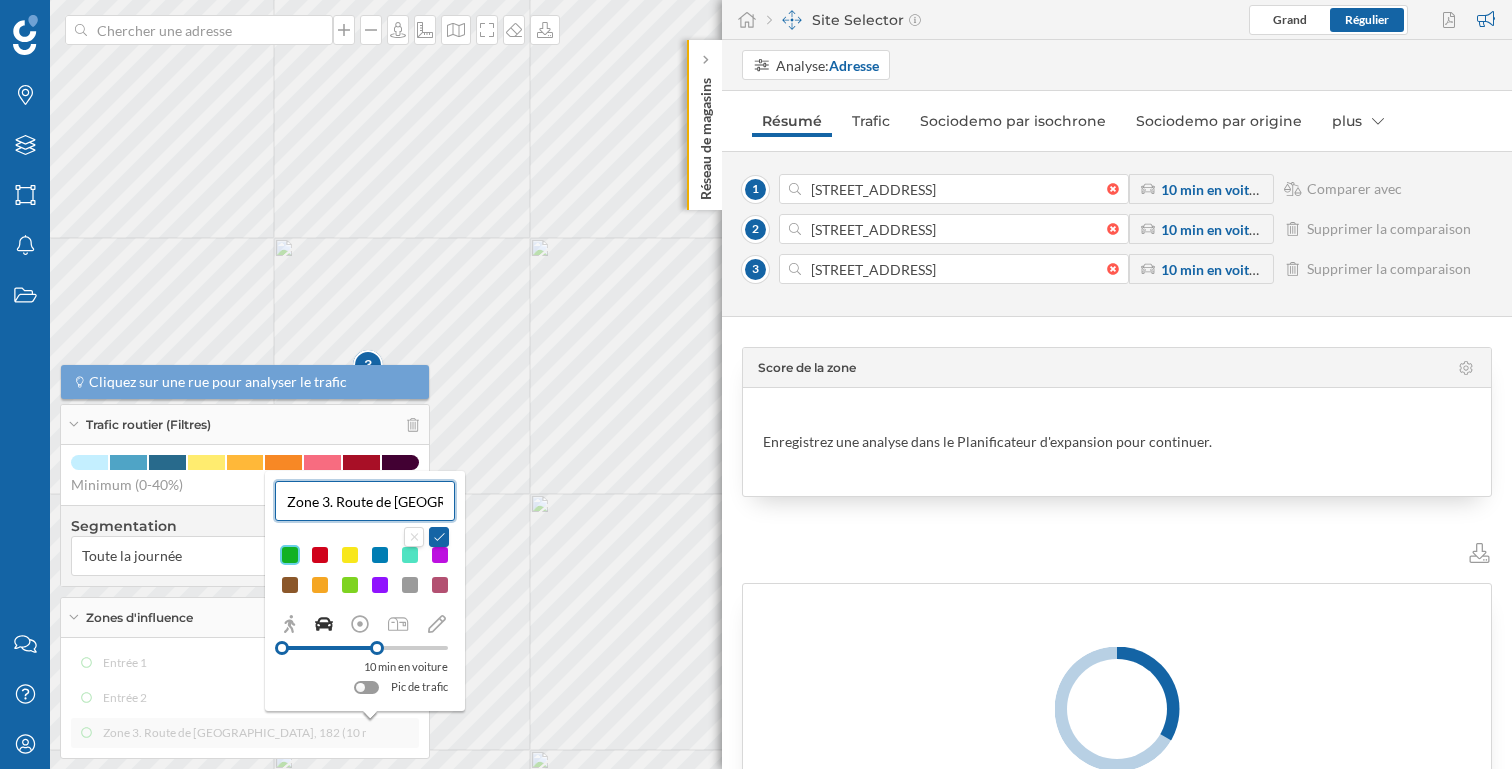click on "Zone 3. Route de [GEOGRAPHIC_DATA], 182 (10 min en voiture)" at bounding box center (365, 501) 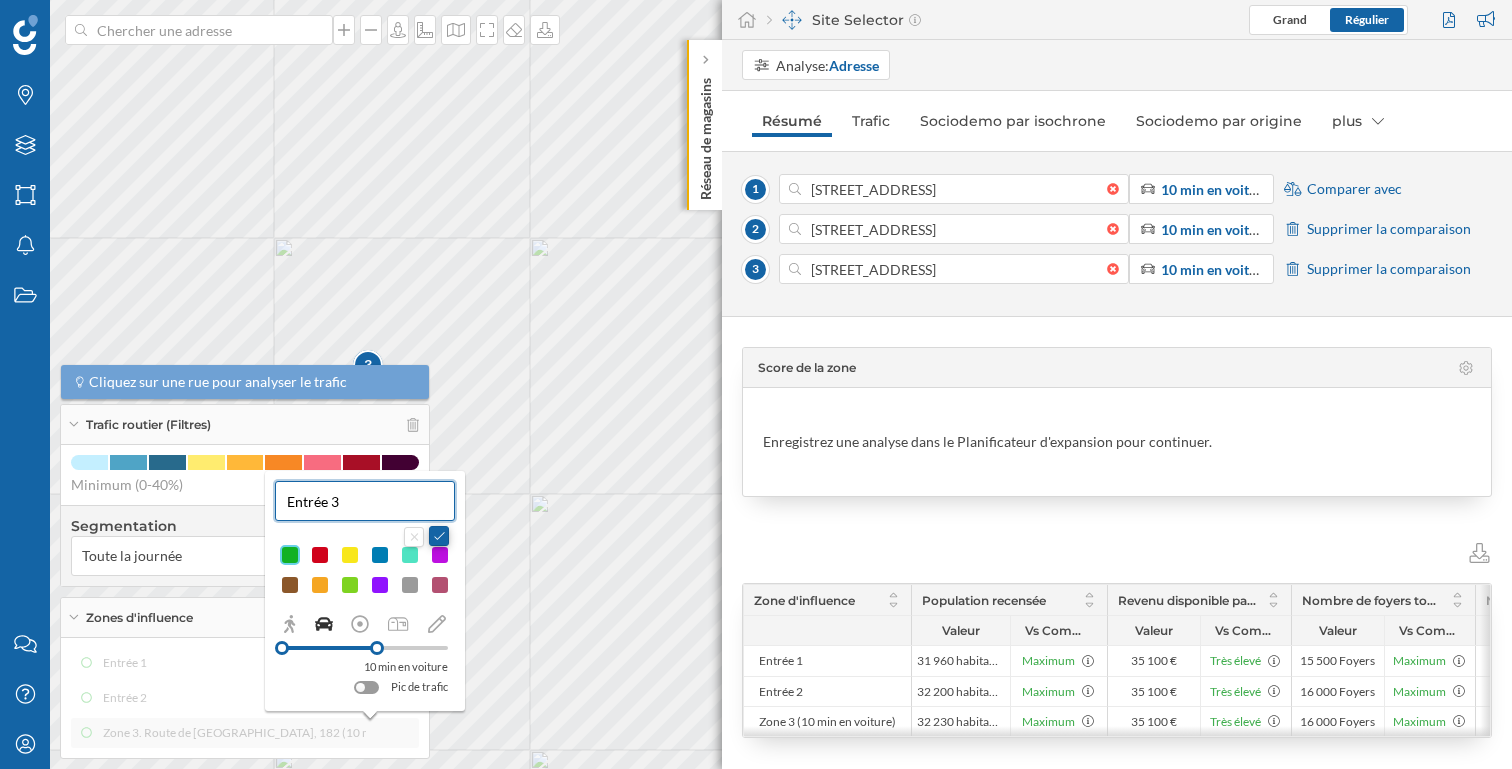 type on "Entrée 3" 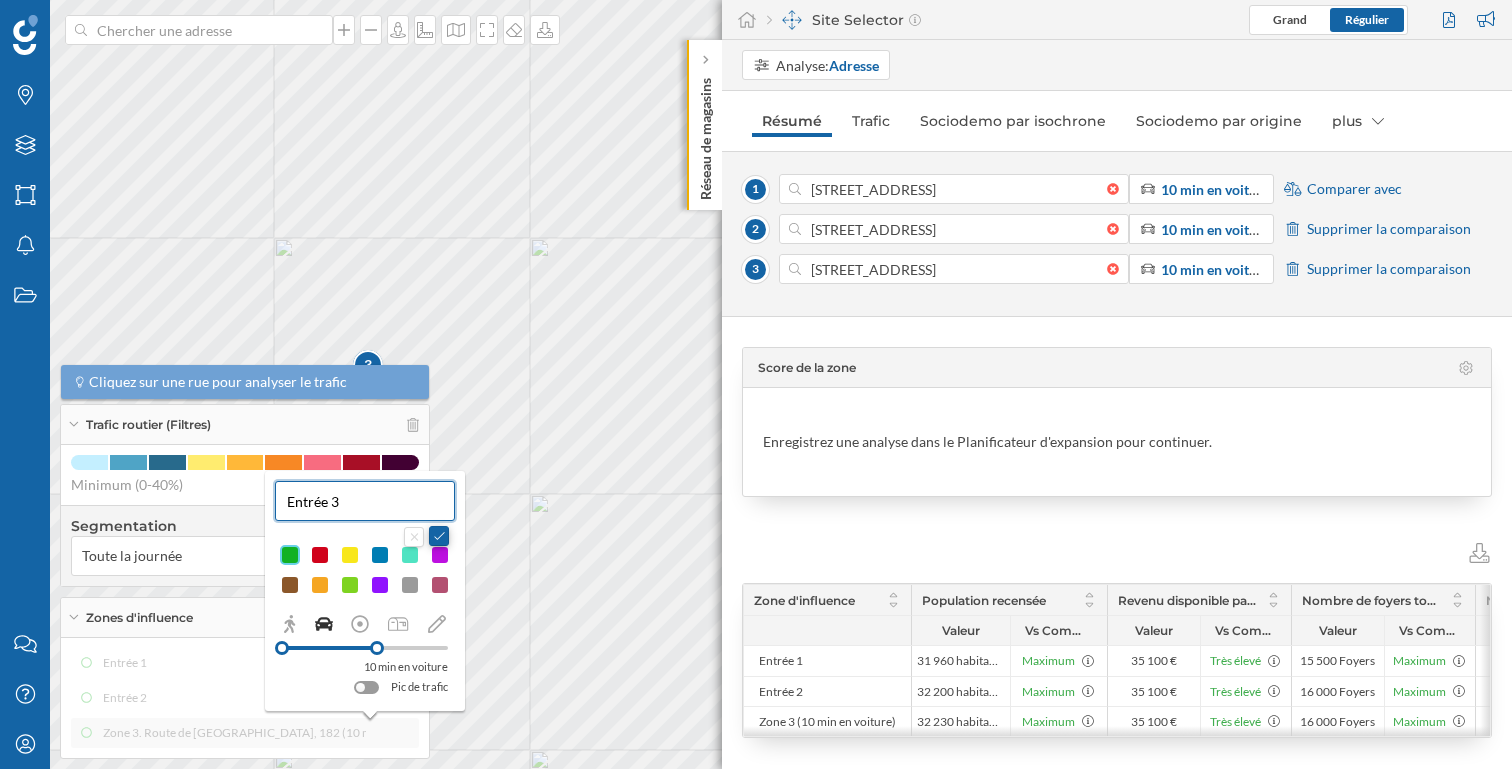 click at bounding box center [439, 536] 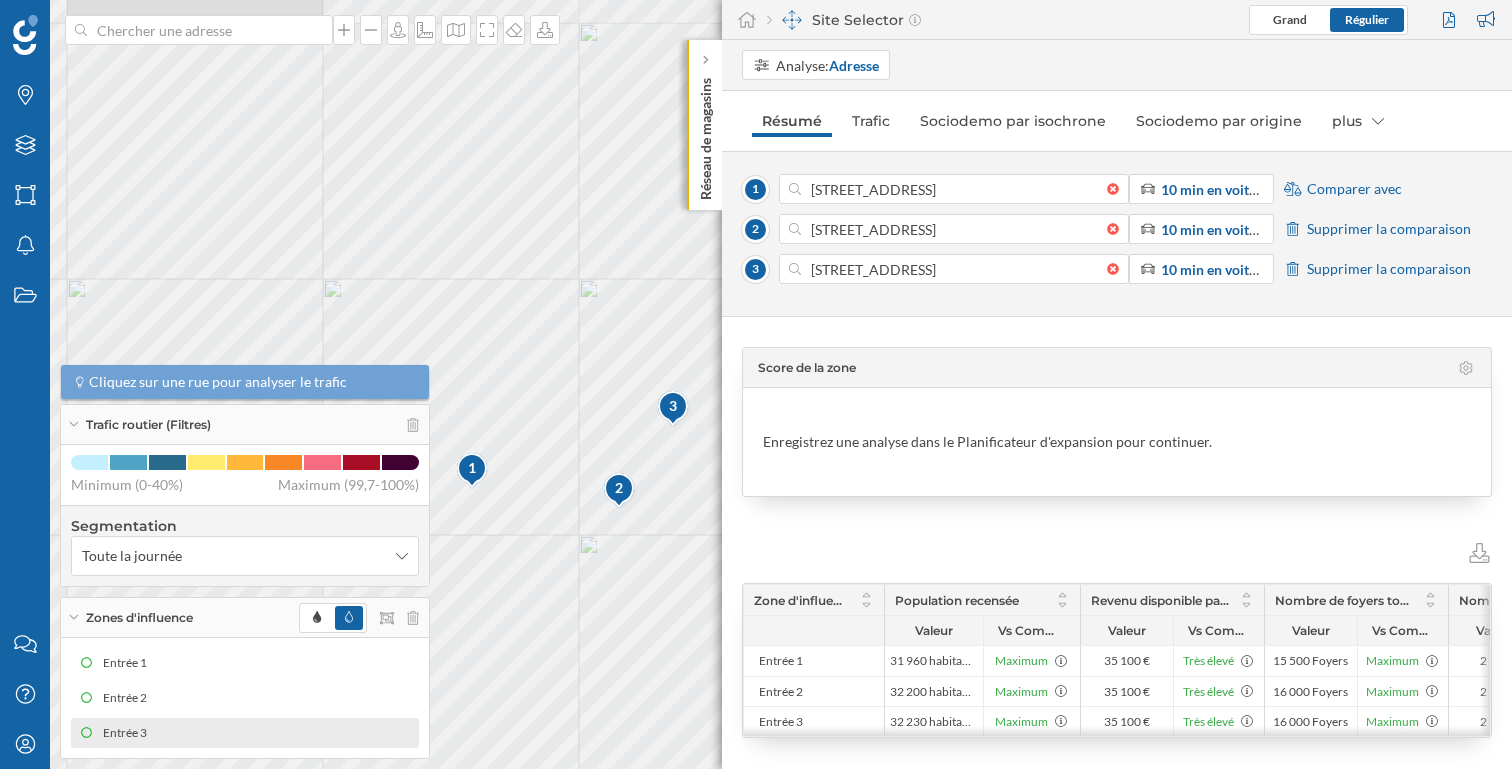 drag, startPoint x: 366, startPoint y: 302, endPoint x: 671, endPoint y: 343, distance: 307.7434 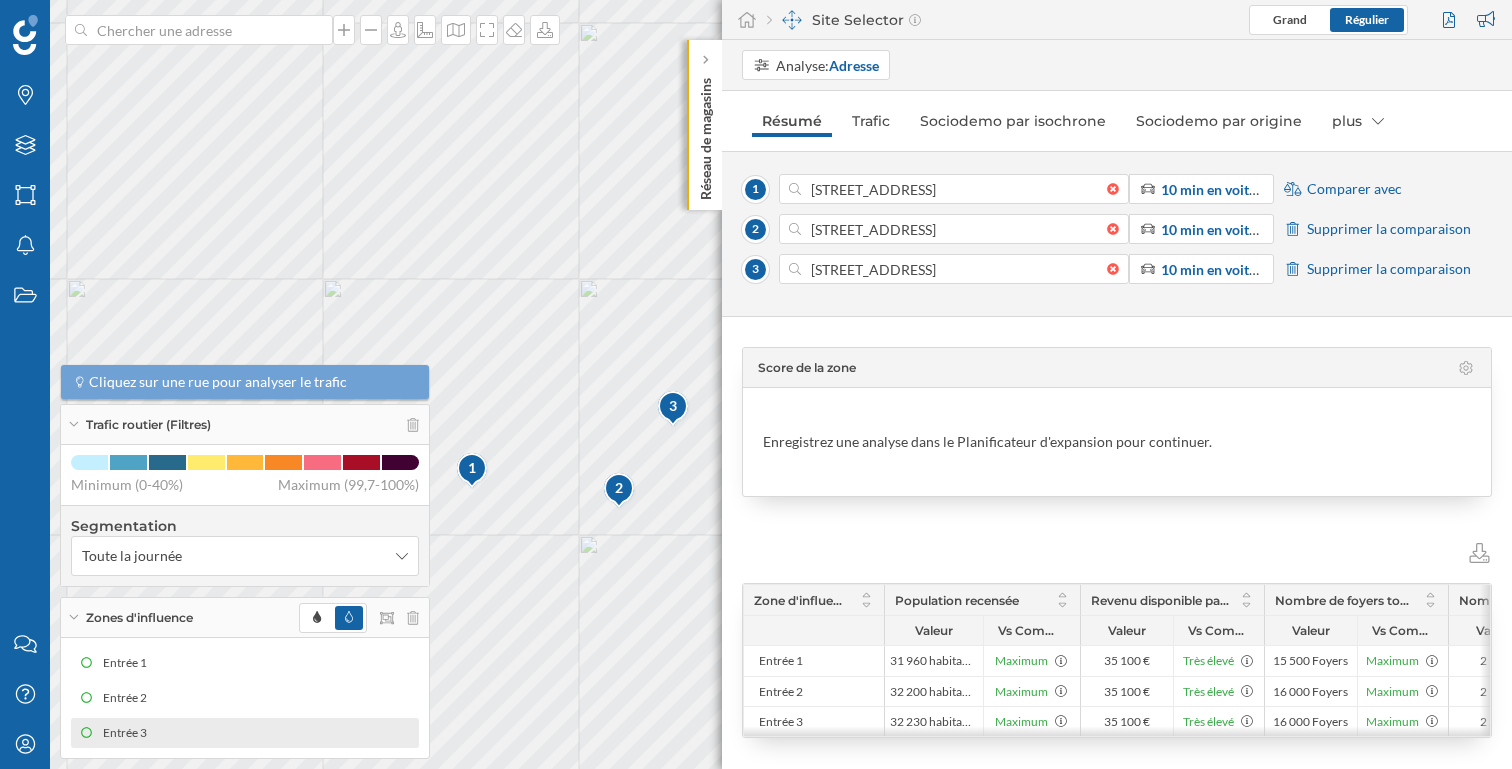 click on "Comparer avec" at bounding box center [1354, 189] 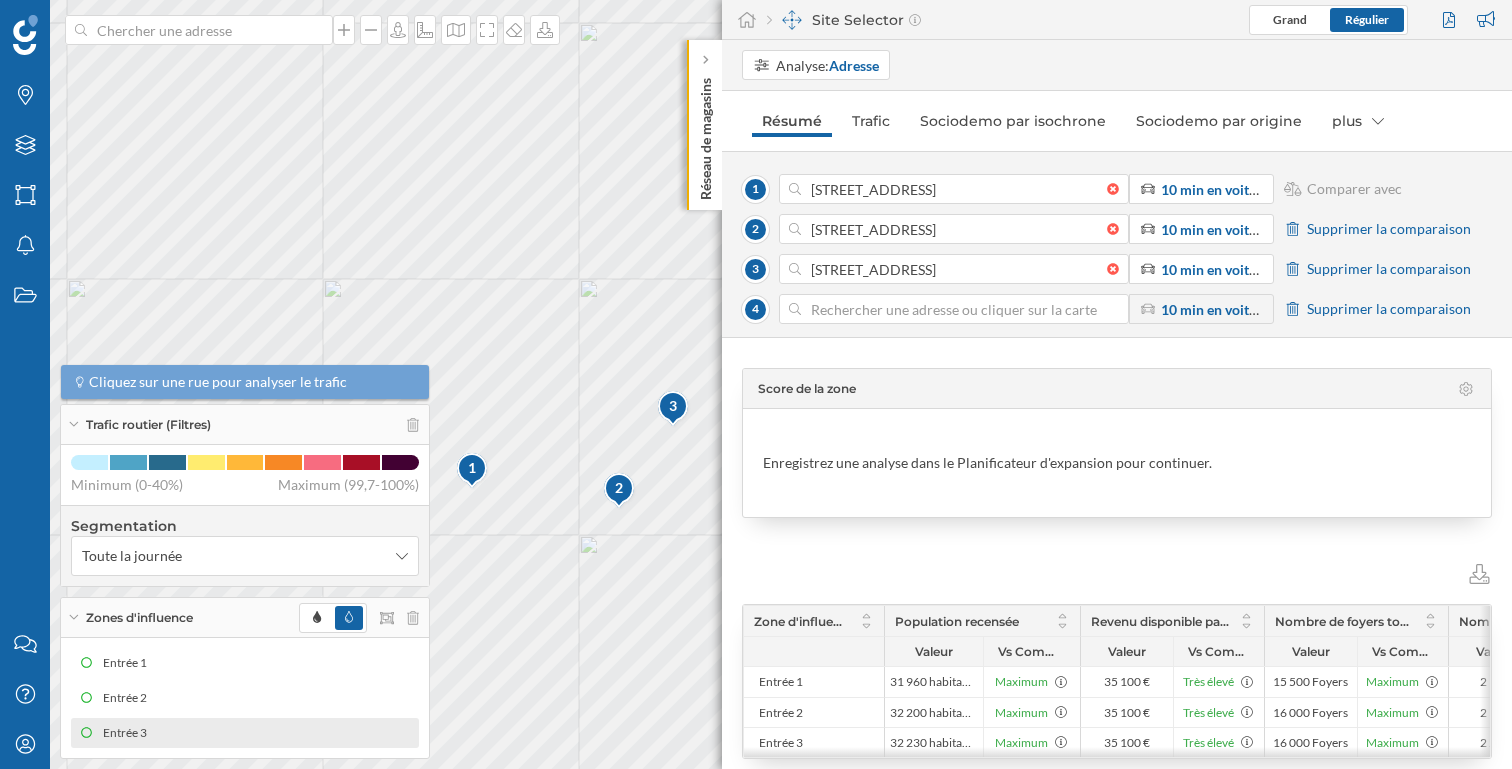 click 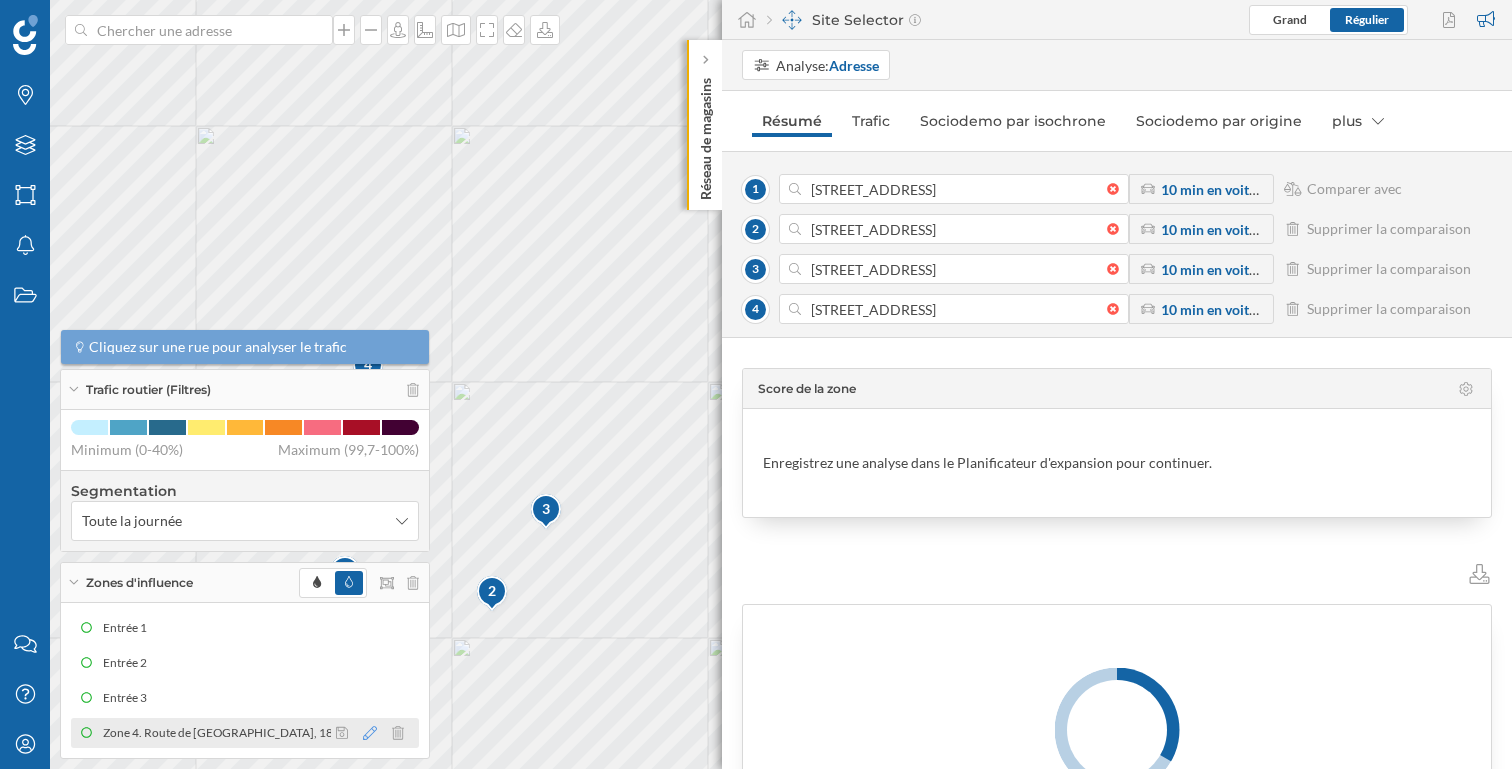 click 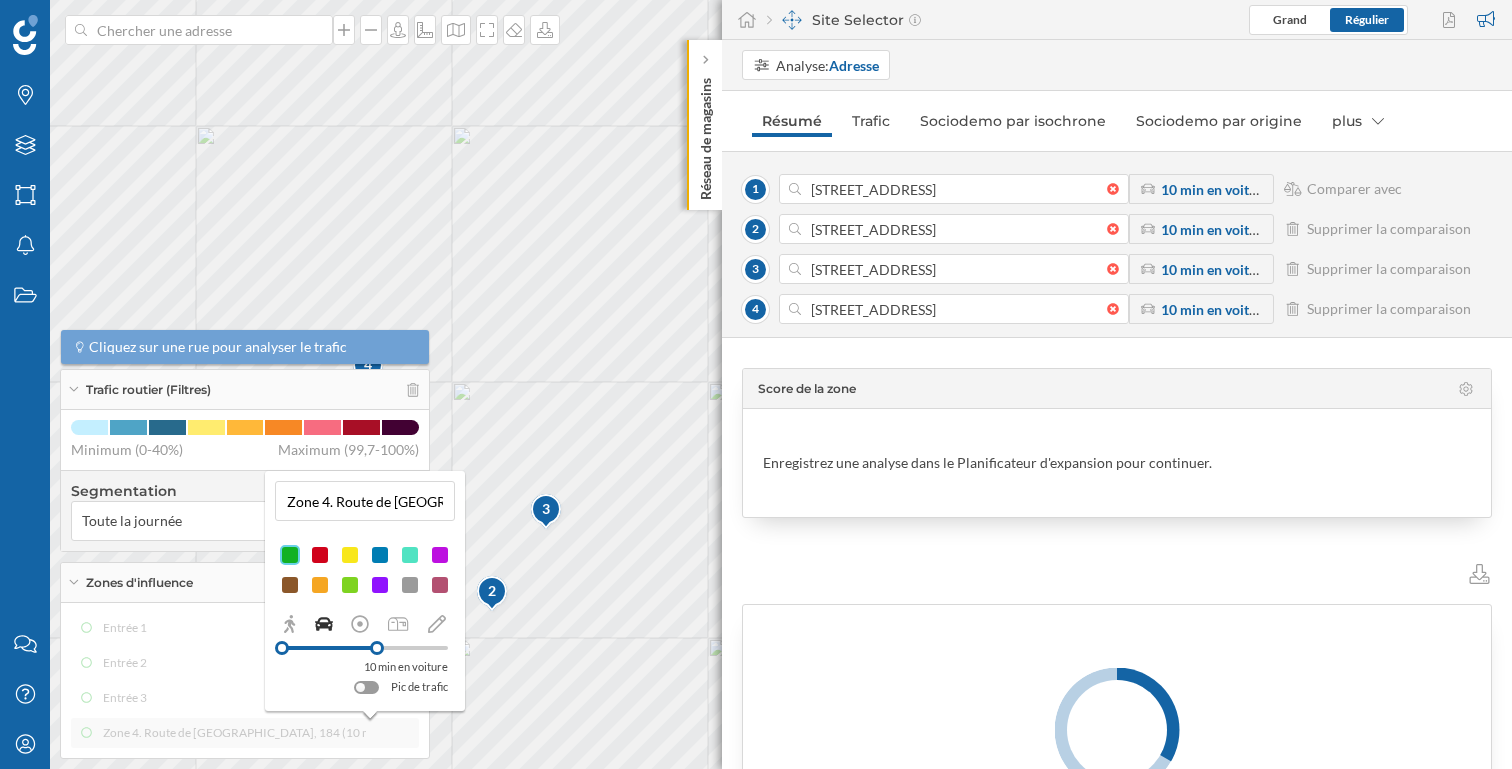click on "Zone 4. Route de [GEOGRAPHIC_DATA], 184 (10 min en voiture)" at bounding box center [365, 501] 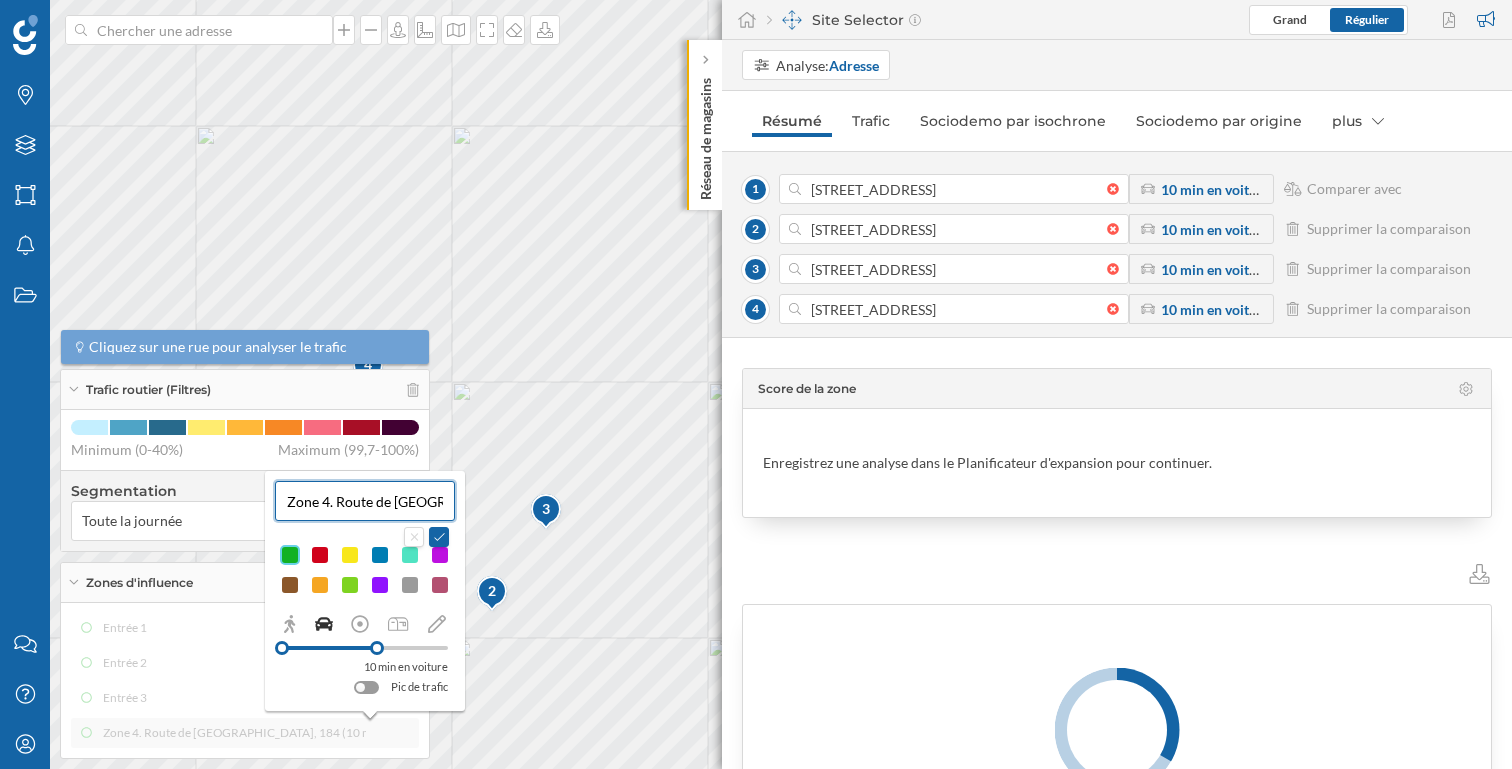 click on "Zone 4. Route de [GEOGRAPHIC_DATA], 184 (10 min en voiture)" at bounding box center [365, 501] 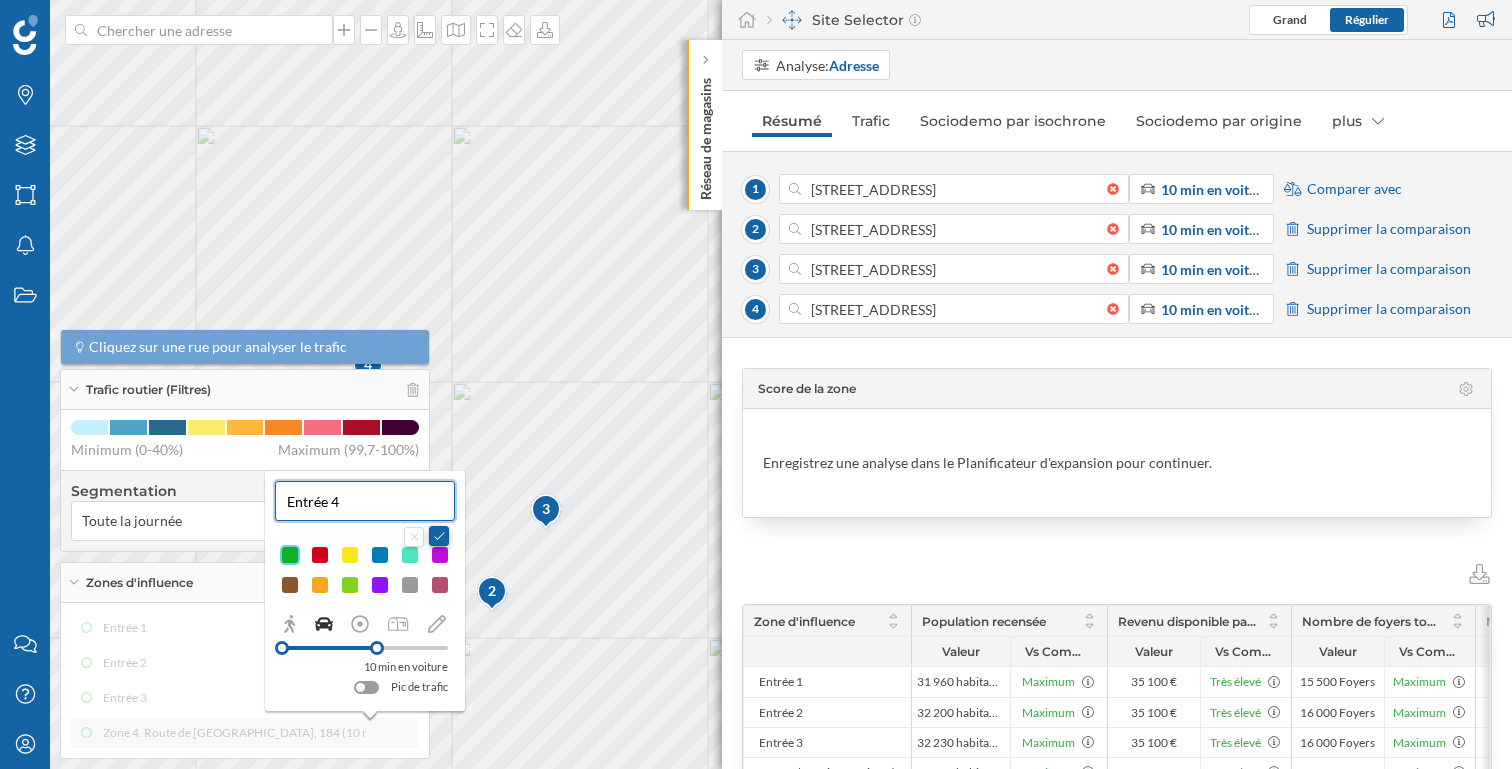 type on "Entrée 4" 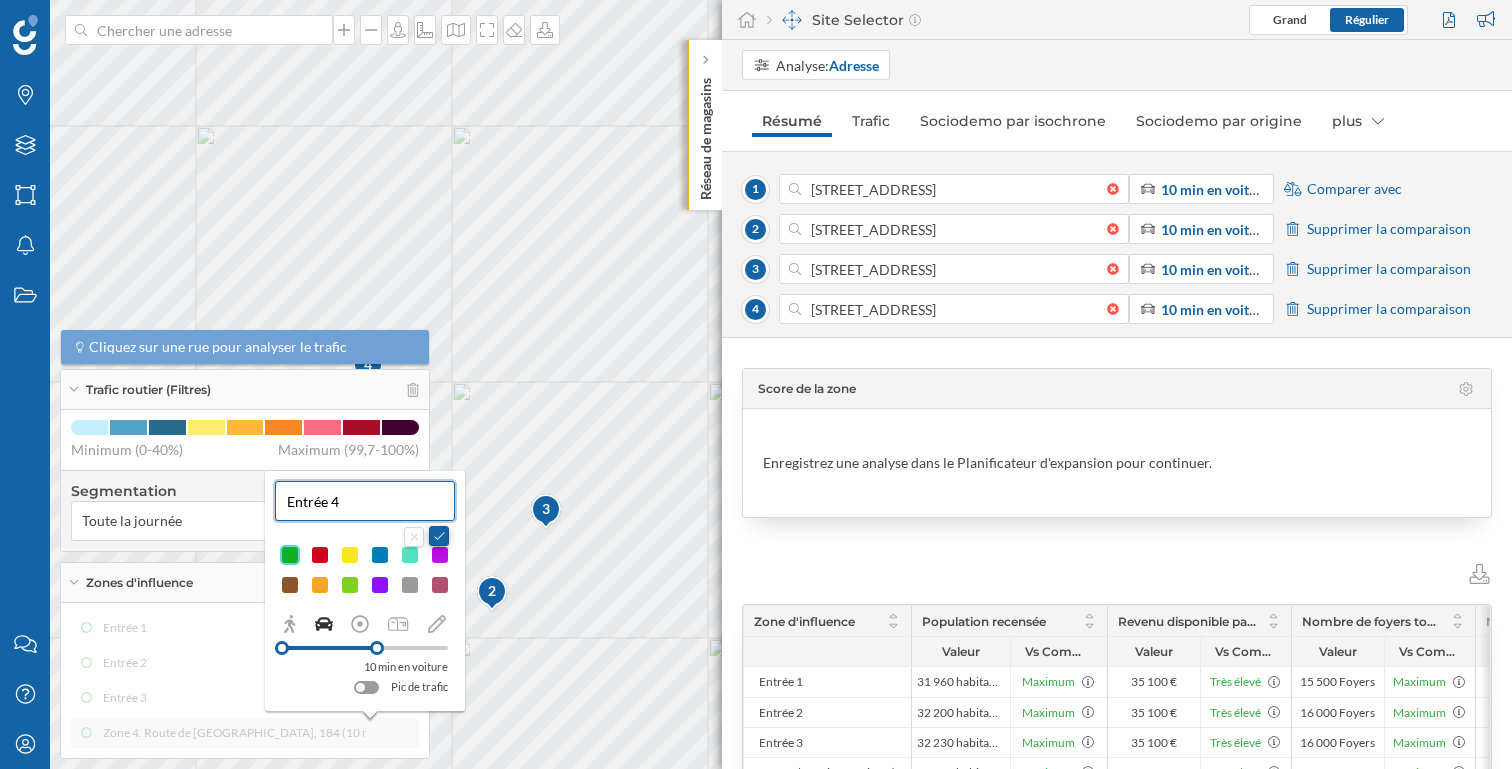 click at bounding box center [439, 536] 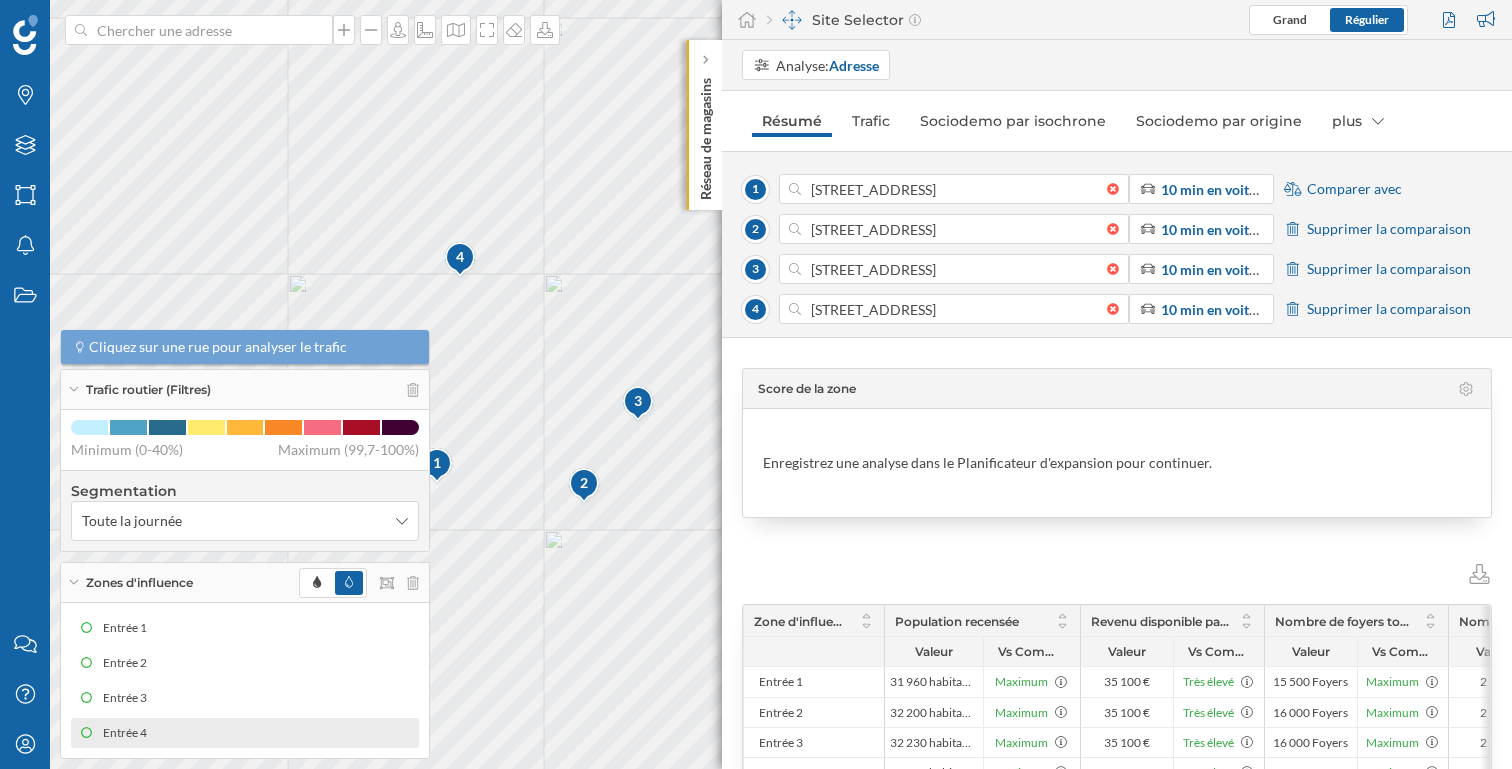 drag, startPoint x: 509, startPoint y: 442, endPoint x: 601, endPoint y: 334, distance: 141.87318 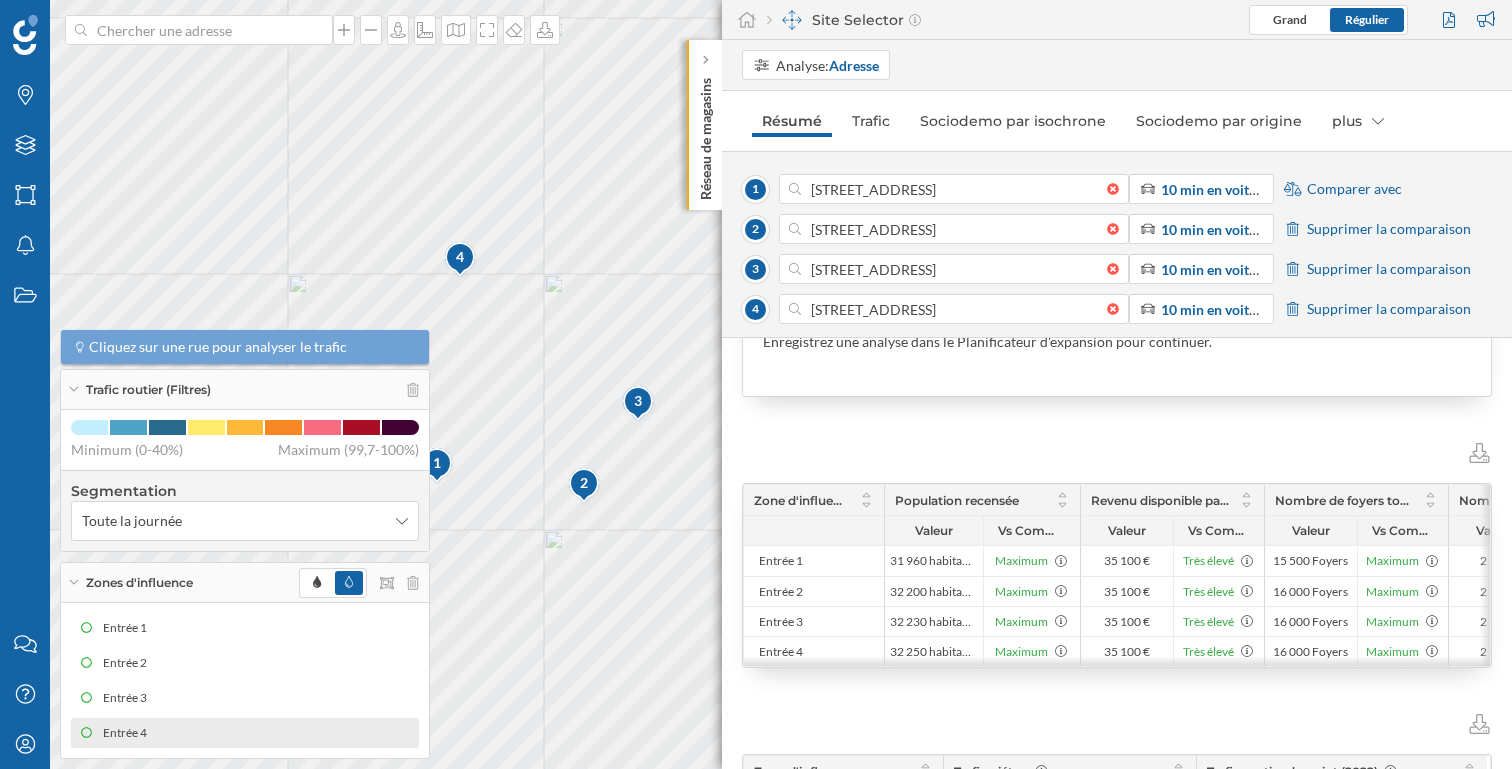 scroll, scrollTop: 169, scrollLeft: 0, axis: vertical 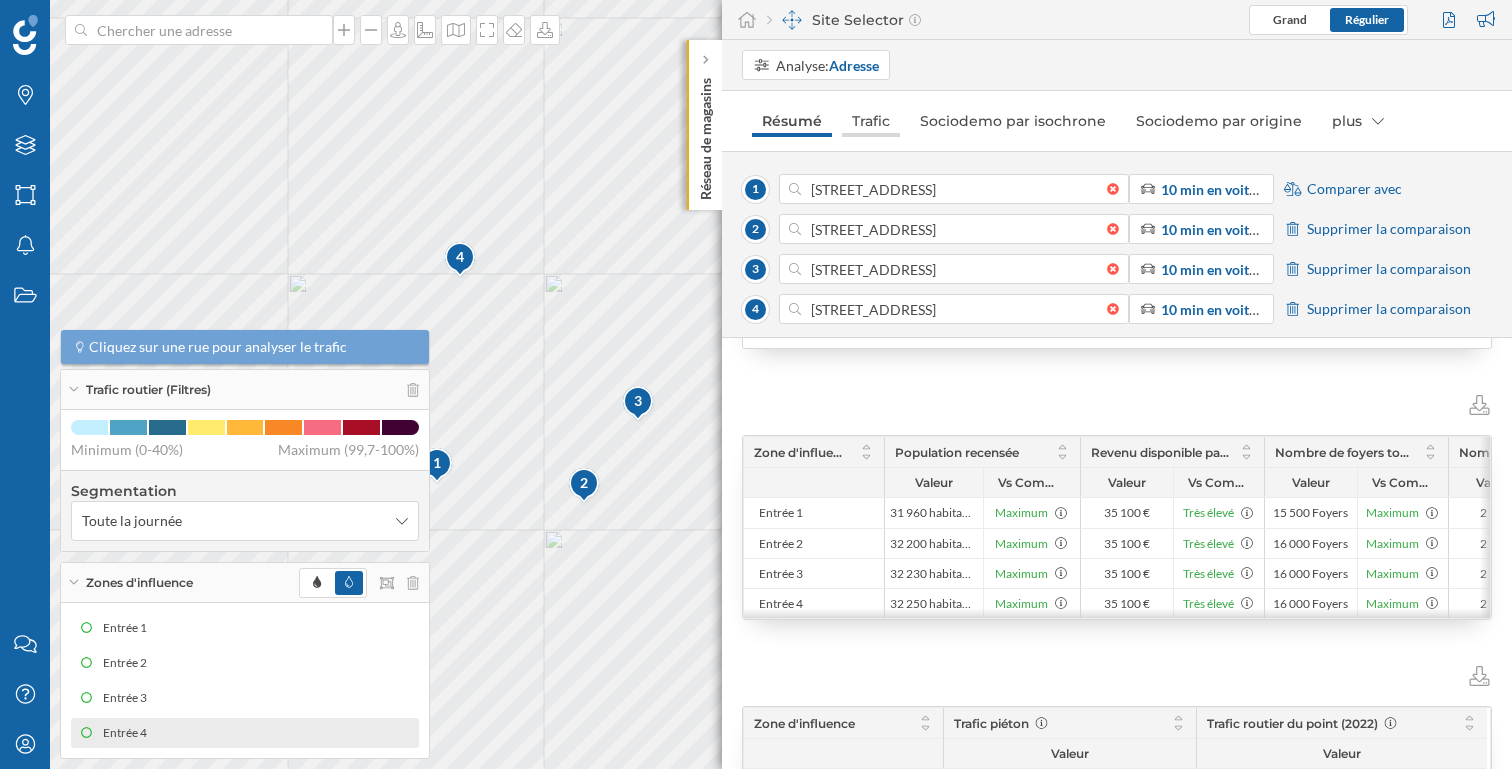 click on "Trafic" at bounding box center (871, 121) 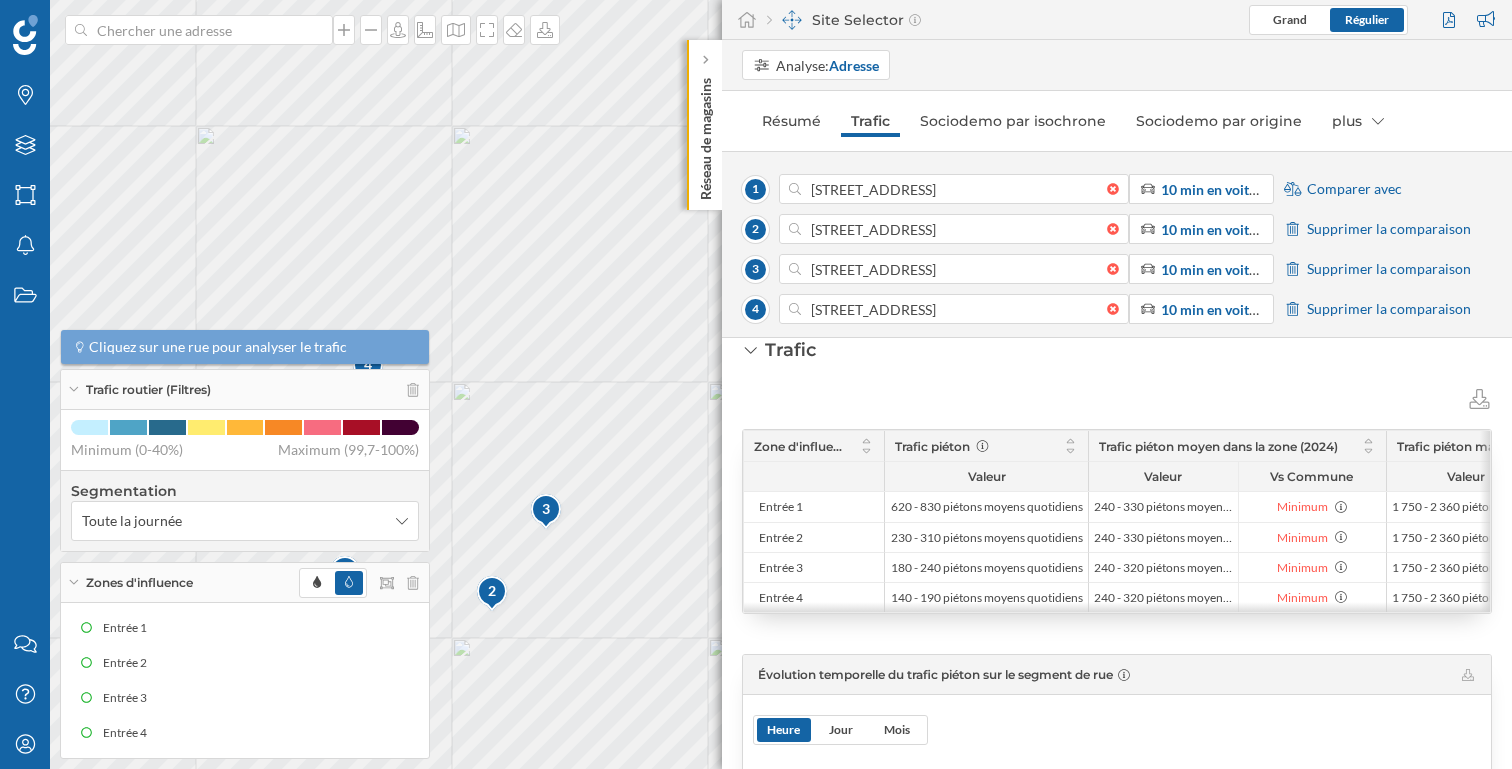 scroll, scrollTop: 24, scrollLeft: 0, axis: vertical 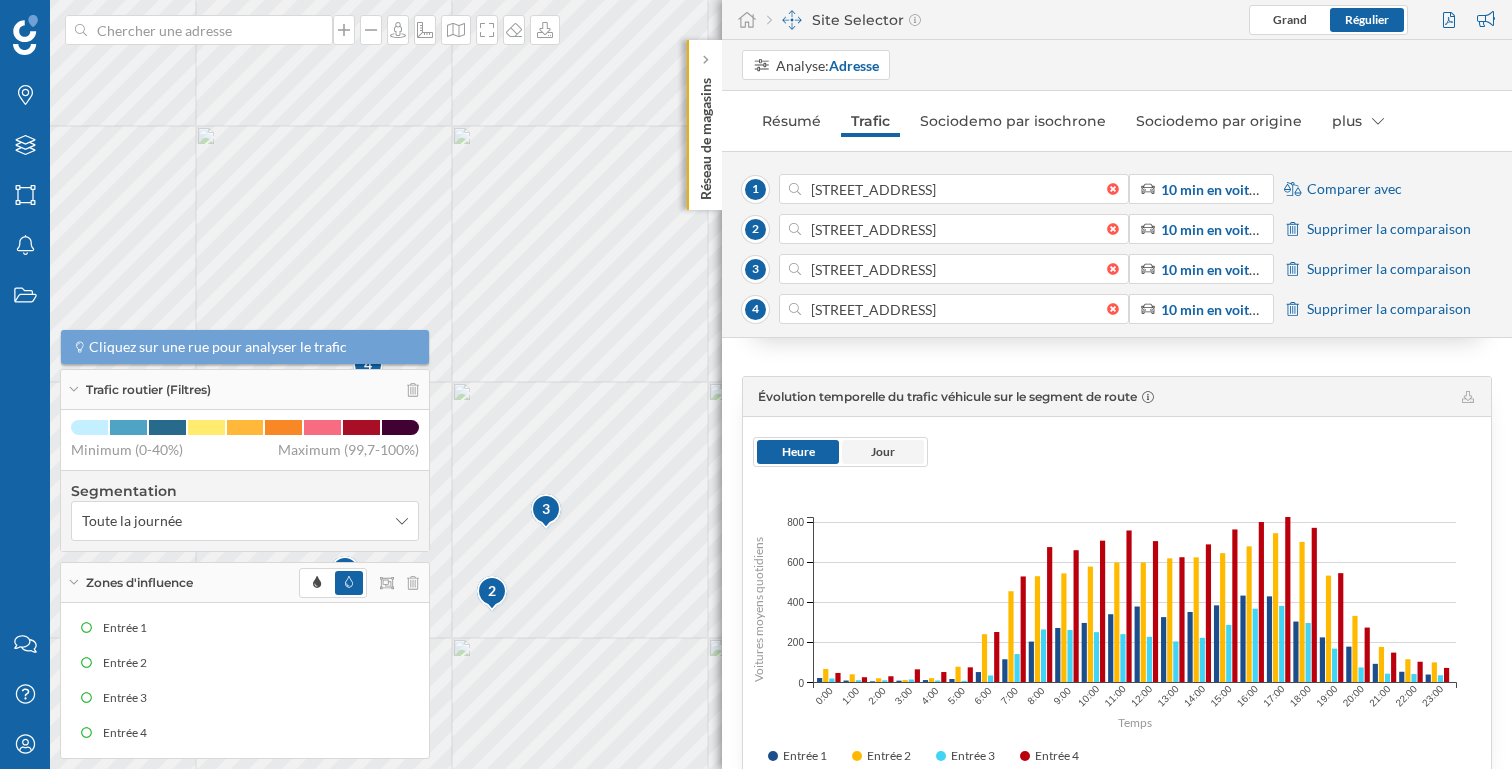 click on "Jour" at bounding box center (883, 451) 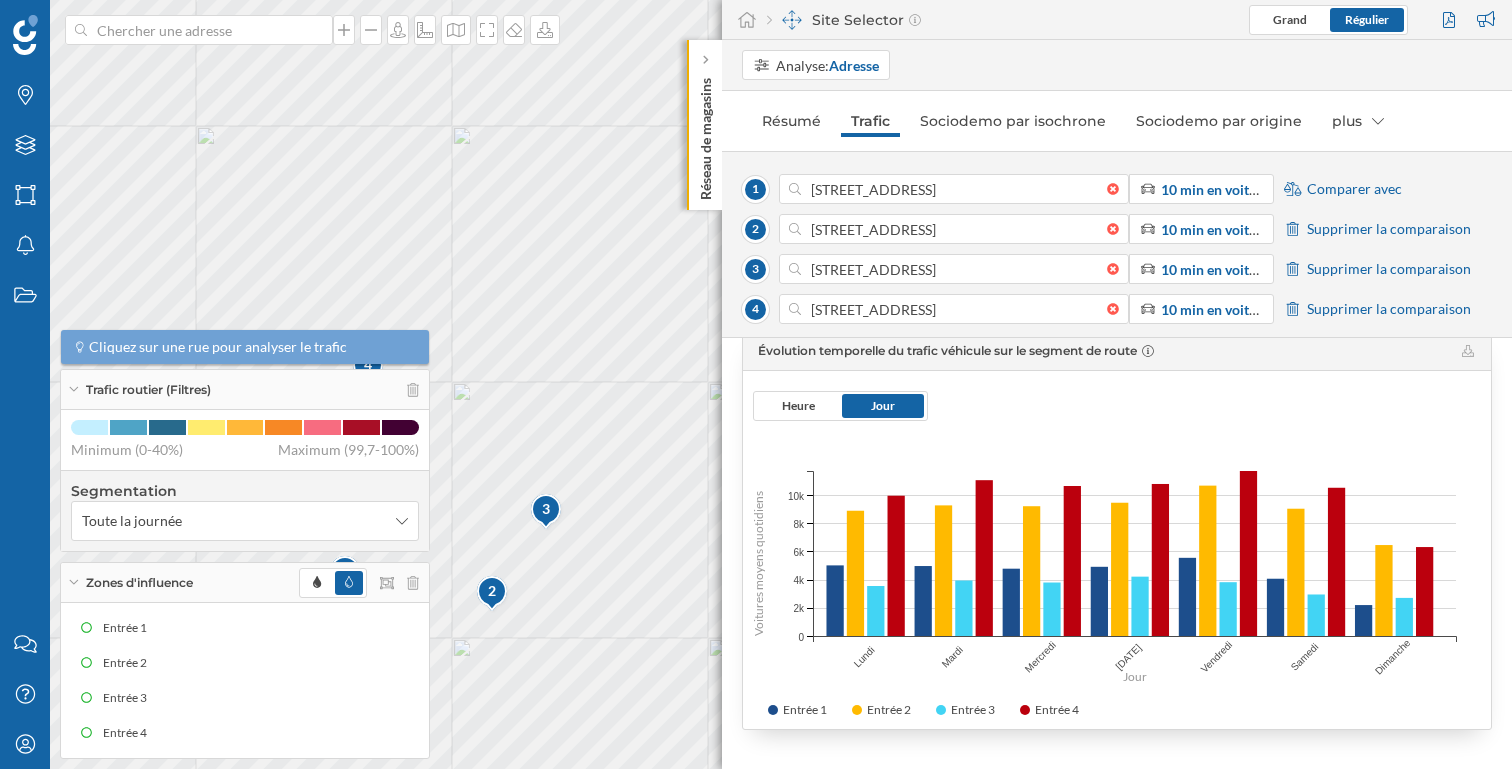scroll, scrollTop: 791, scrollLeft: 0, axis: vertical 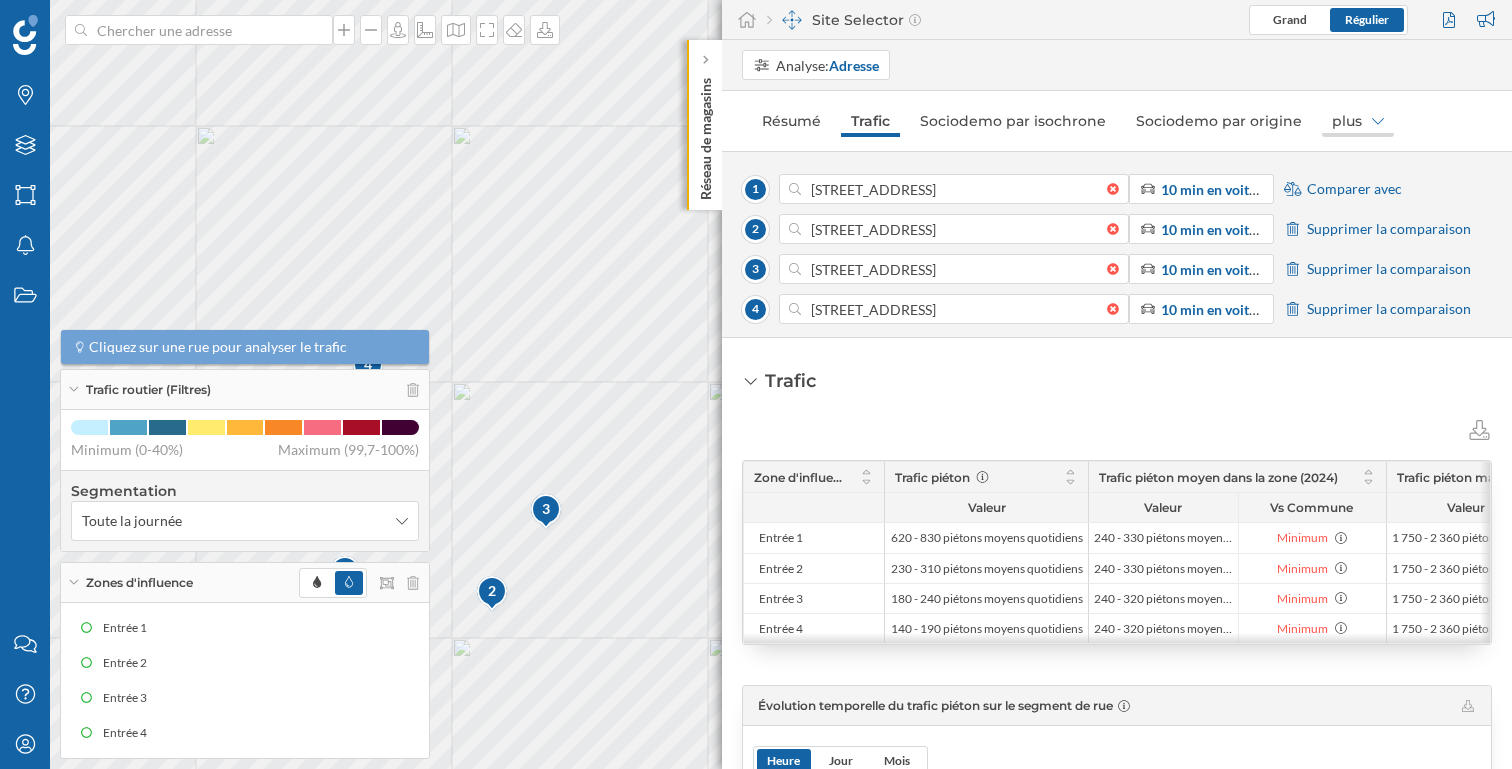 click on "plus" at bounding box center [1358, 121] 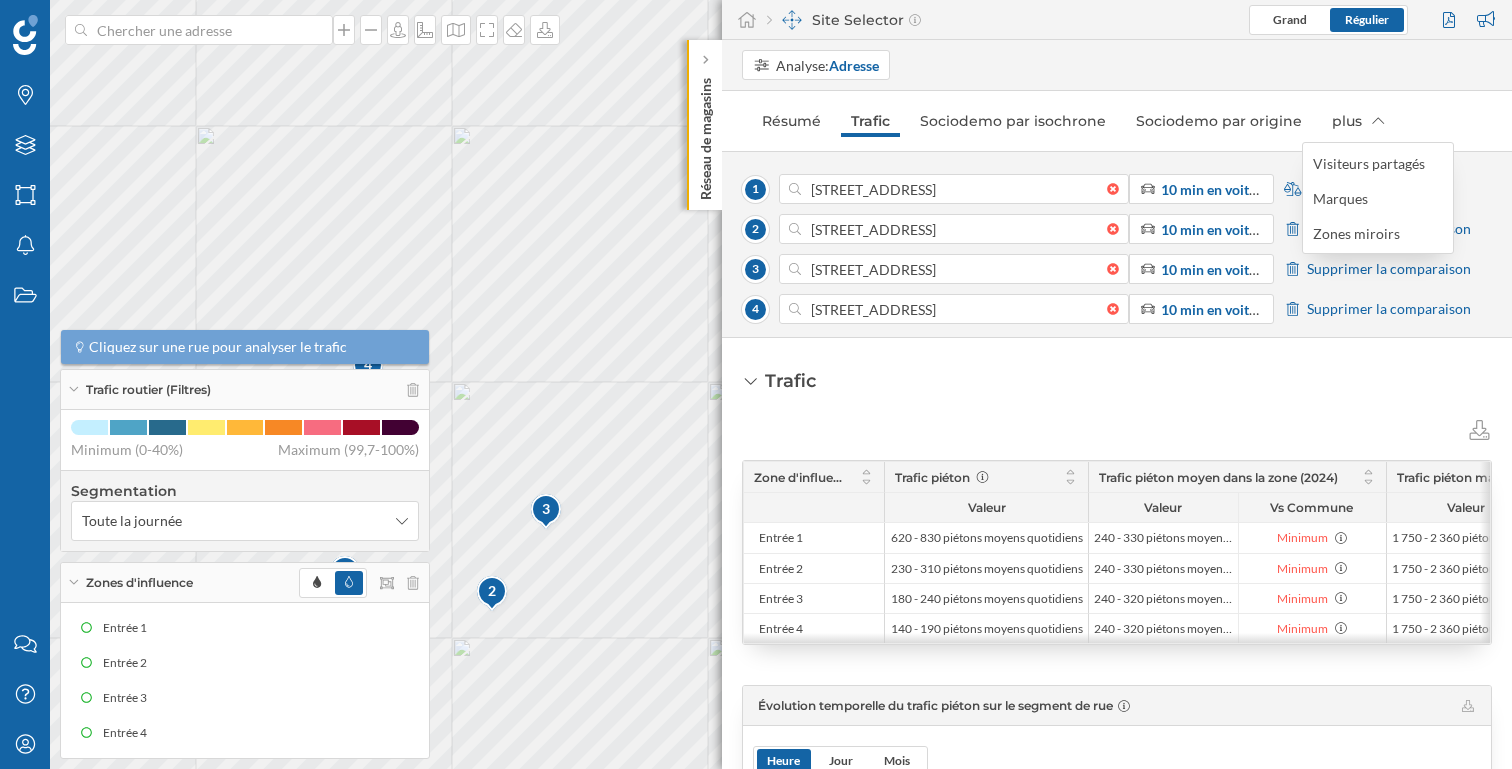 click on "Trafic
Zone d'influence
Trafic piéton
Trafic piéton moyen dans la zone (2024)
Trafic piéton maximum dans la zone (2024)
Trafic routier du point (2022)
Trafic routier moyen dans la zone (2022)
Trafic routier maximum dans la zone (2022)
[GEOGRAPHIC_DATA]
[GEOGRAPHIC_DATA]
Vs Commune
[GEOGRAPHIC_DATA]
Vs Commune
[GEOGRAPHIC_DATA]
[GEOGRAPHIC_DATA]" at bounding box center (1117, 1336) 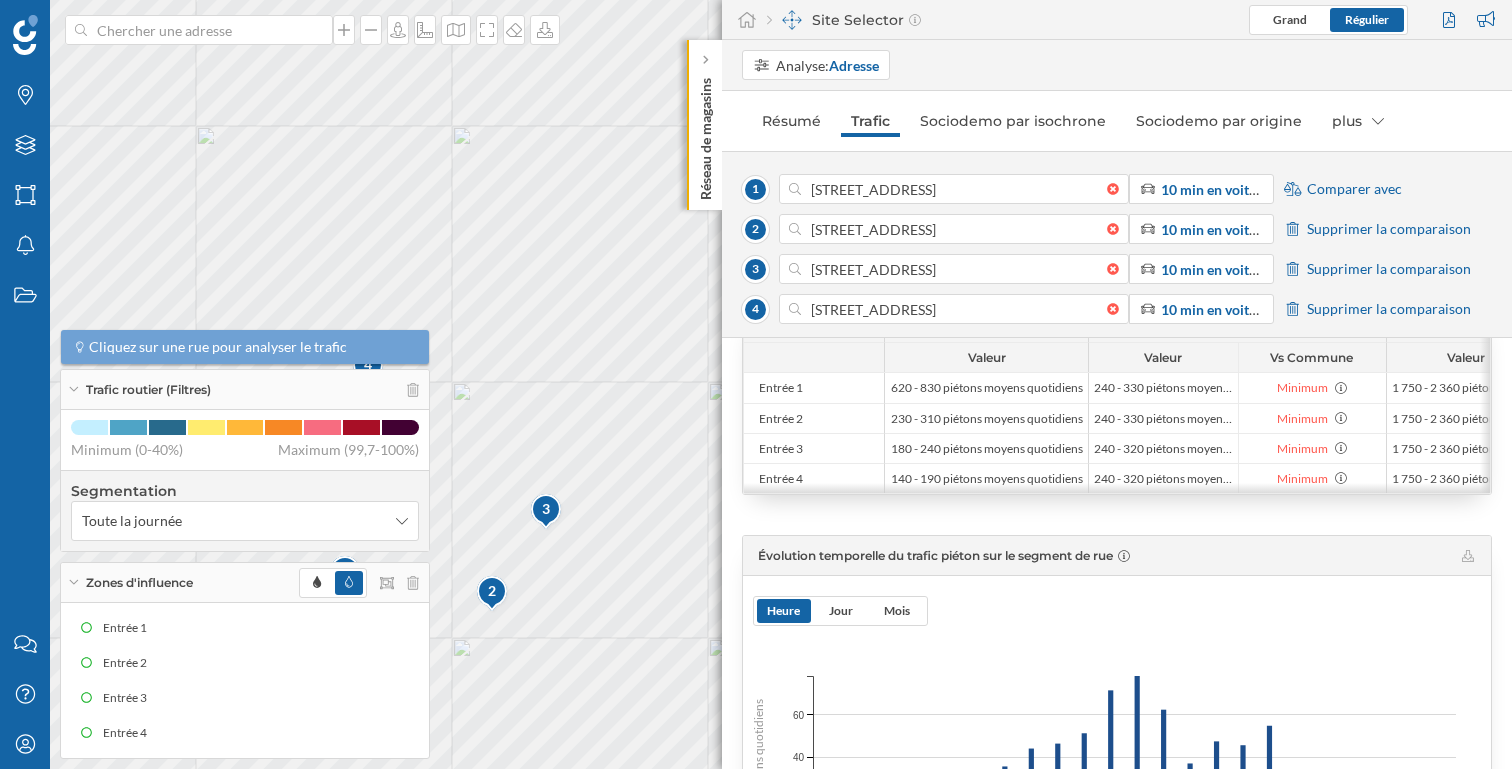 scroll, scrollTop: 0, scrollLeft: 0, axis: both 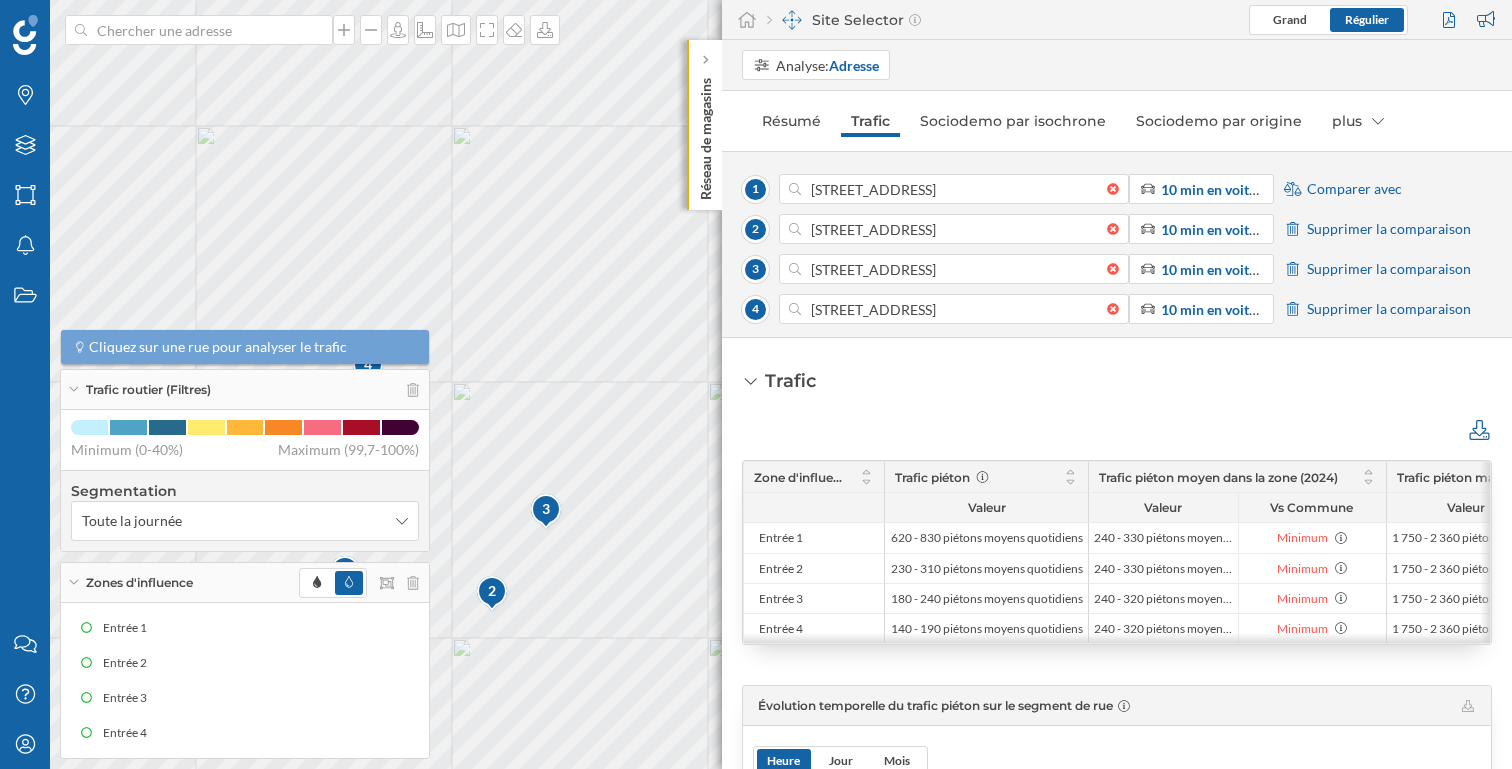 click 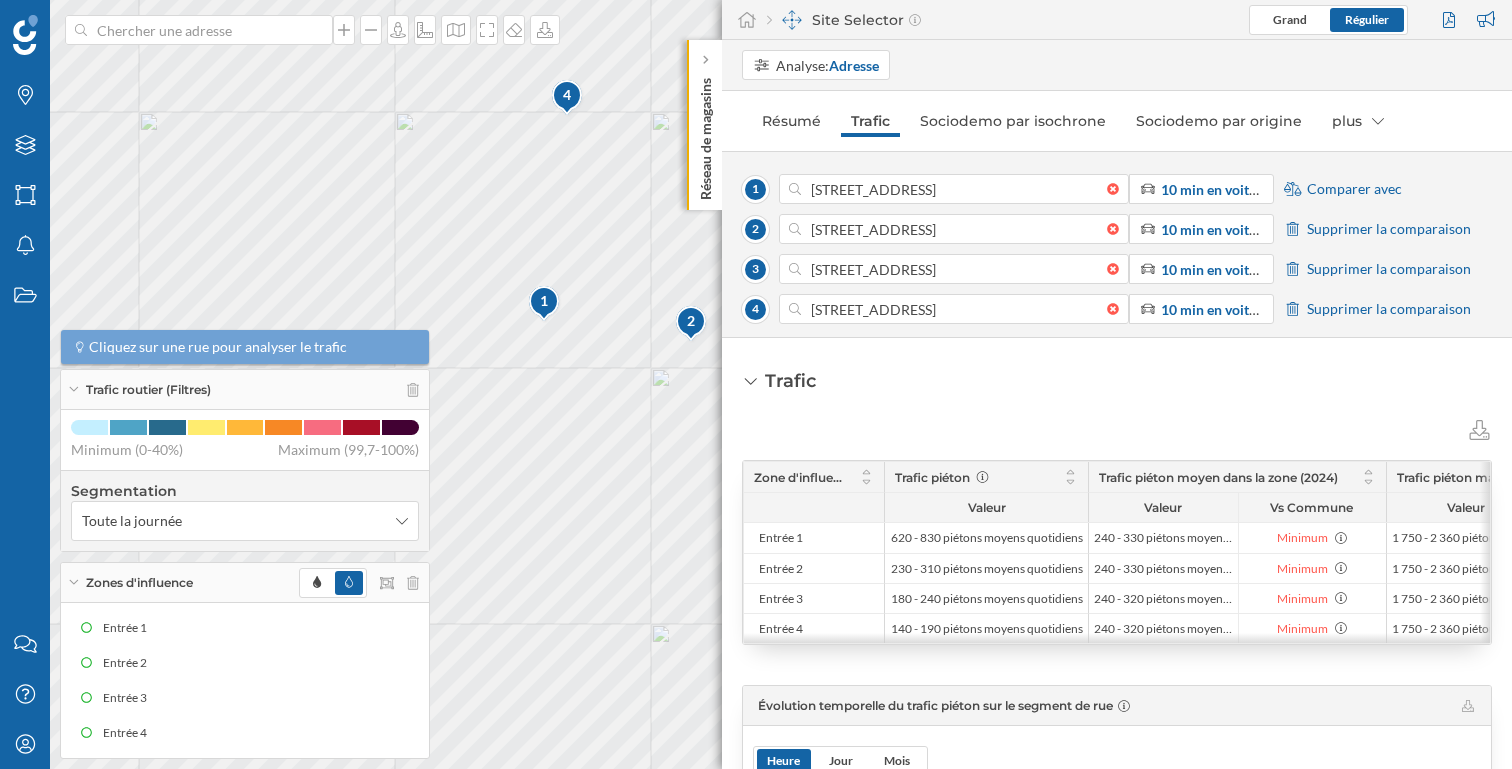 drag, startPoint x: 480, startPoint y: 349, endPoint x: 679, endPoint y: 80, distance: 334.60724 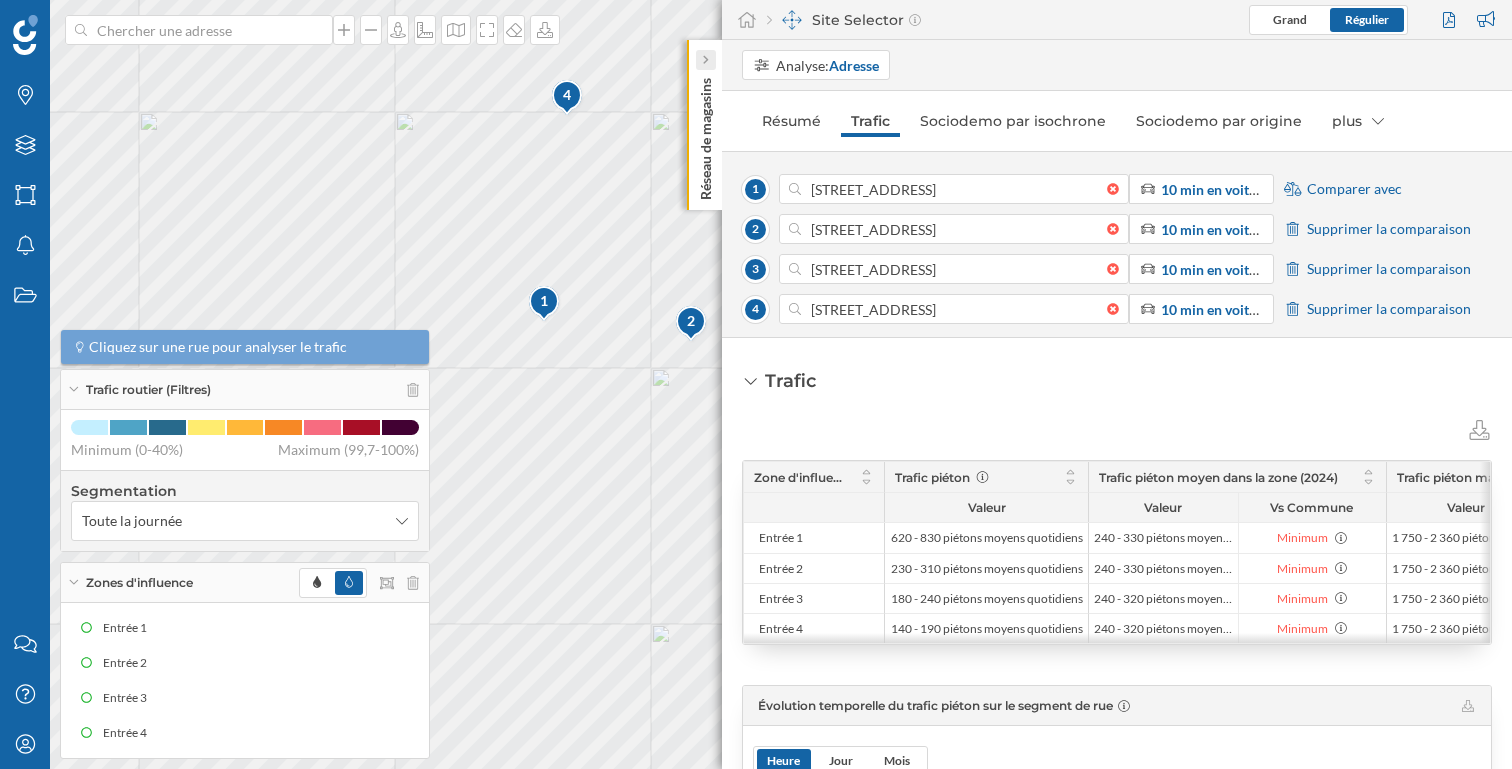 click 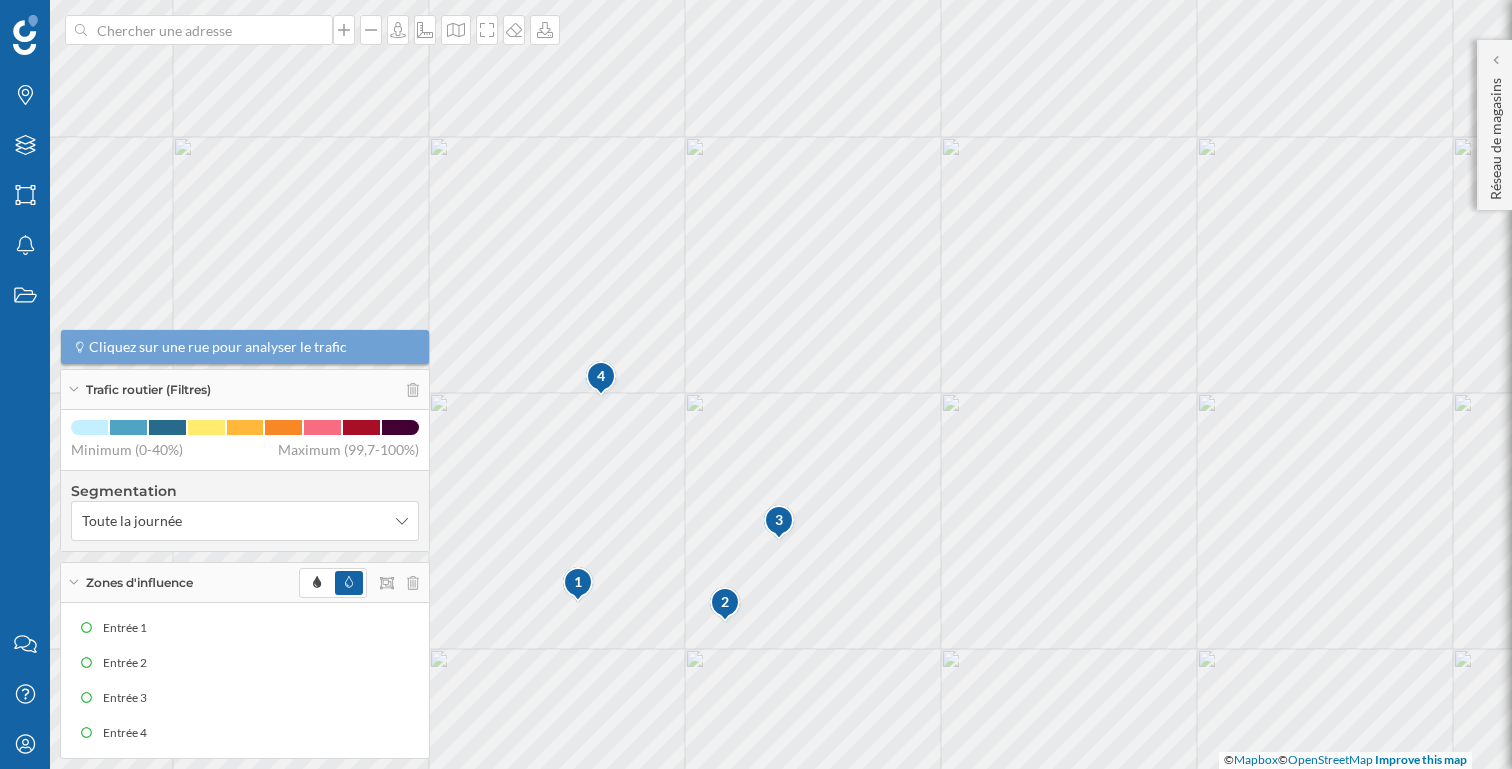 drag, startPoint x: 602, startPoint y: 376, endPoint x: 636, endPoint y: 657, distance: 283.04947 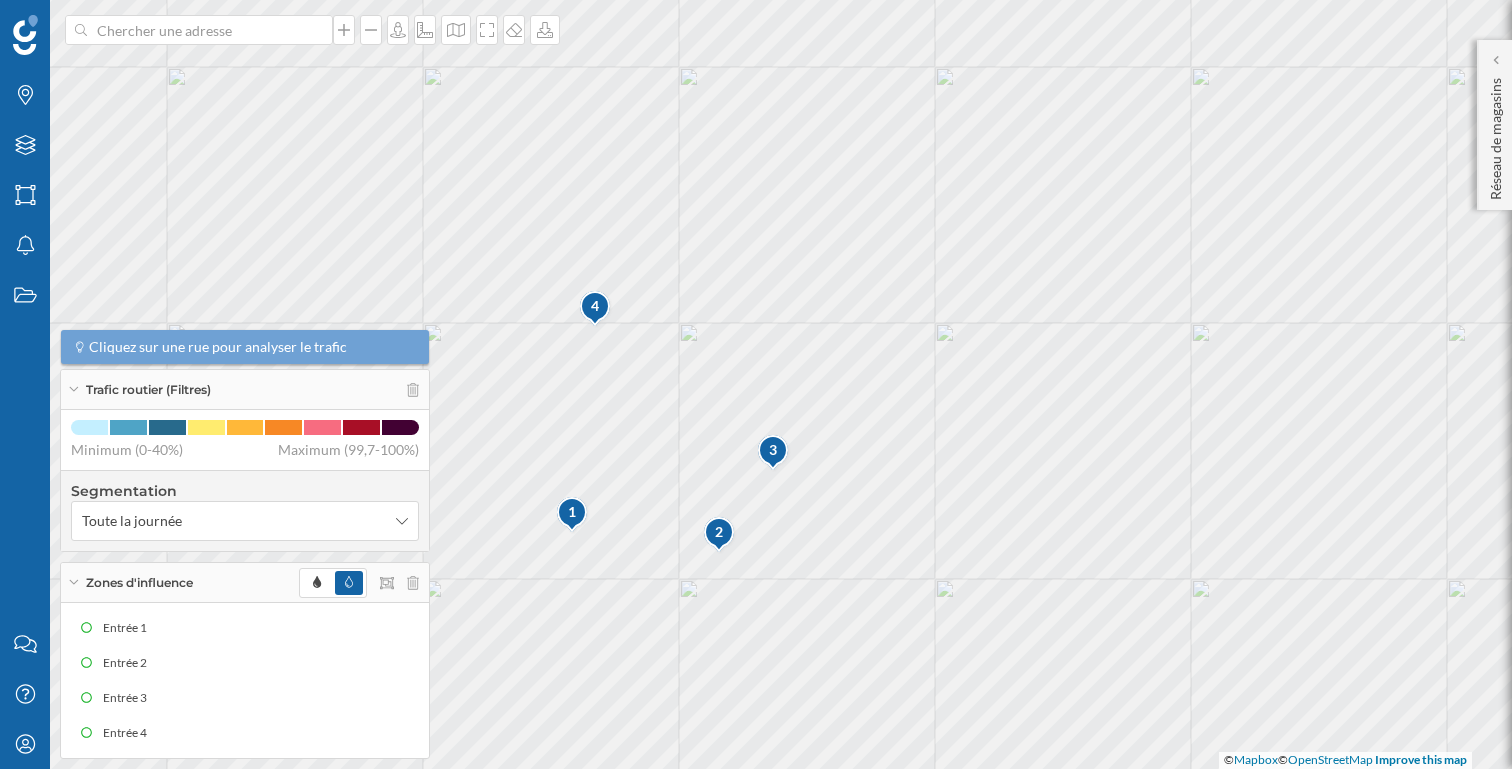 drag, startPoint x: 636, startPoint y: 657, endPoint x: 629, endPoint y: 587, distance: 70.34913 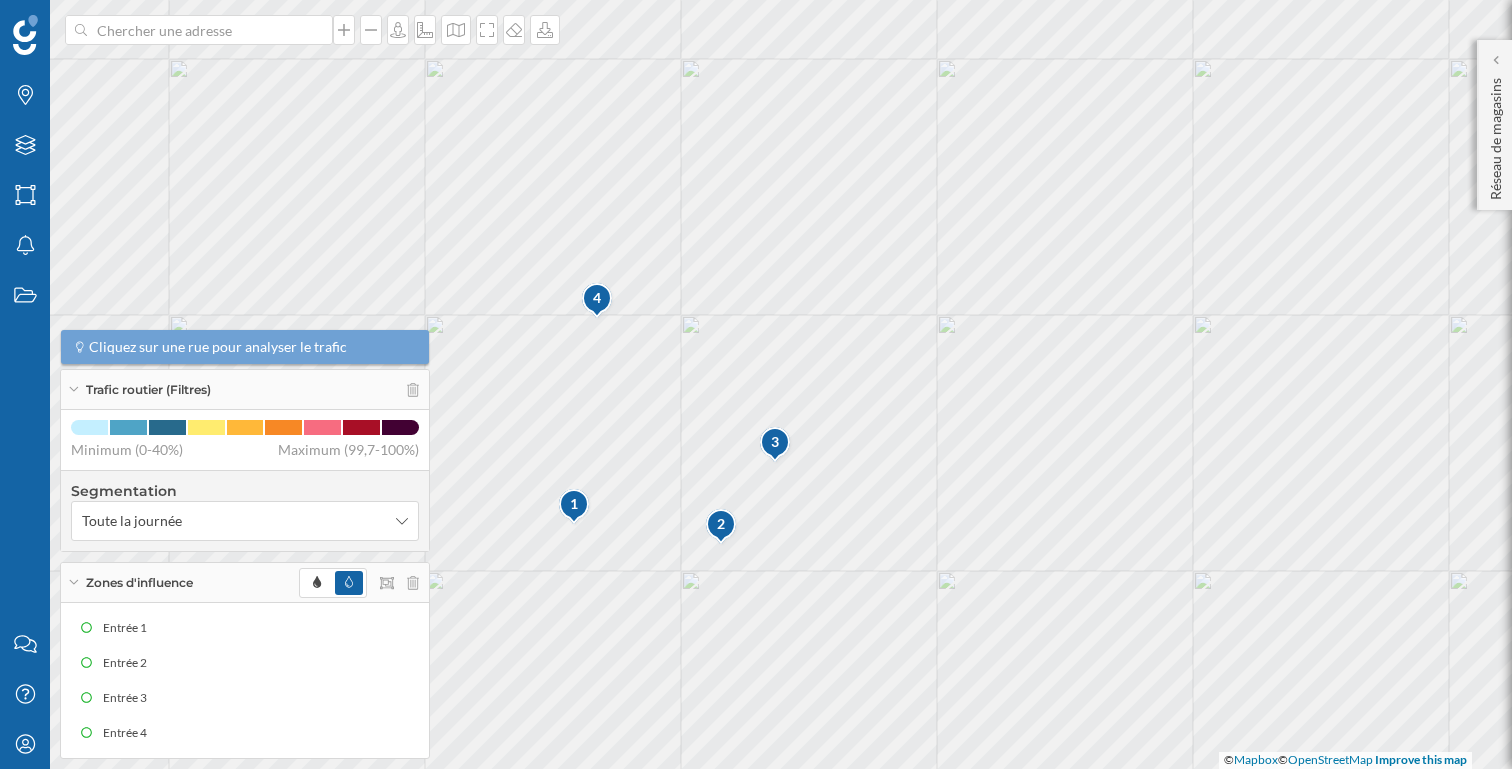 click 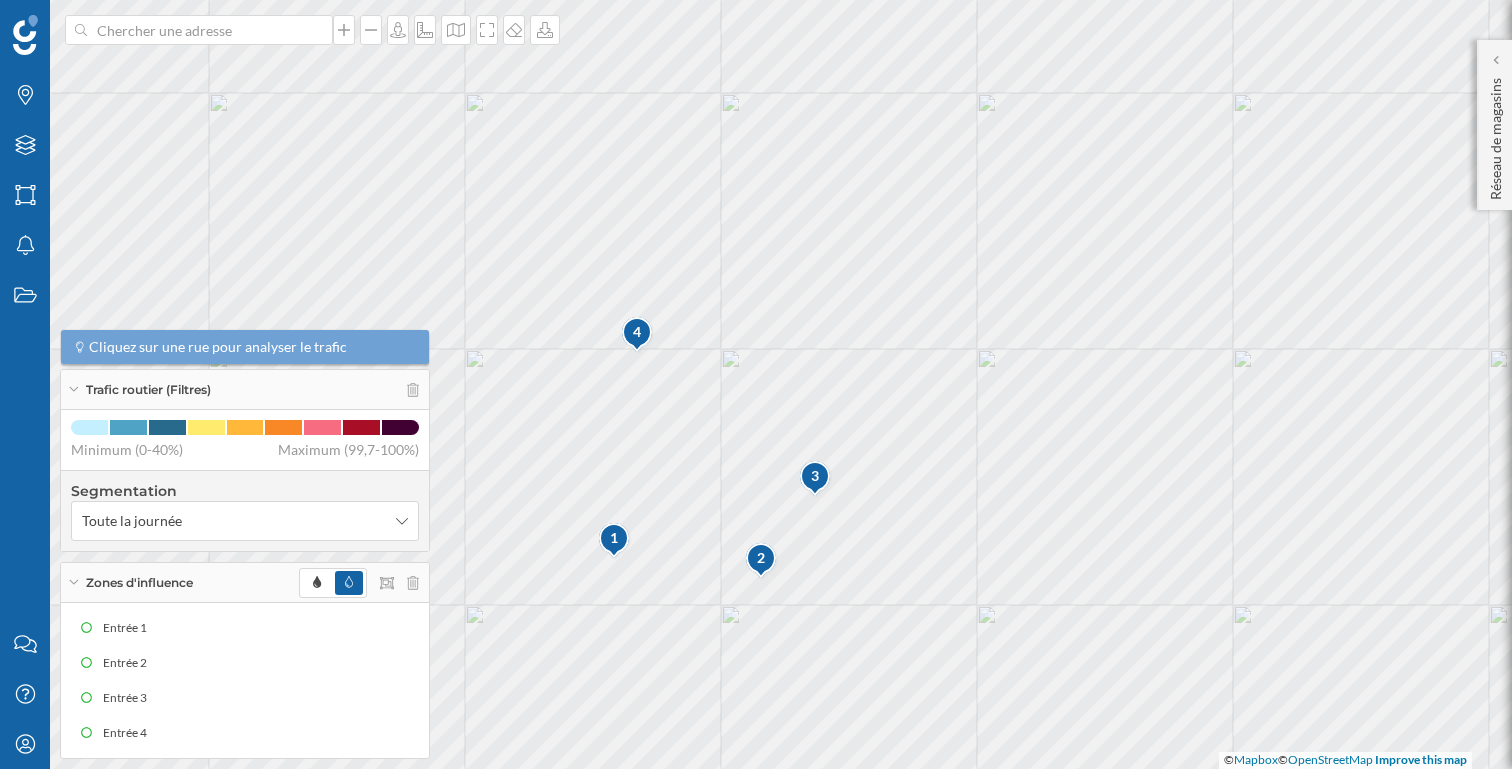 drag, startPoint x: 526, startPoint y: 401, endPoint x: 566, endPoint y: 434, distance: 51.855568 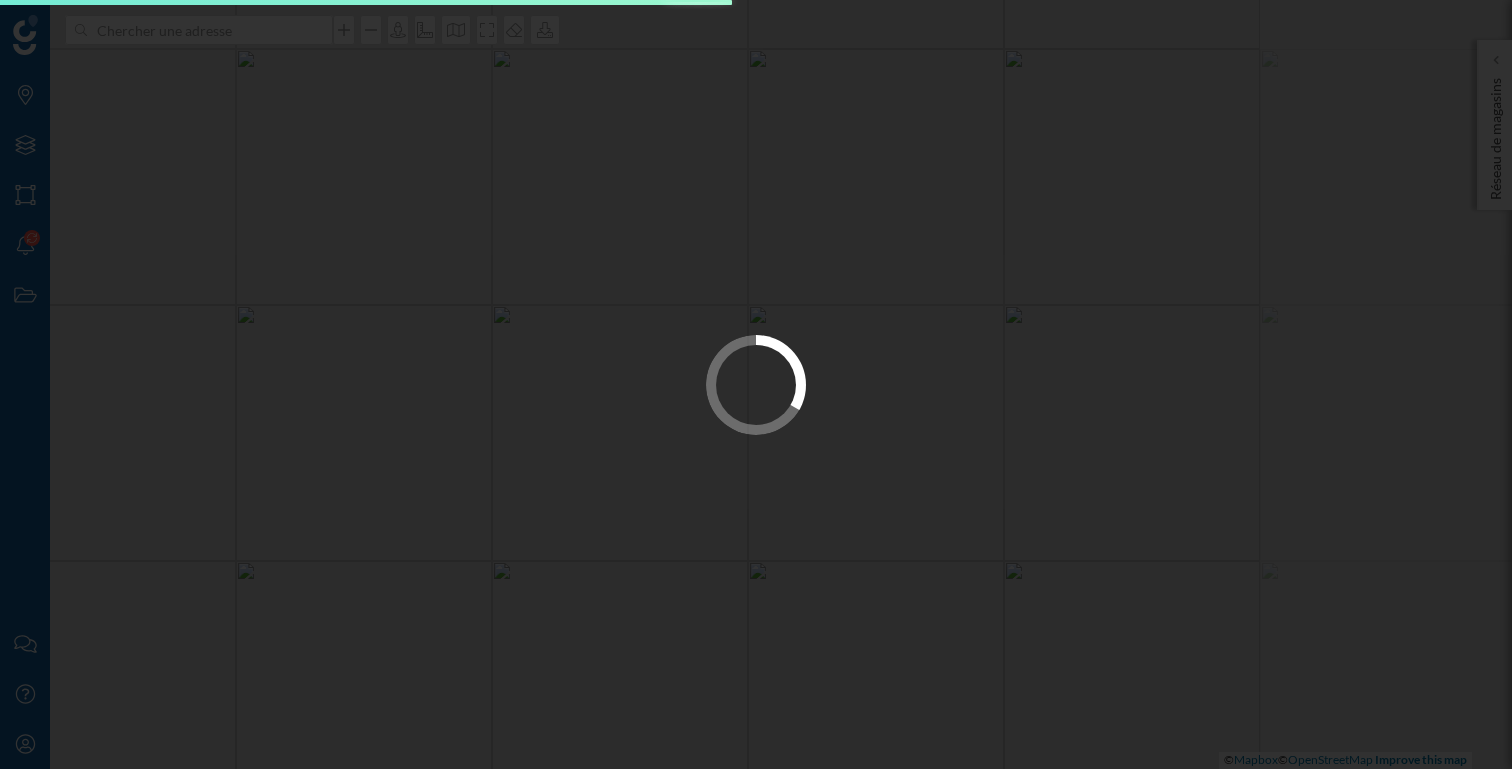 scroll, scrollTop: 0, scrollLeft: 0, axis: both 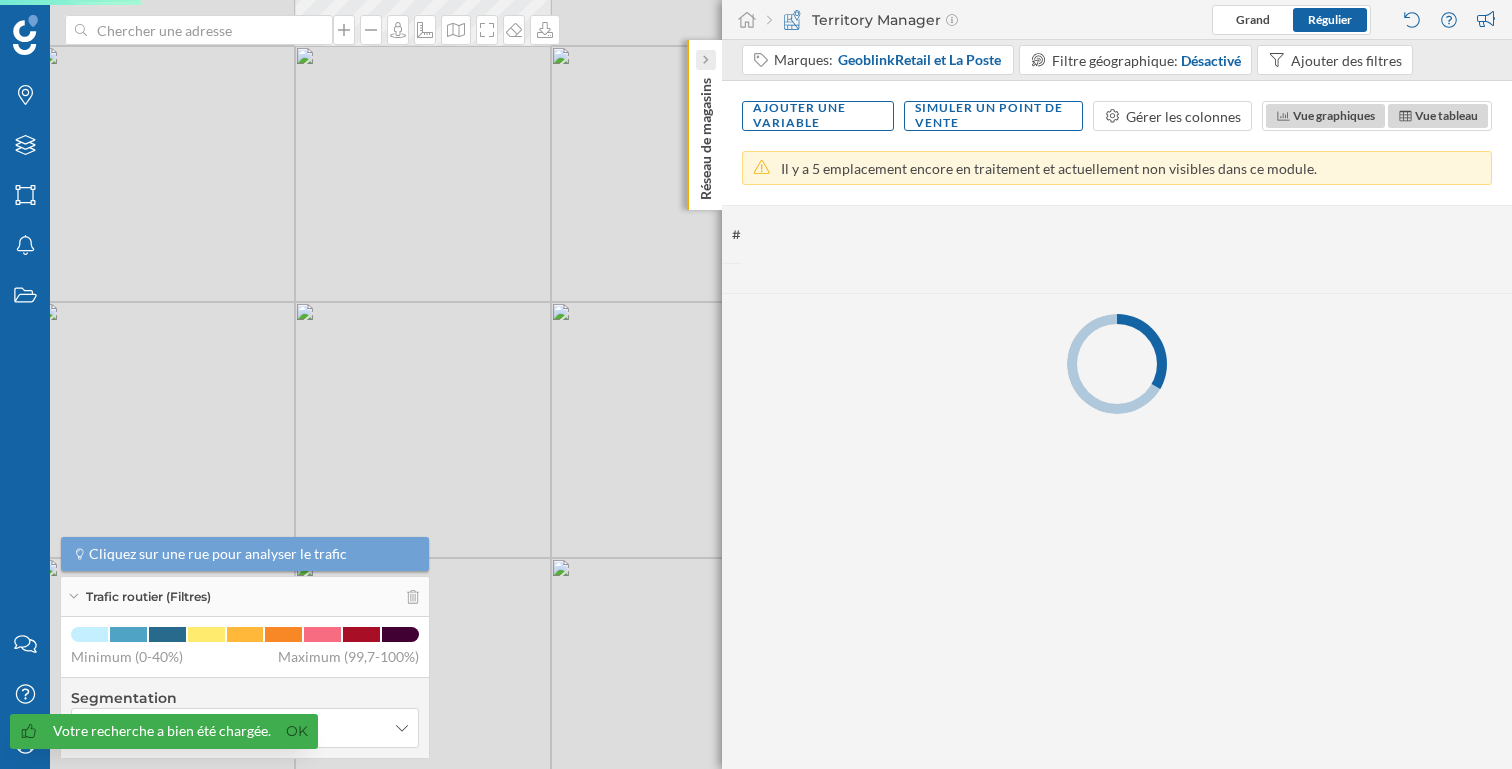 click 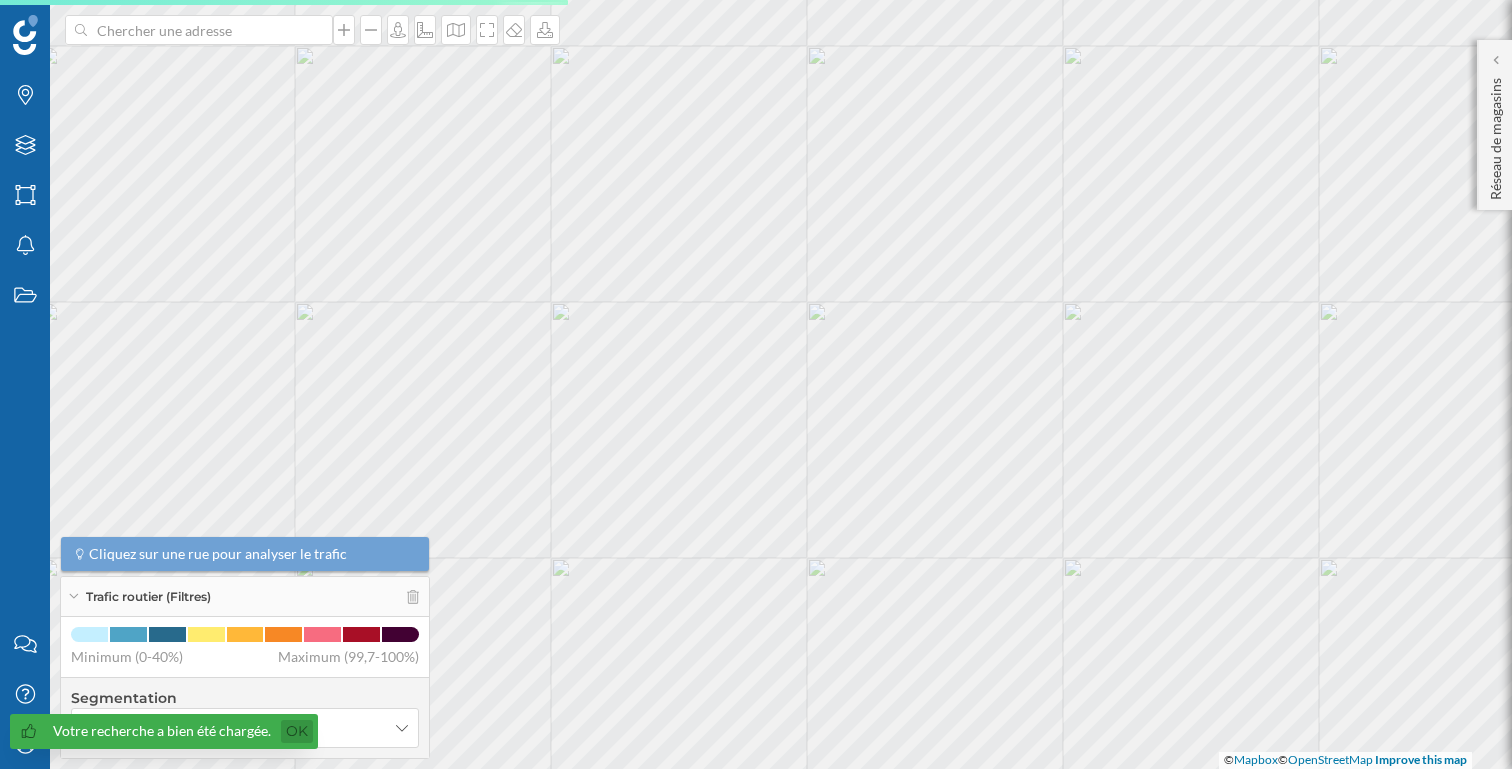 click on "Ok" at bounding box center (297, 731) 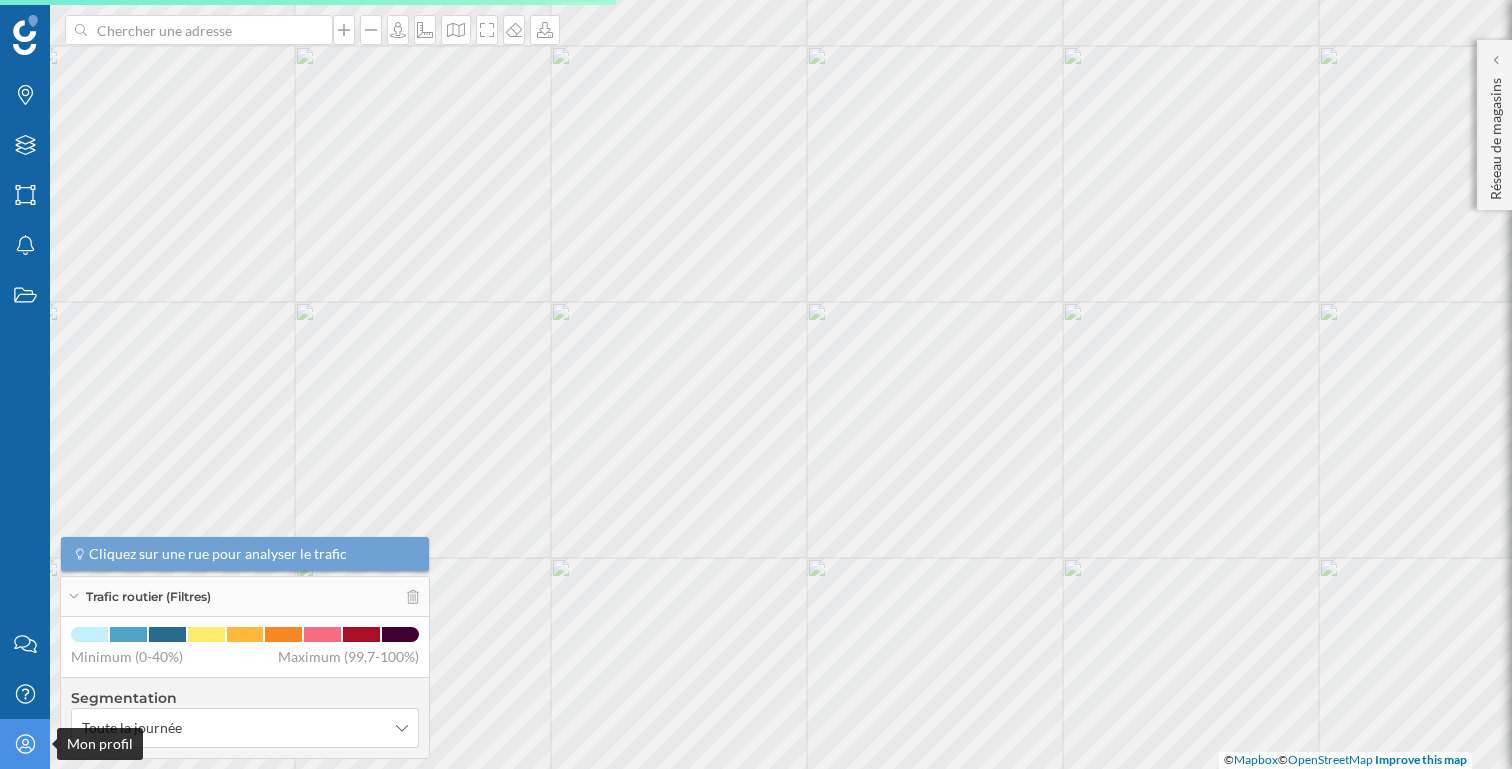 click 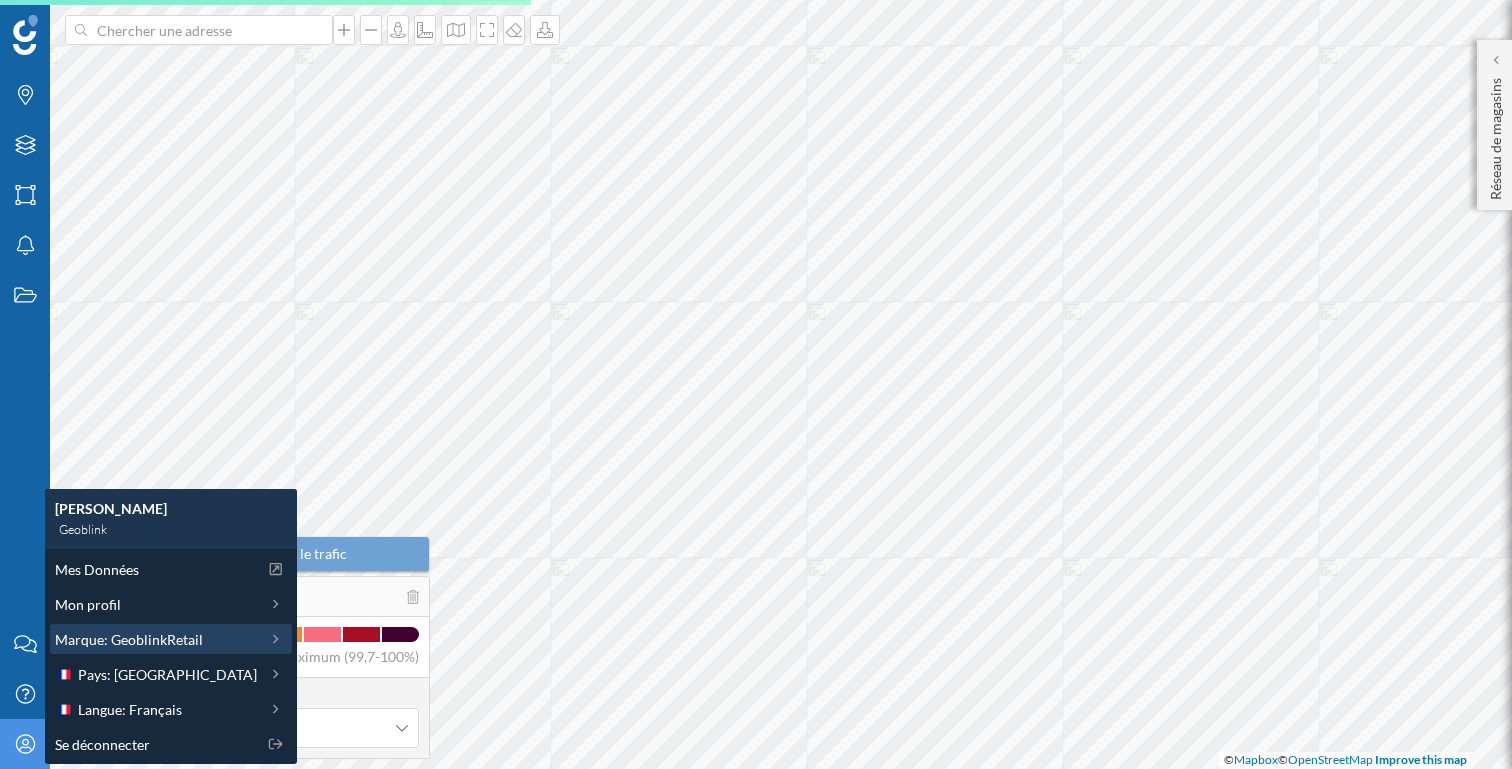 click on "Marque: GeoblinkRetail" at bounding box center [129, 639] 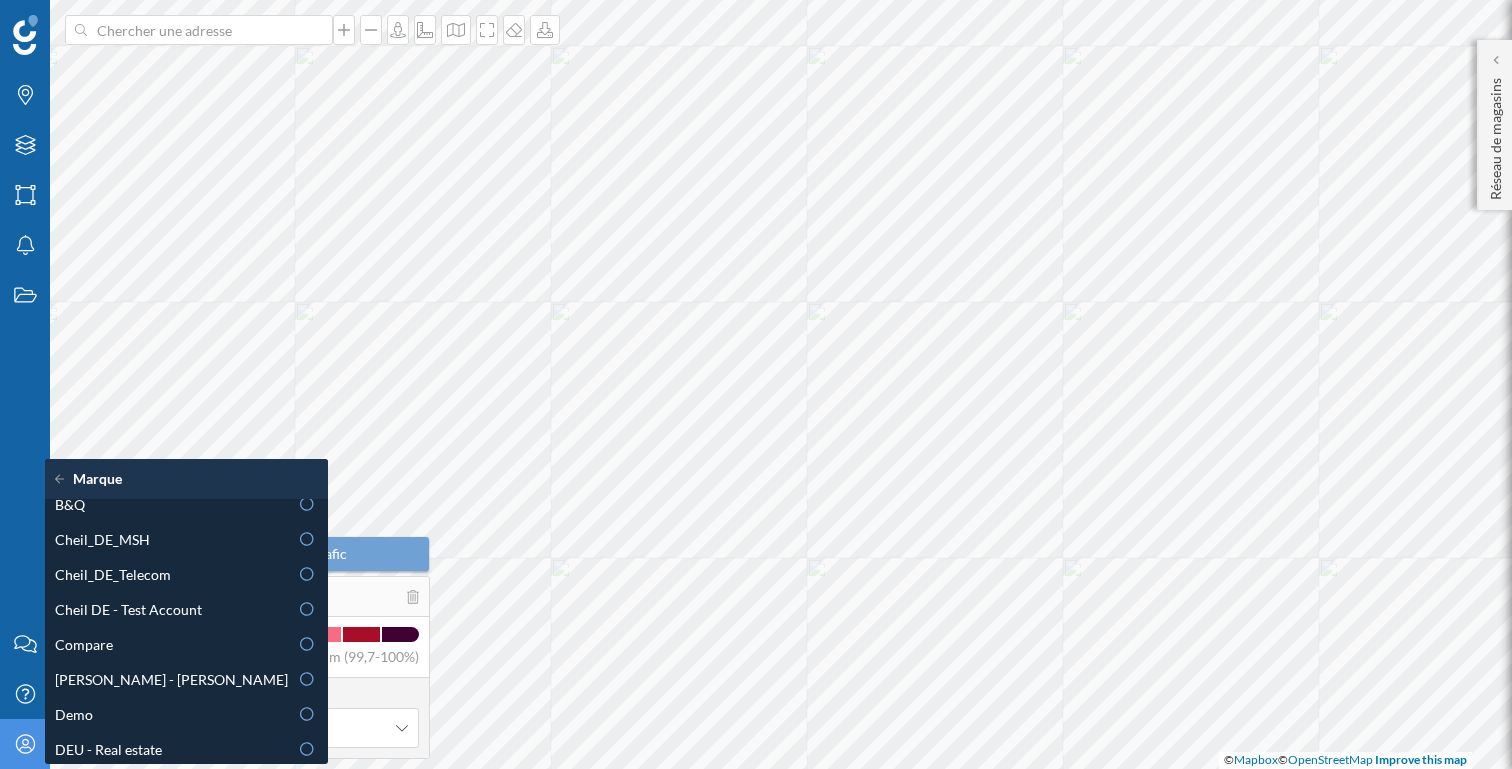 scroll, scrollTop: 116, scrollLeft: 0, axis: vertical 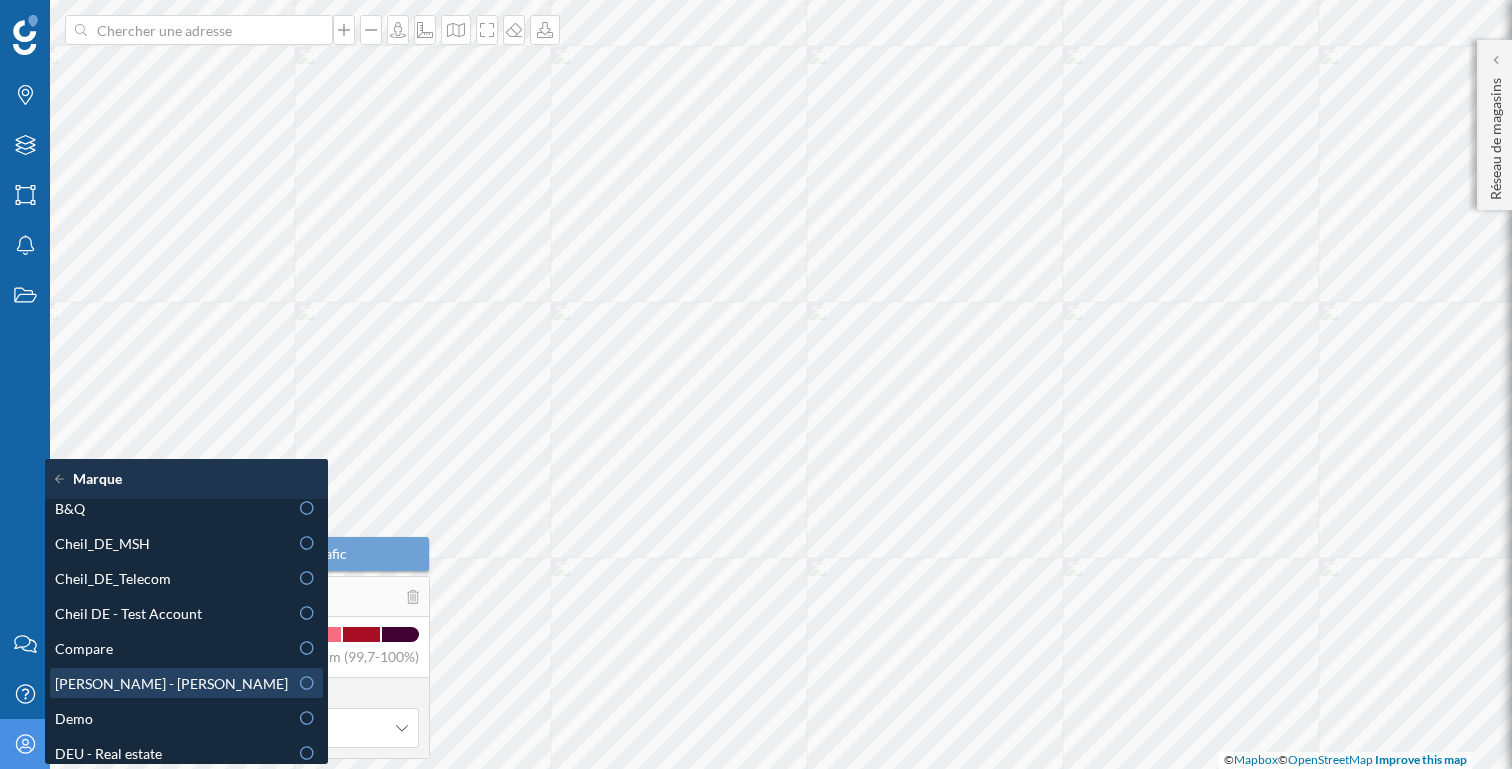 click 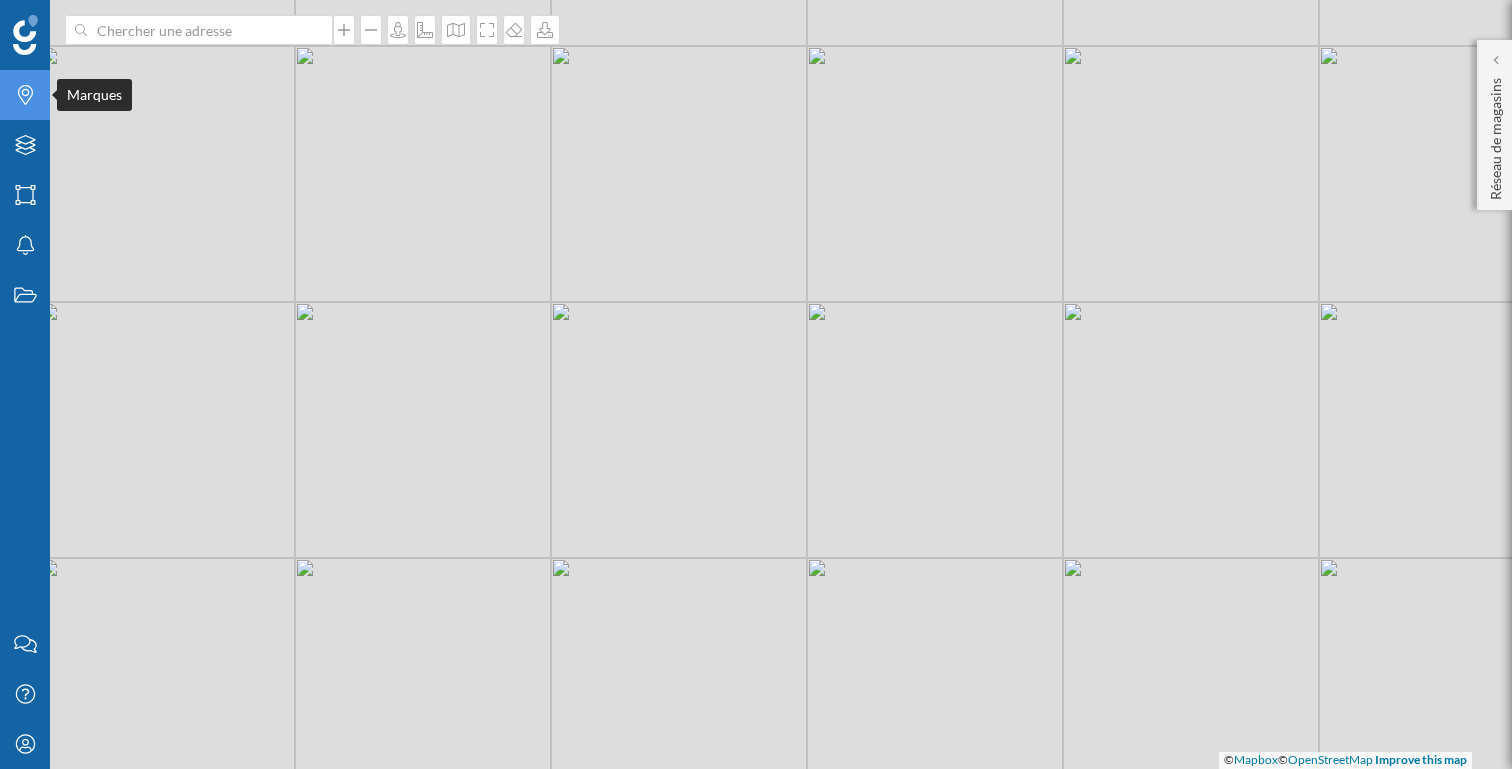 click on "Marques" at bounding box center [25, 95] 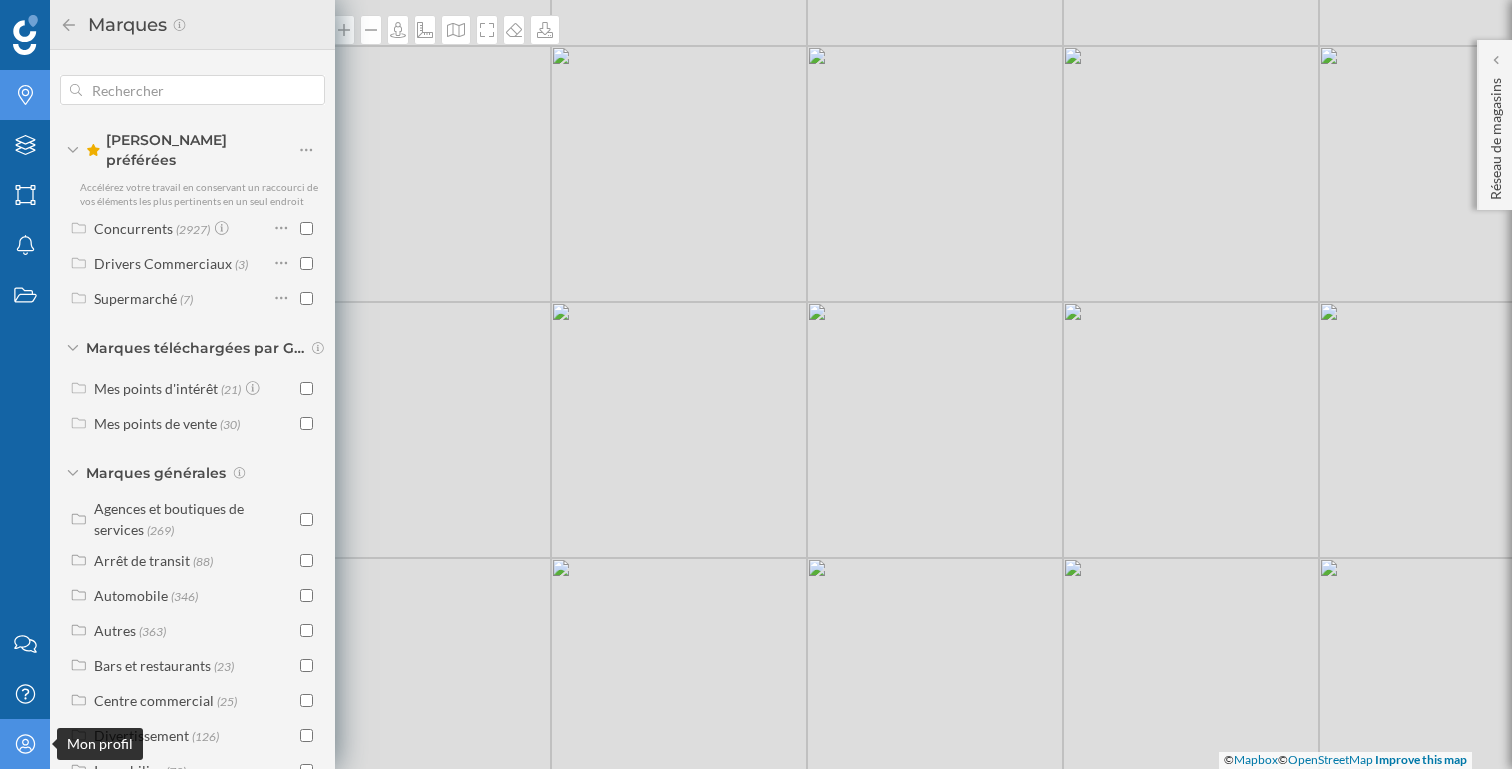 click on "Mon profil" 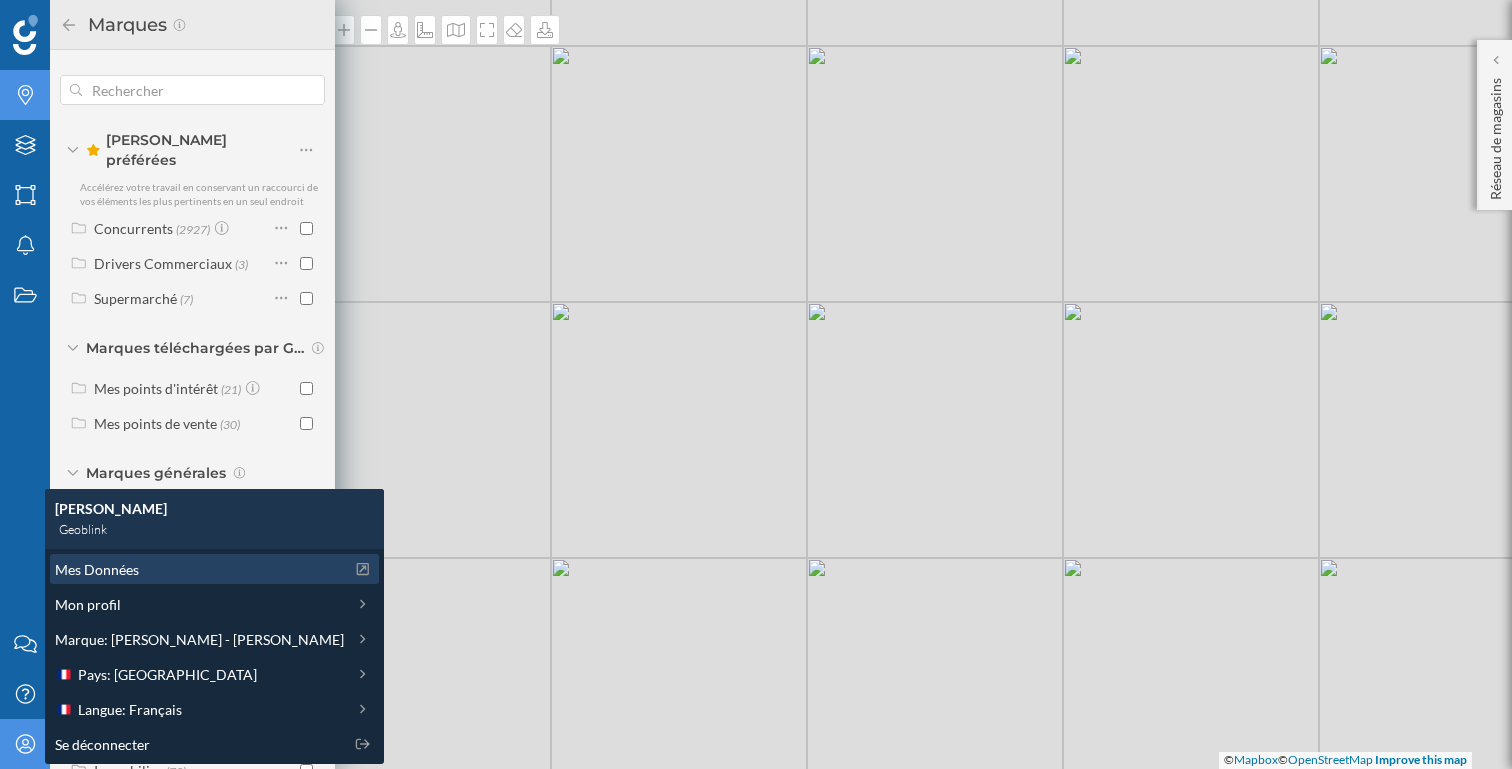 click on "Mes Données" at bounding box center [199, 569] 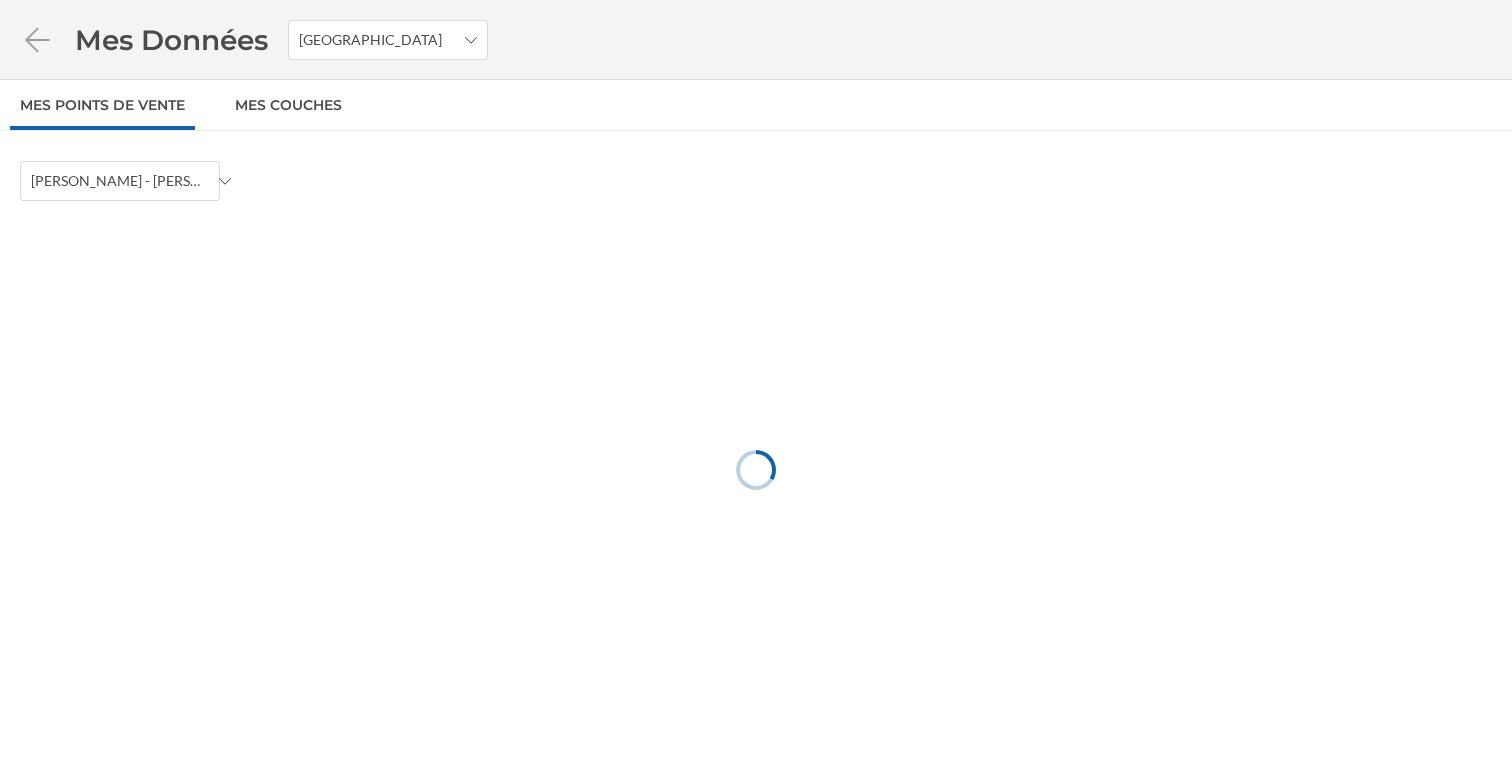 scroll, scrollTop: 0, scrollLeft: 0, axis: both 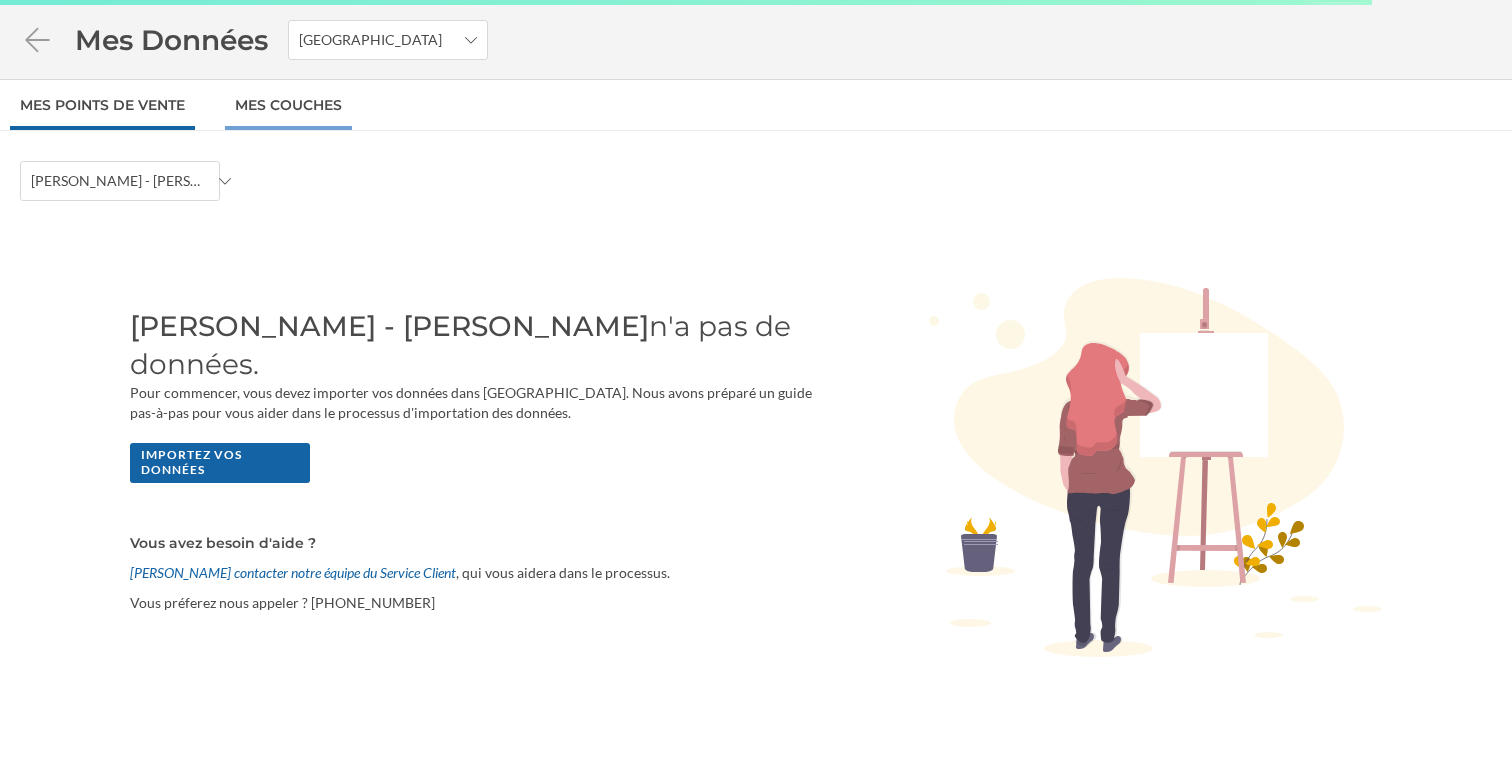 click on "Mes Couches" at bounding box center [288, 105] 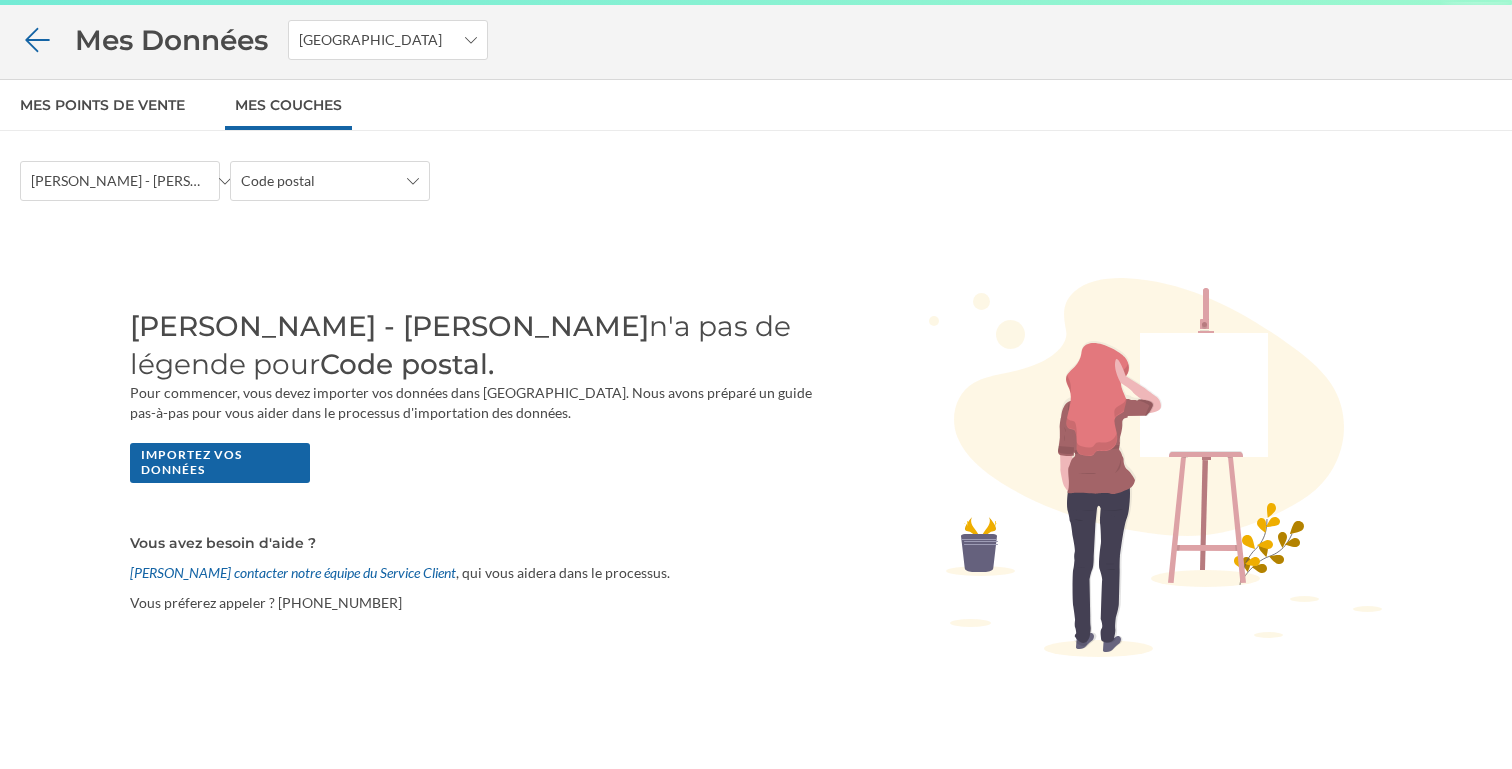 click 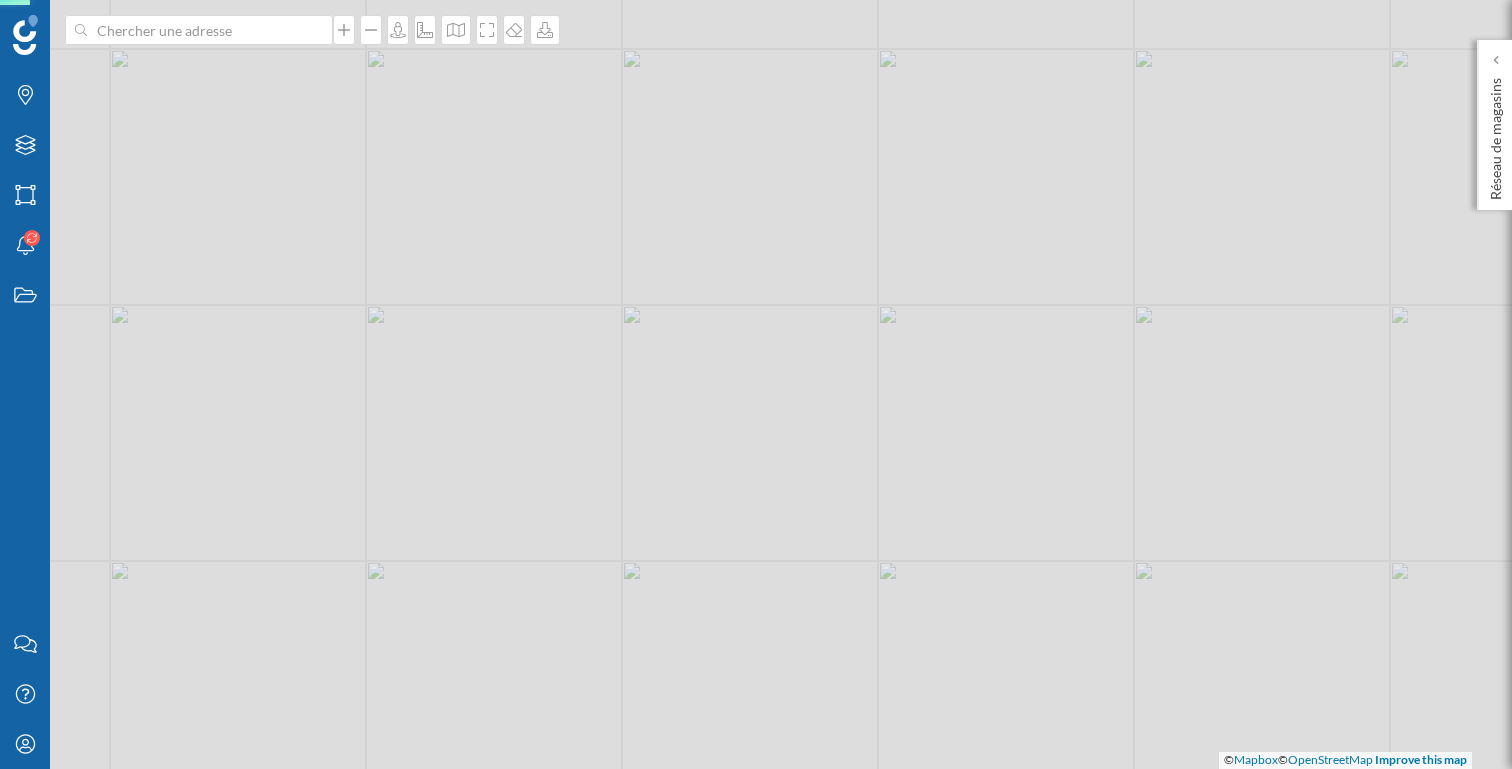 scroll, scrollTop: 0, scrollLeft: 0, axis: both 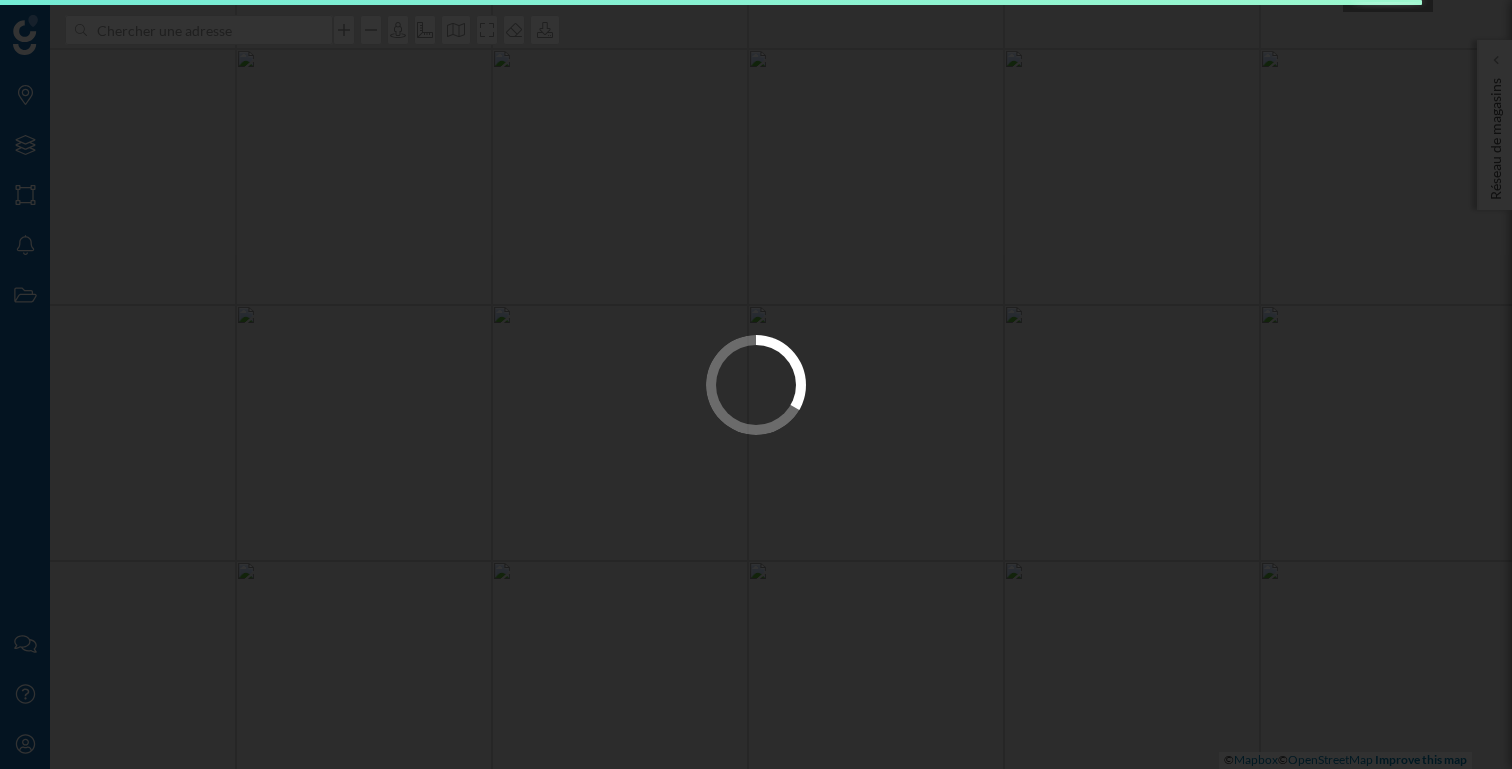 click at bounding box center (756, 384) 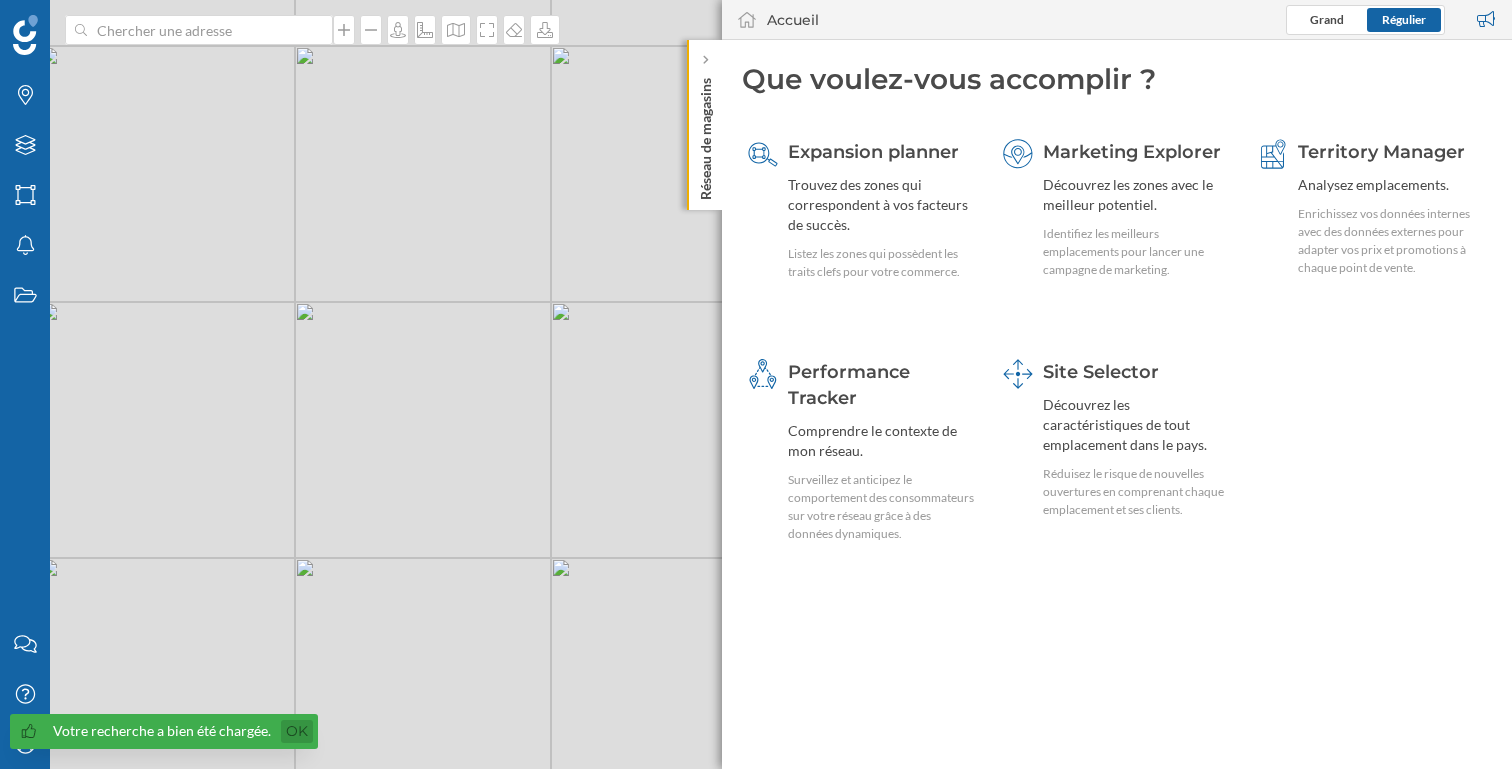 click on "Ok" at bounding box center [297, 731] 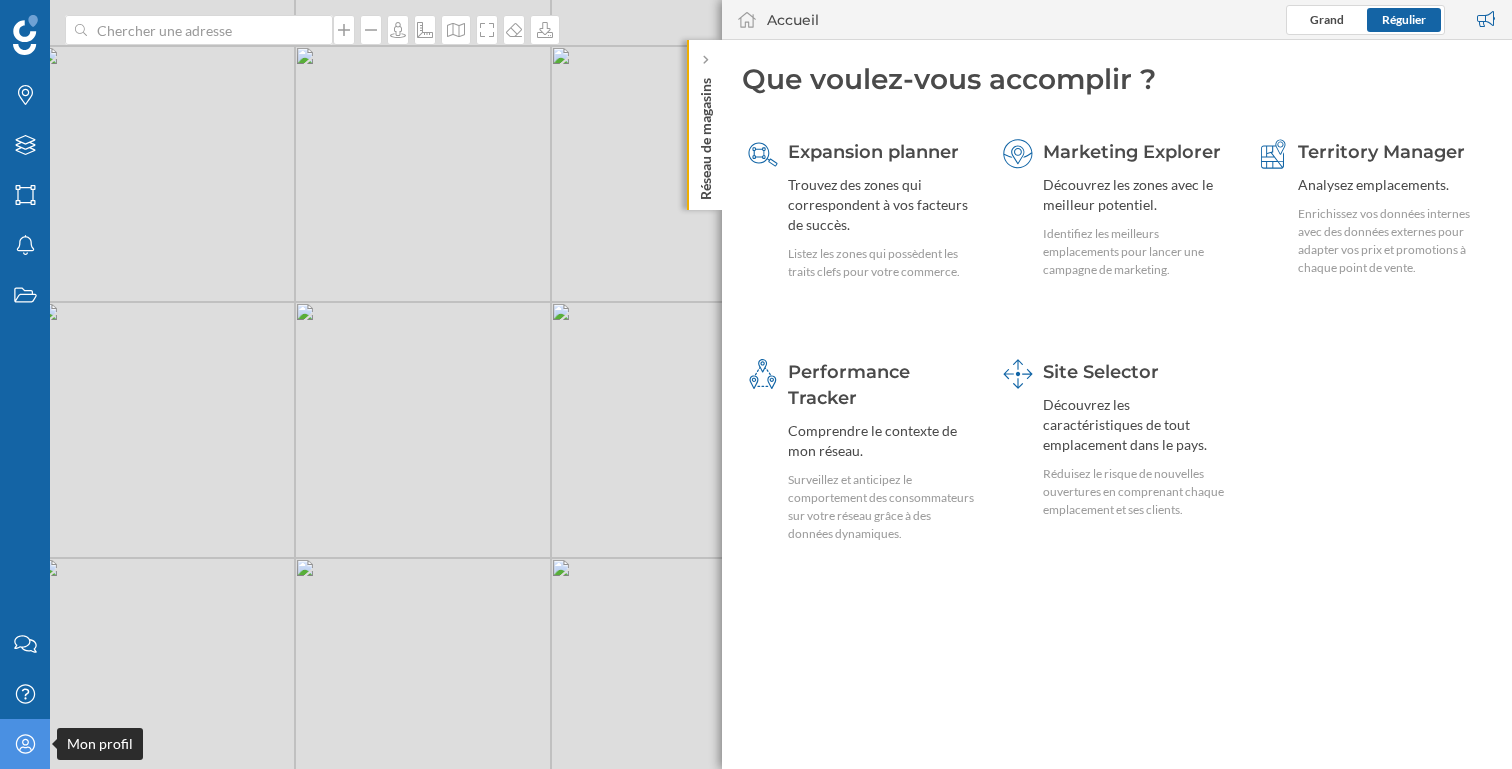 click on "Mon profil" at bounding box center (25, 744) 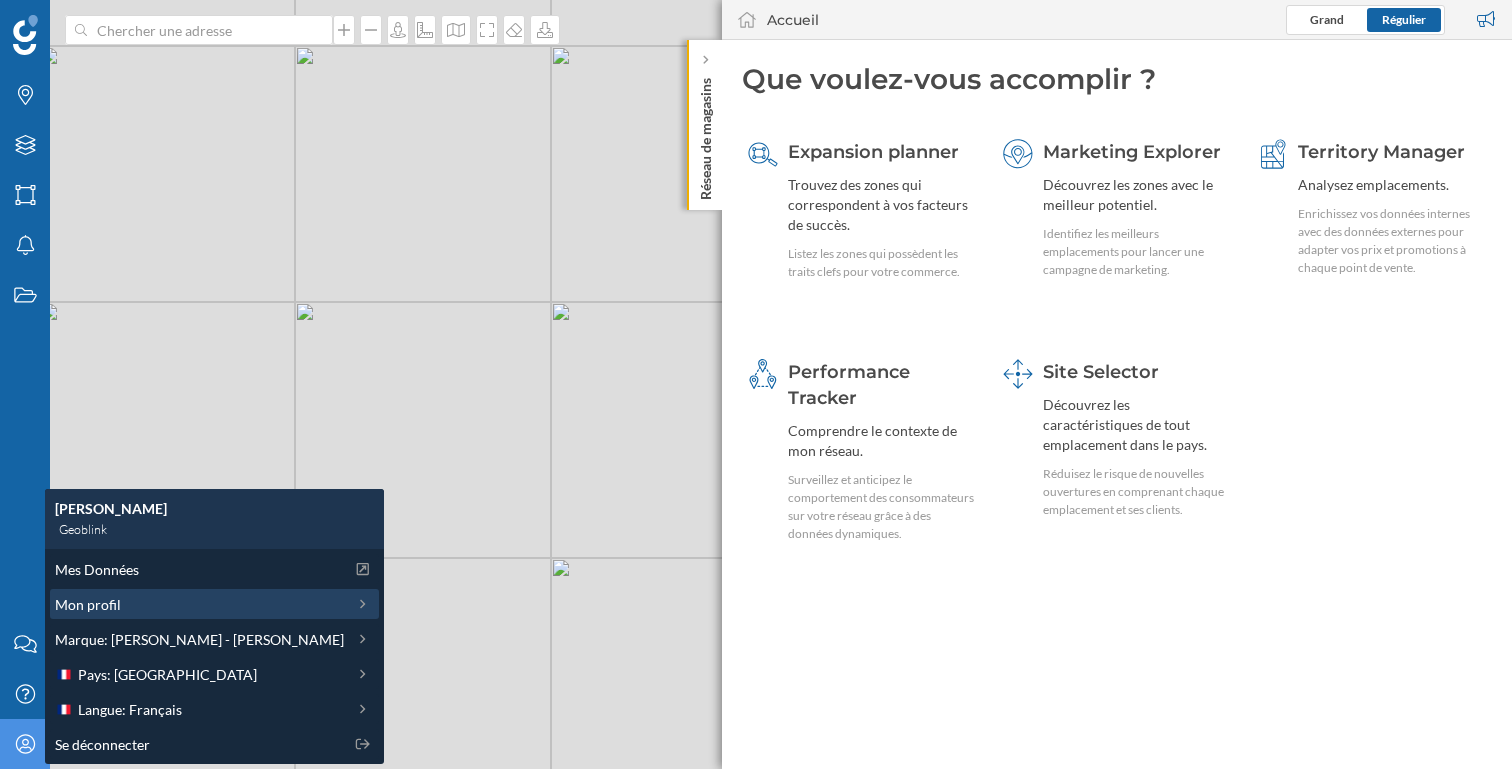 click on "Mon profil" at bounding box center (199, 604) 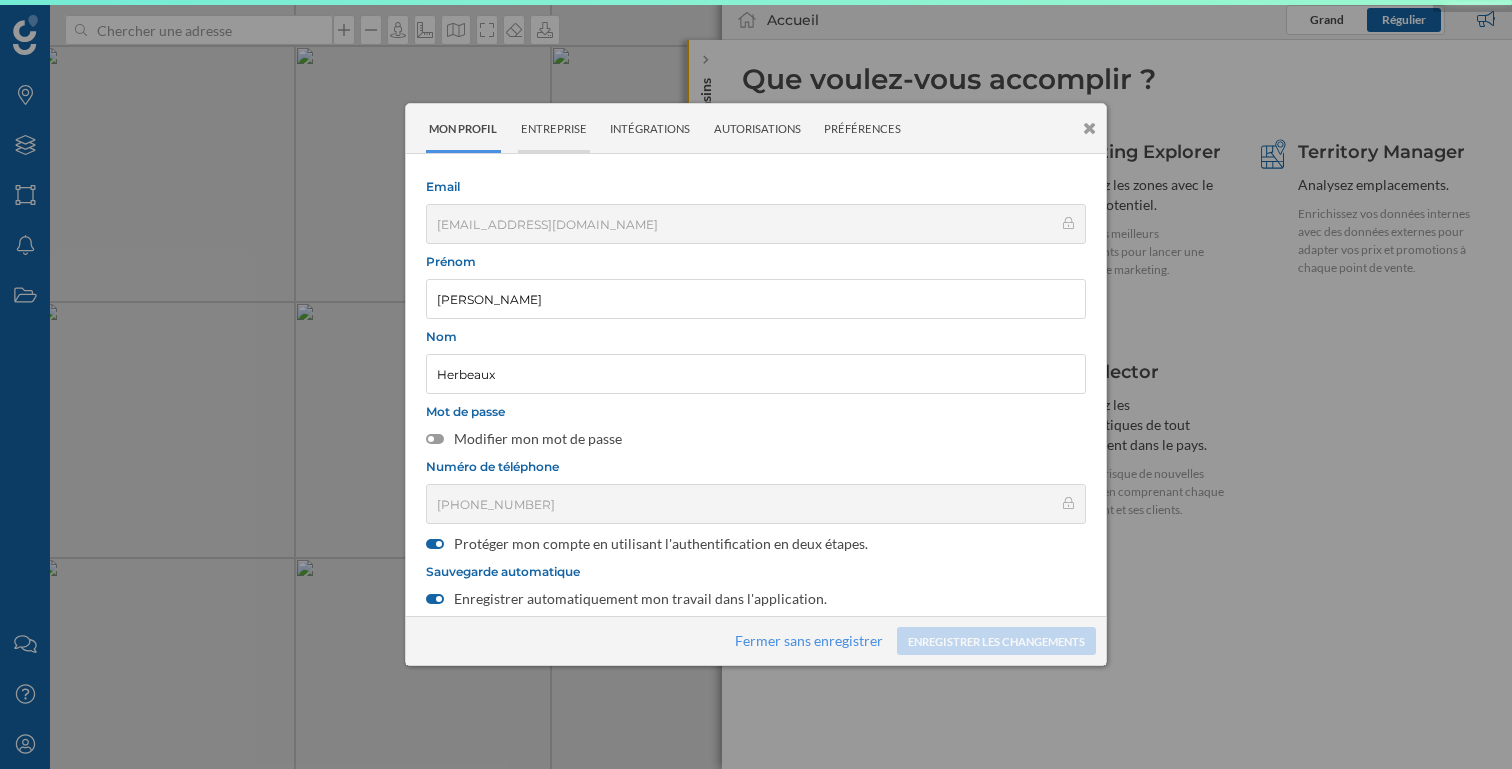 click on "Entreprise" at bounding box center (554, 128) 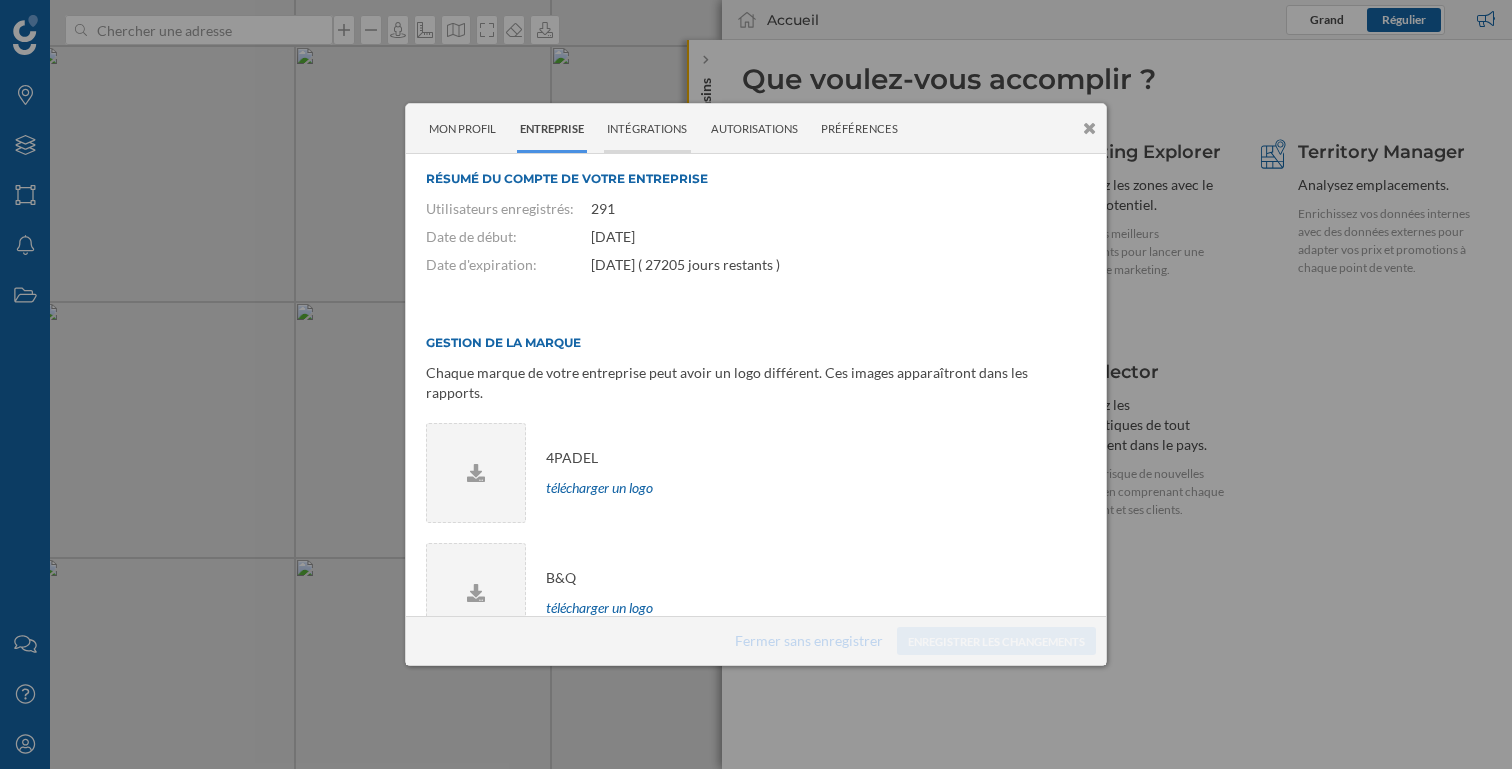 click on "Intégrations" at bounding box center (647, 128) 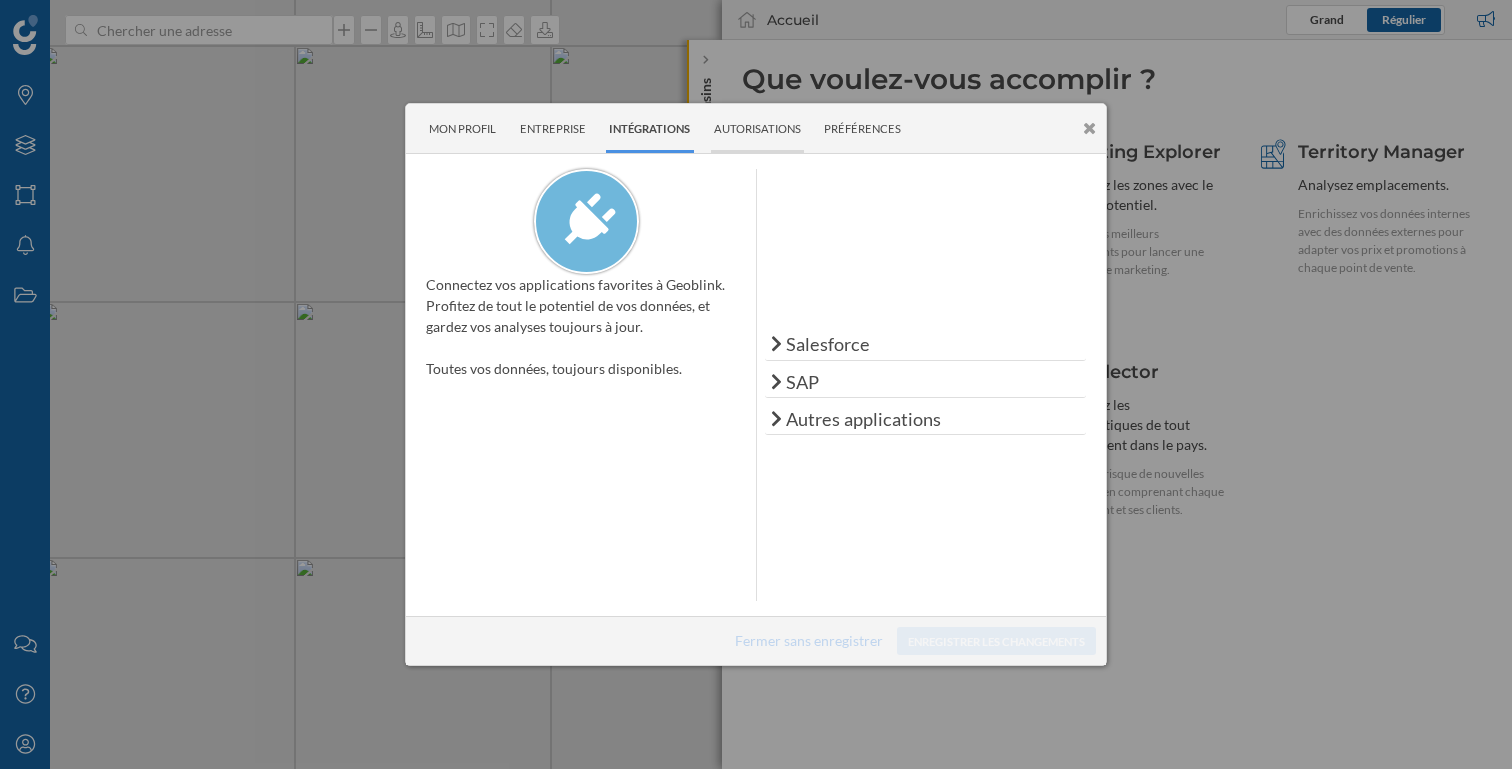 click on "Autorisations" at bounding box center (758, 128) 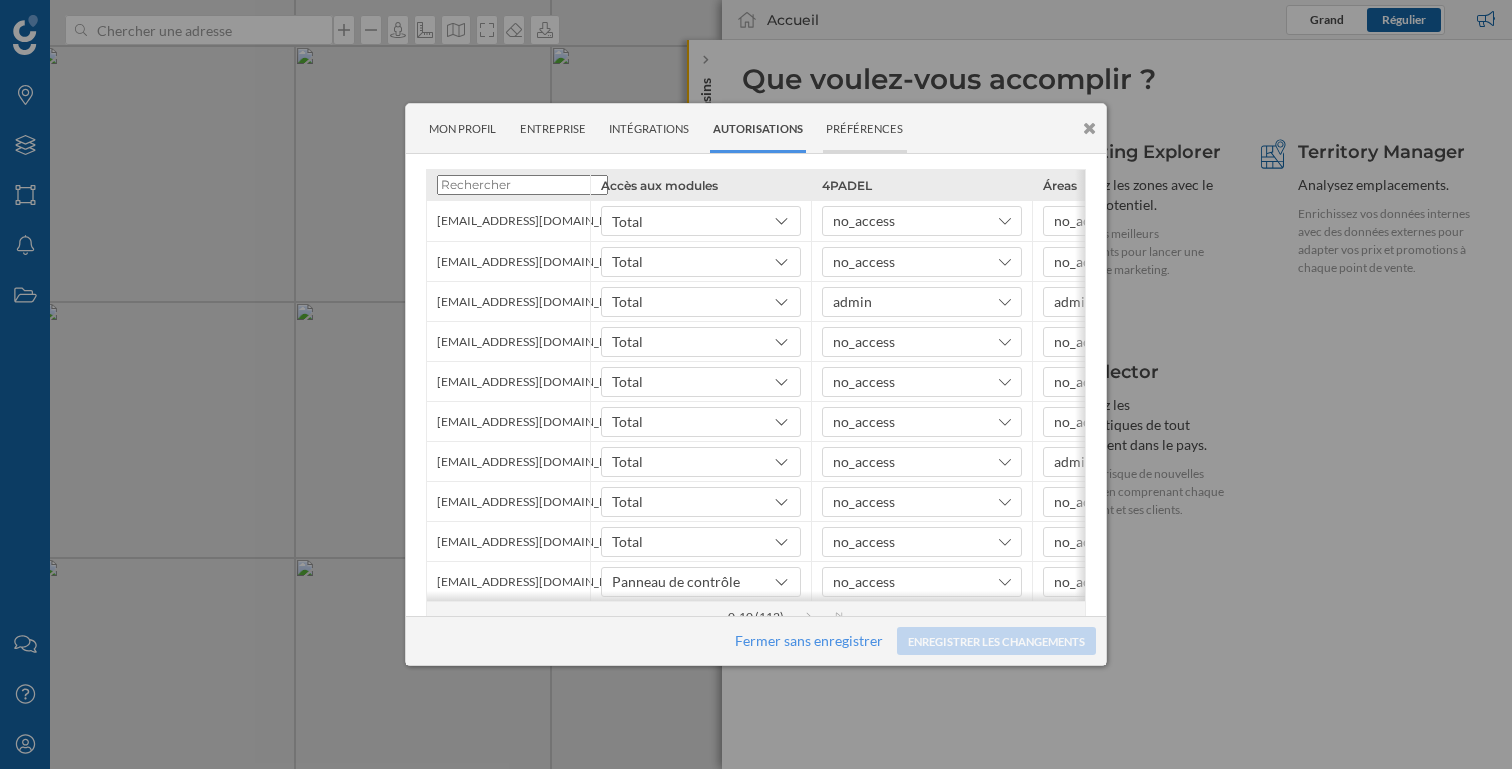 click on "Préférences" at bounding box center (865, 128) 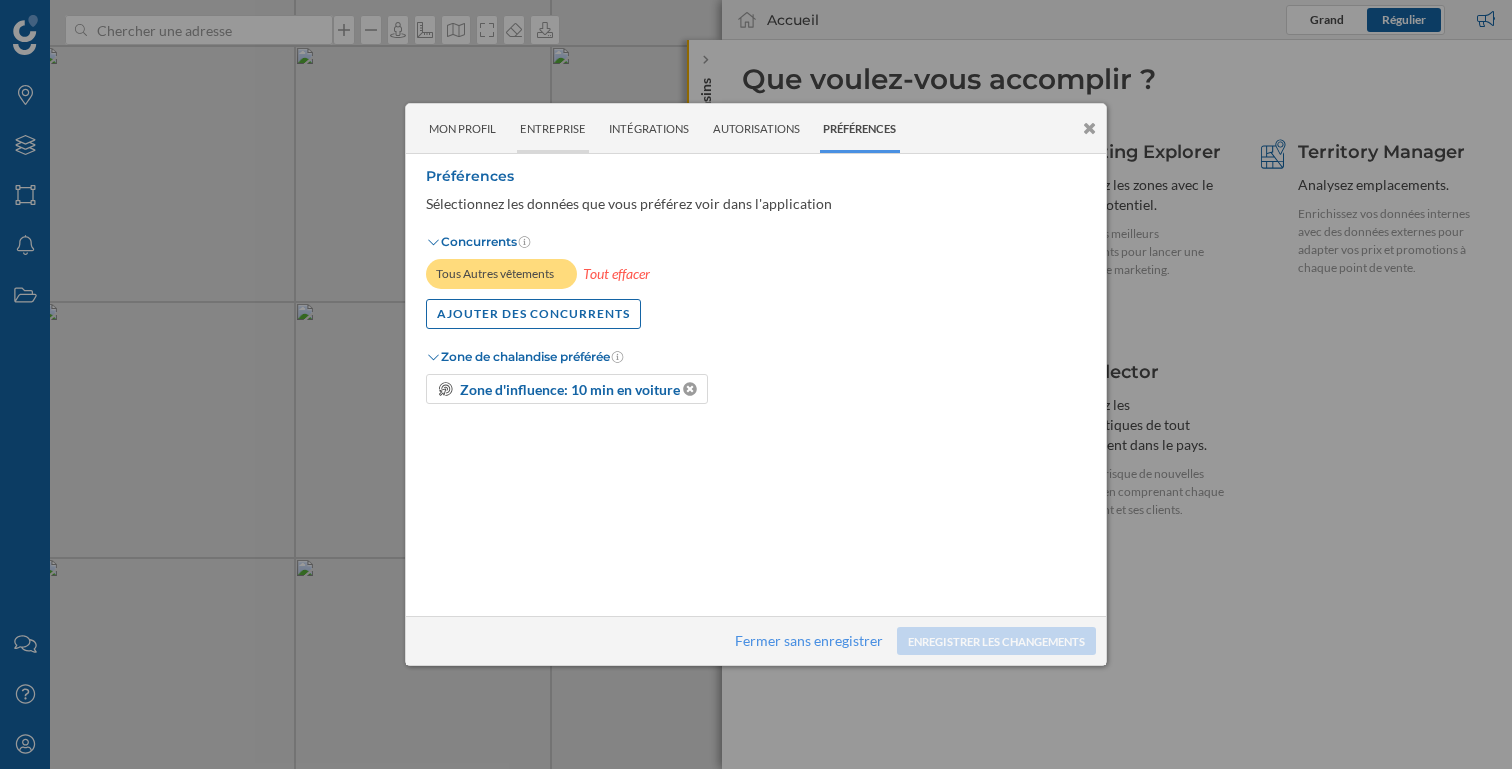 click on "Entreprise" at bounding box center (553, 128) 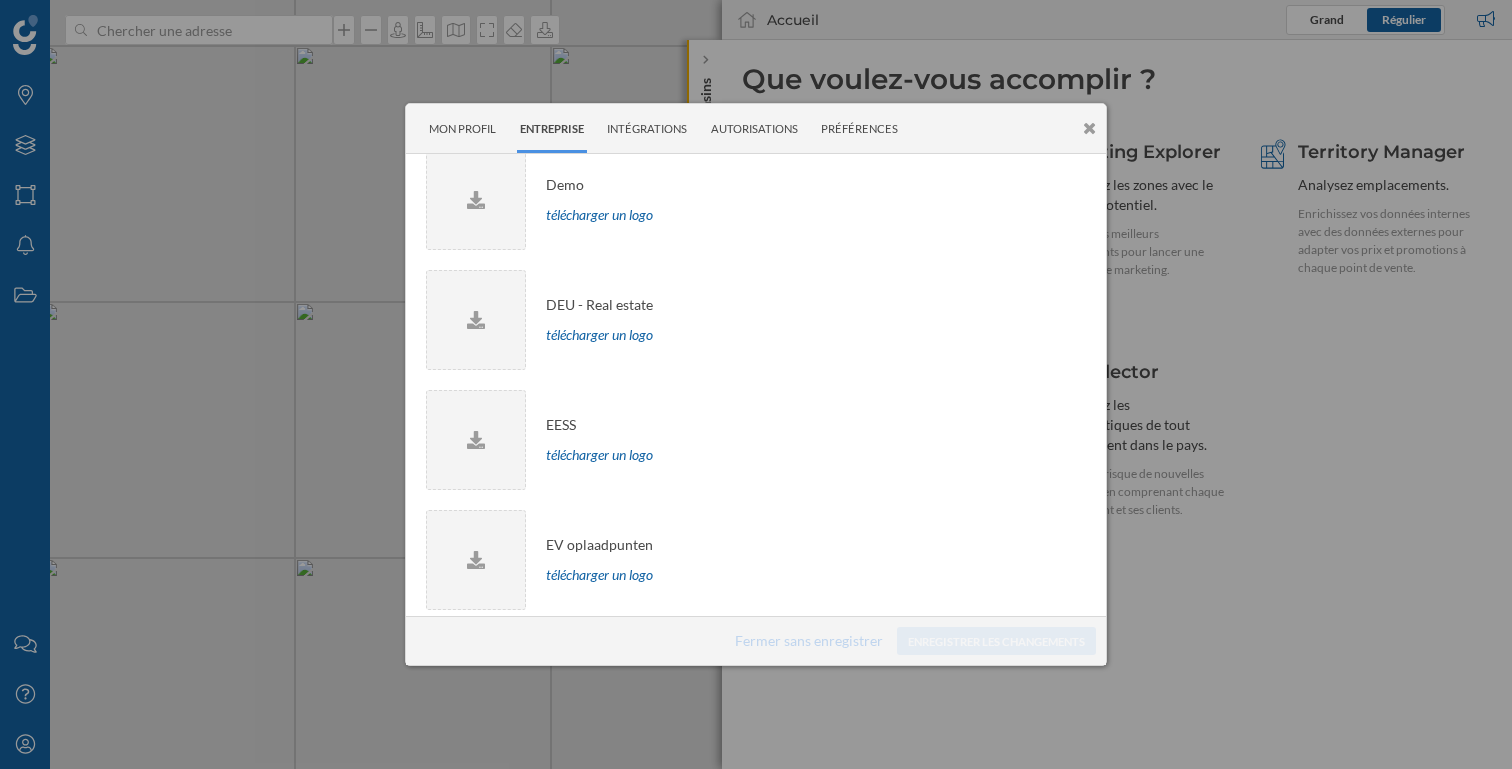 scroll, scrollTop: 1232, scrollLeft: 0, axis: vertical 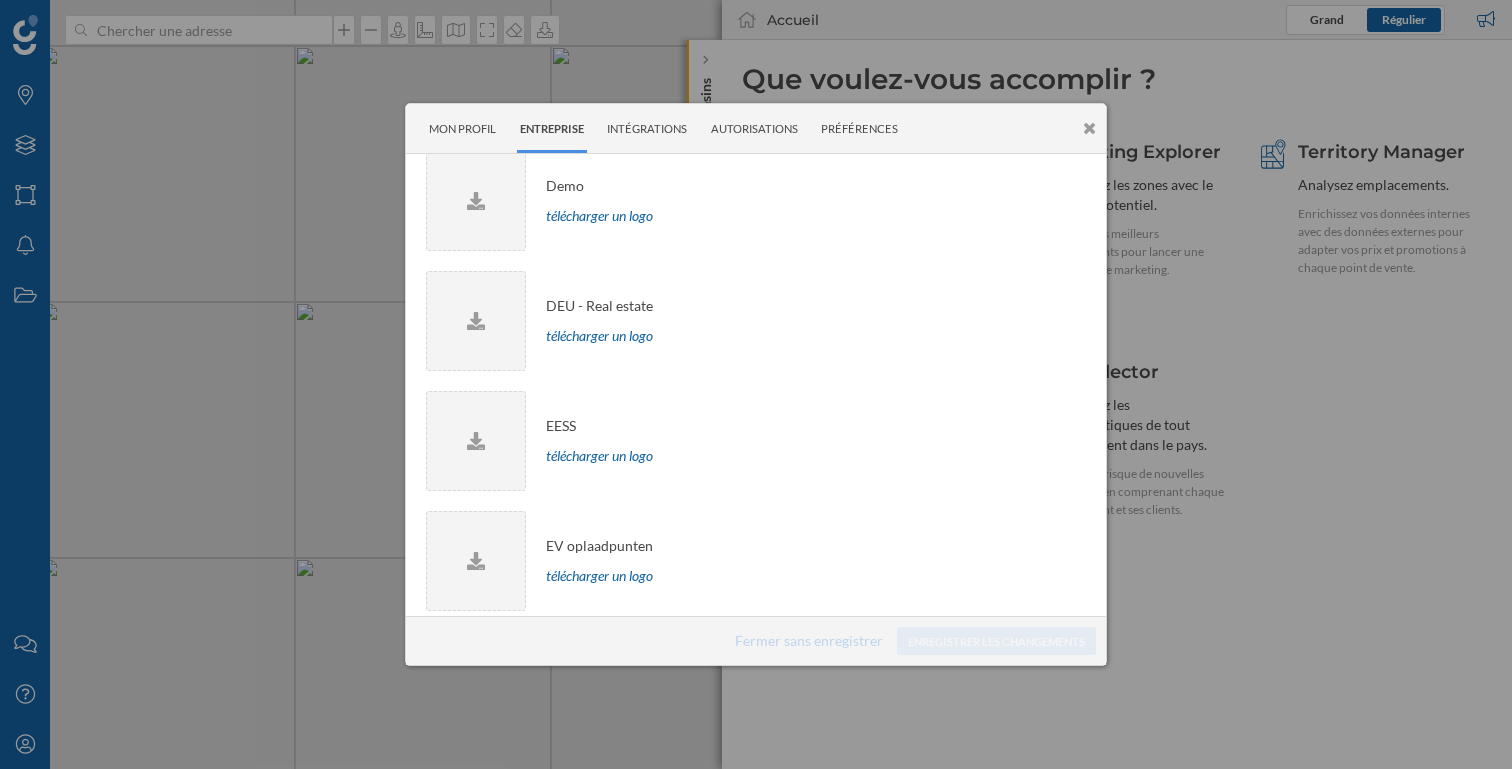 click at bounding box center [1089, 128] 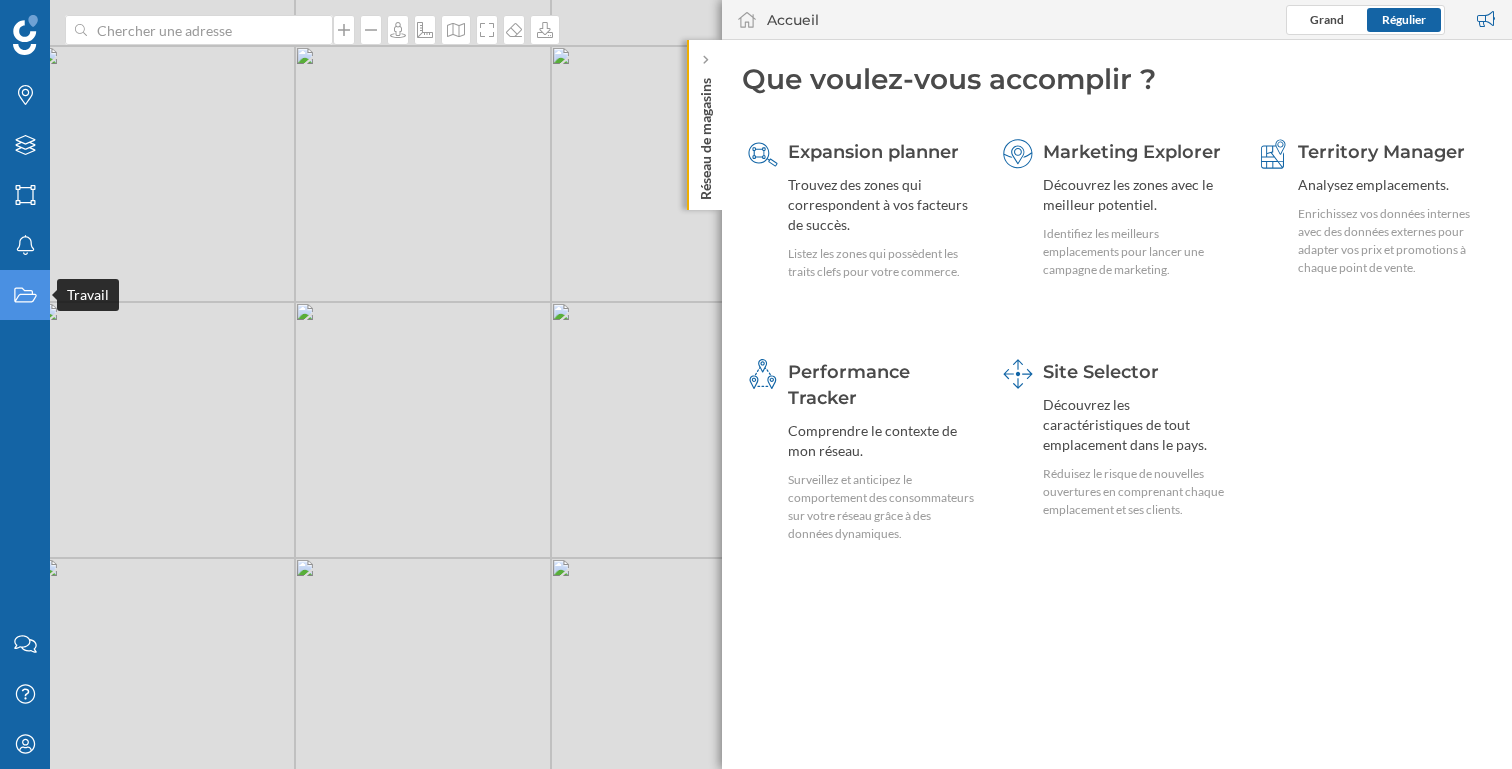 click on "Travail" at bounding box center [25, 295] 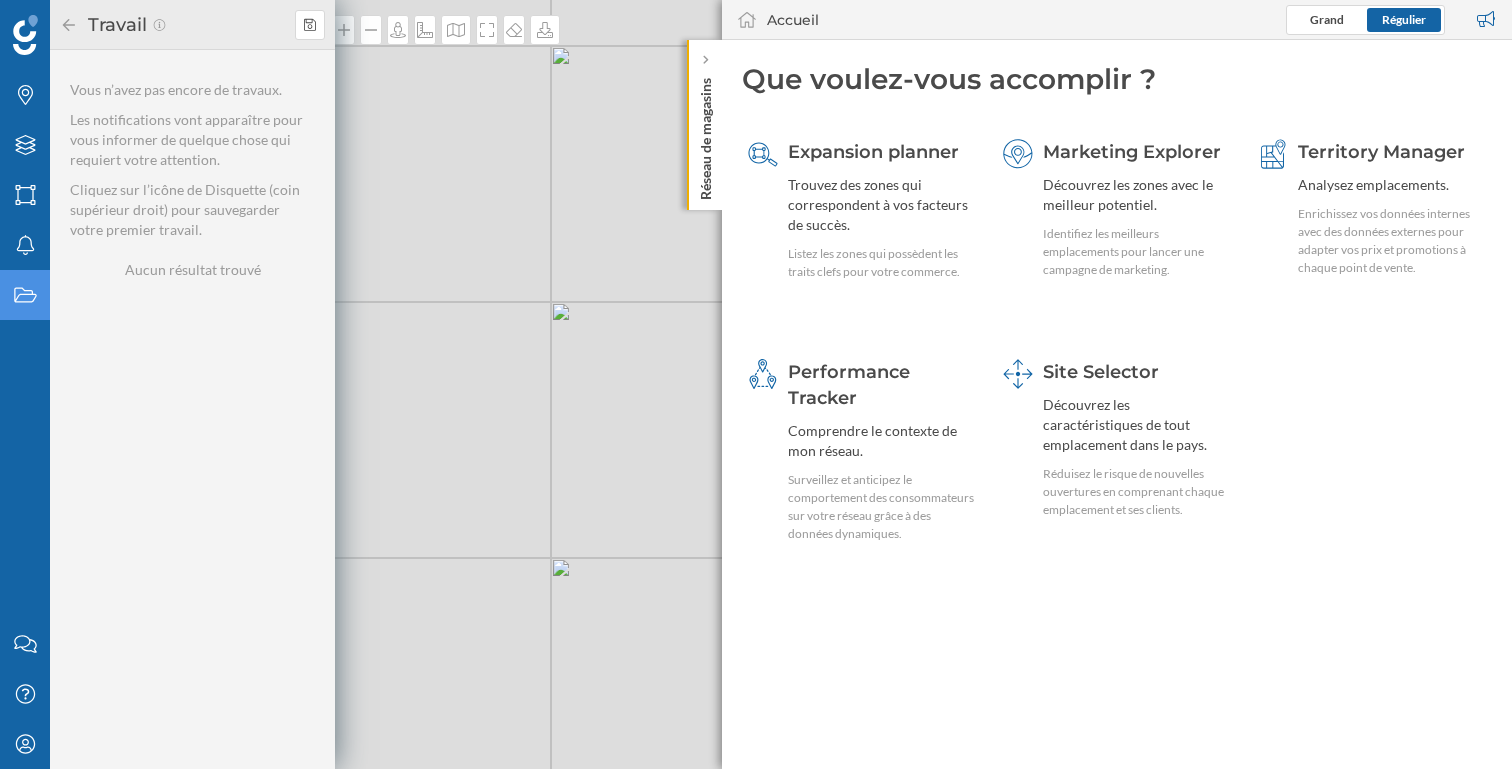 click on "Travail" at bounding box center (115, 25) 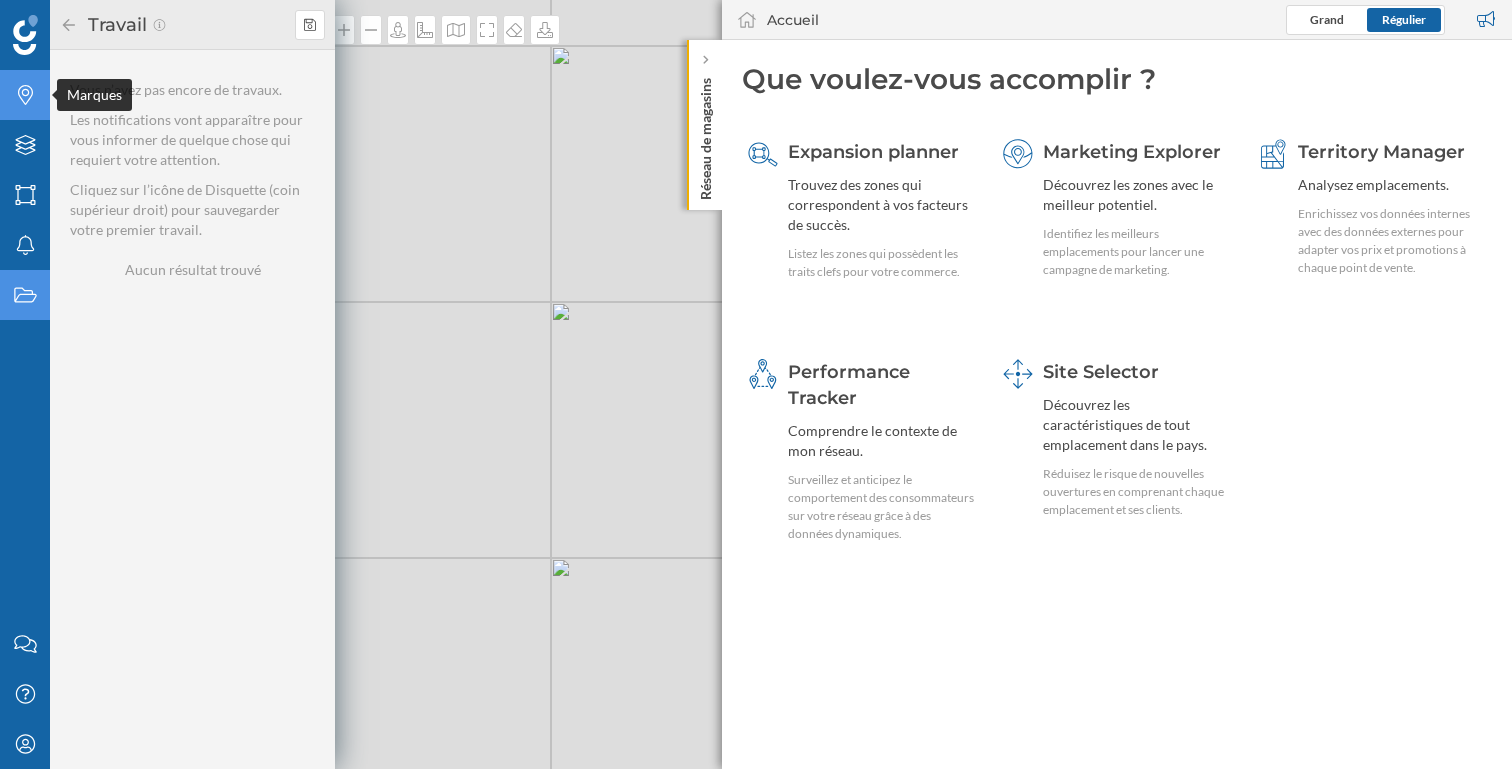 click 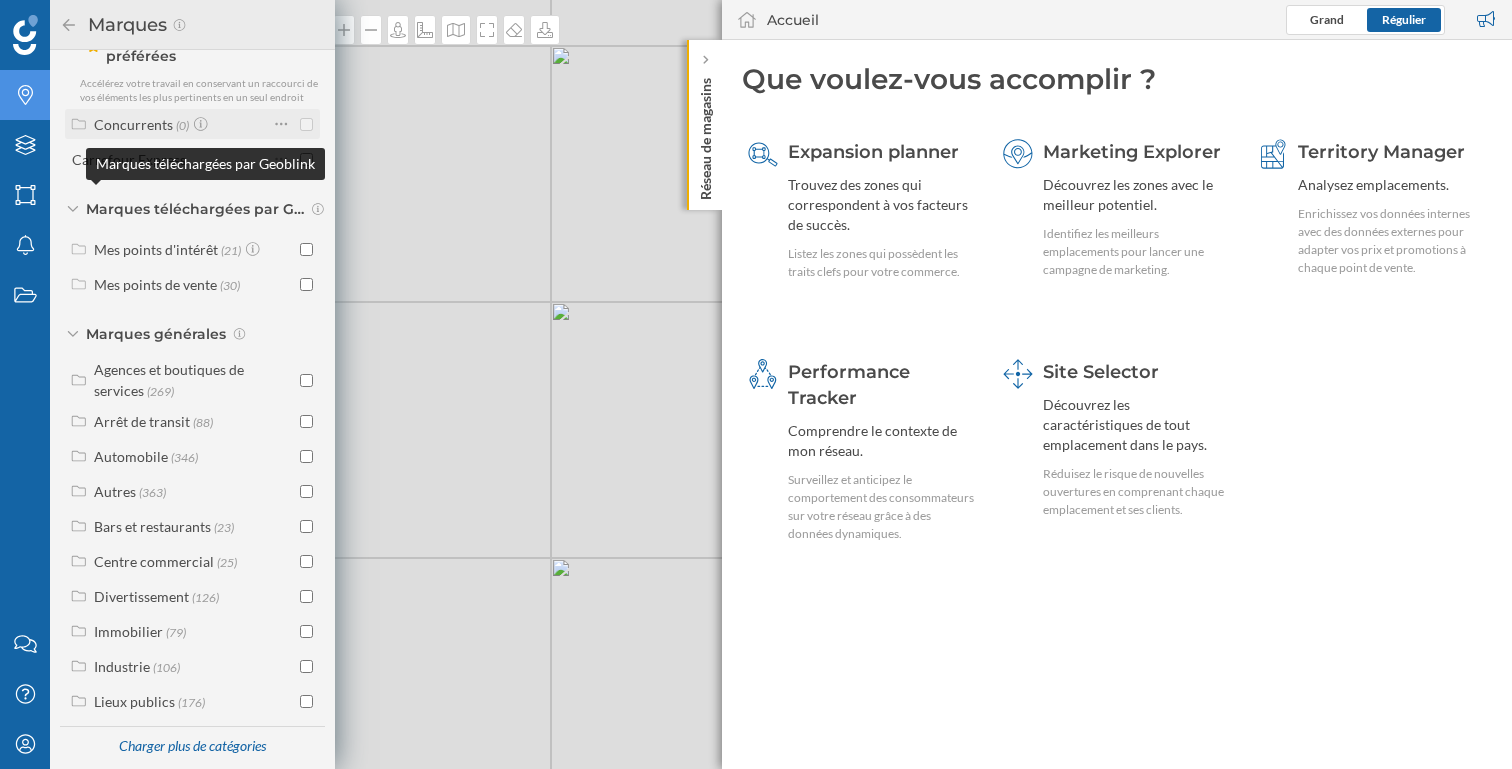 scroll, scrollTop: 0, scrollLeft: 0, axis: both 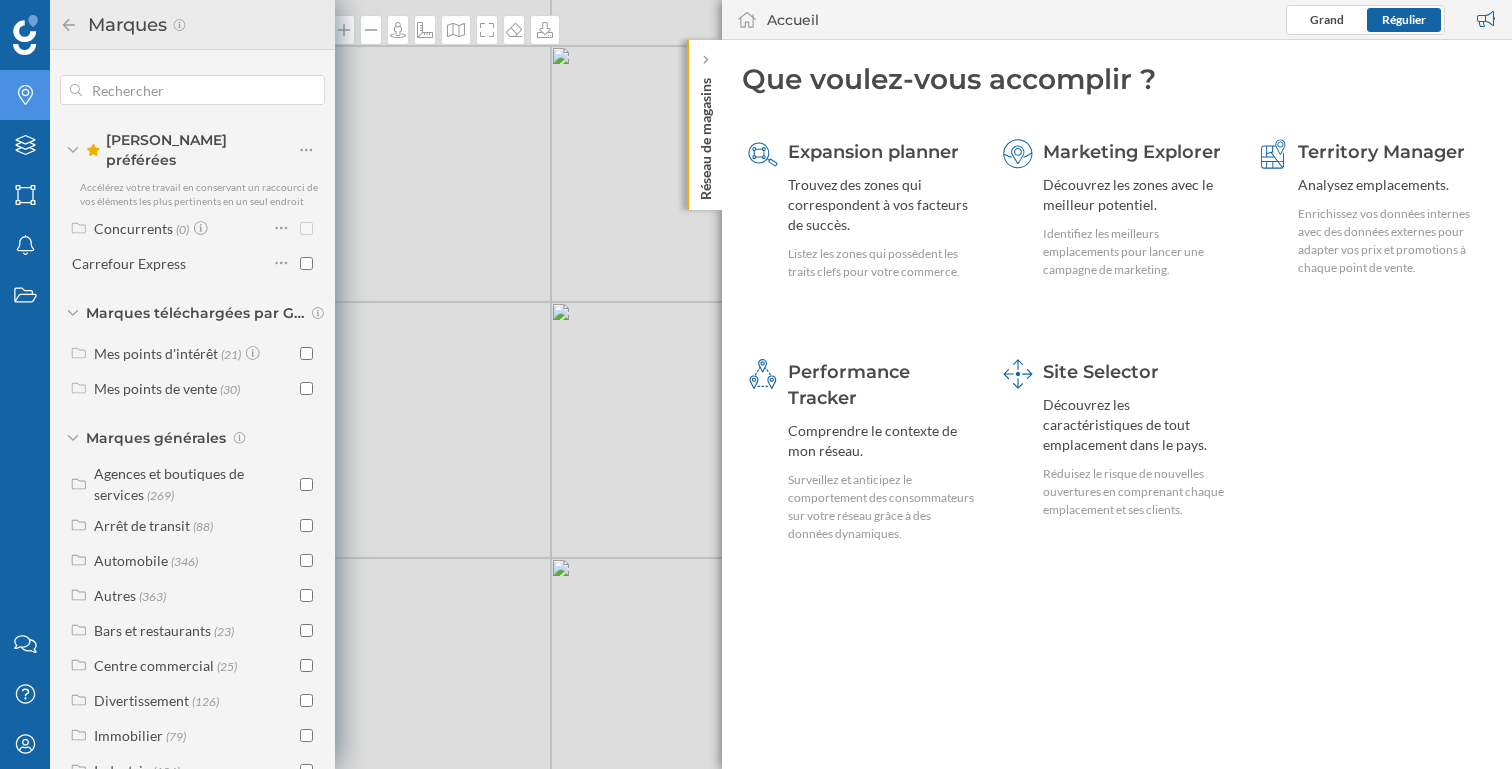 click on "©  Mapbox  ©  OpenStreetMap   Improve this map" at bounding box center (756, 384) 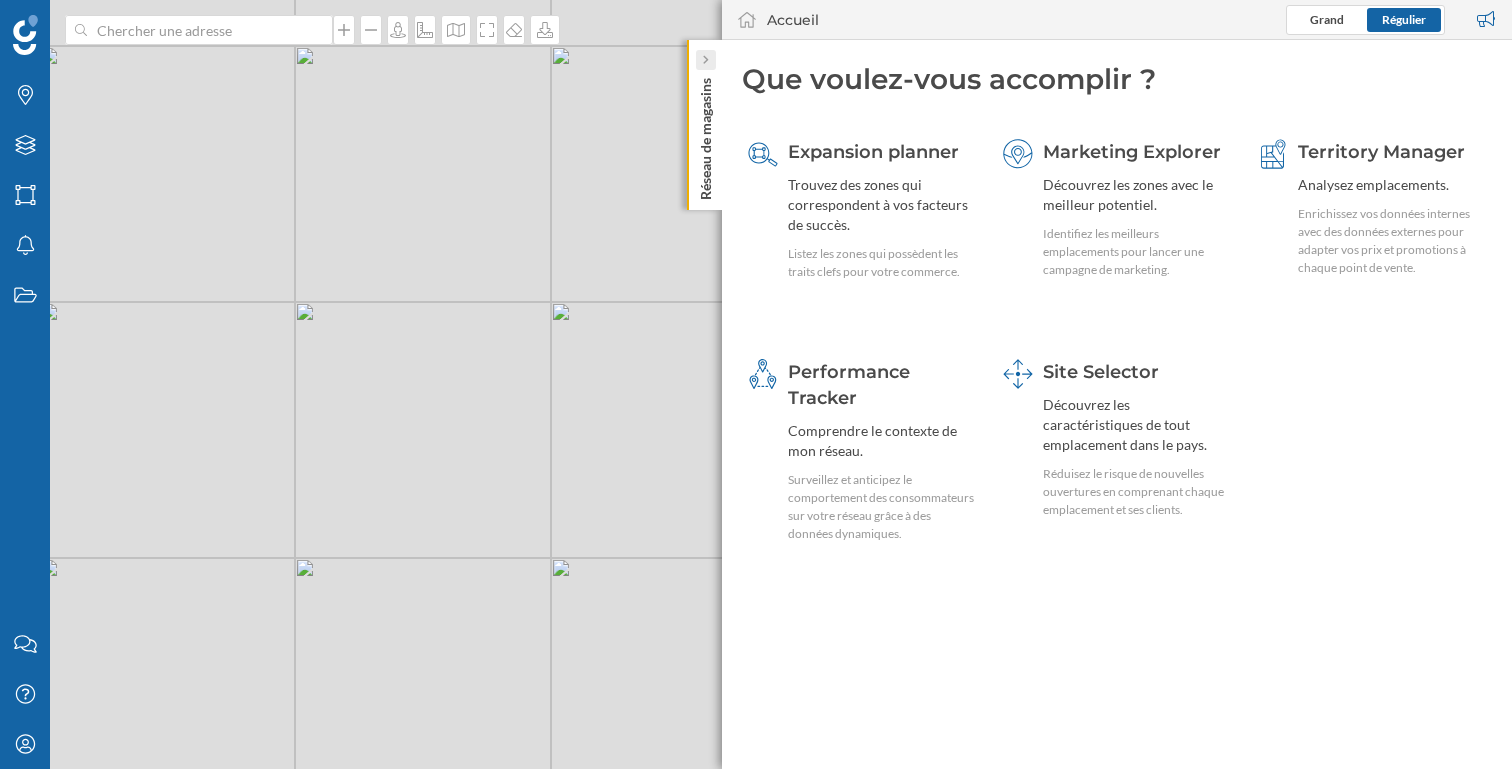 click 